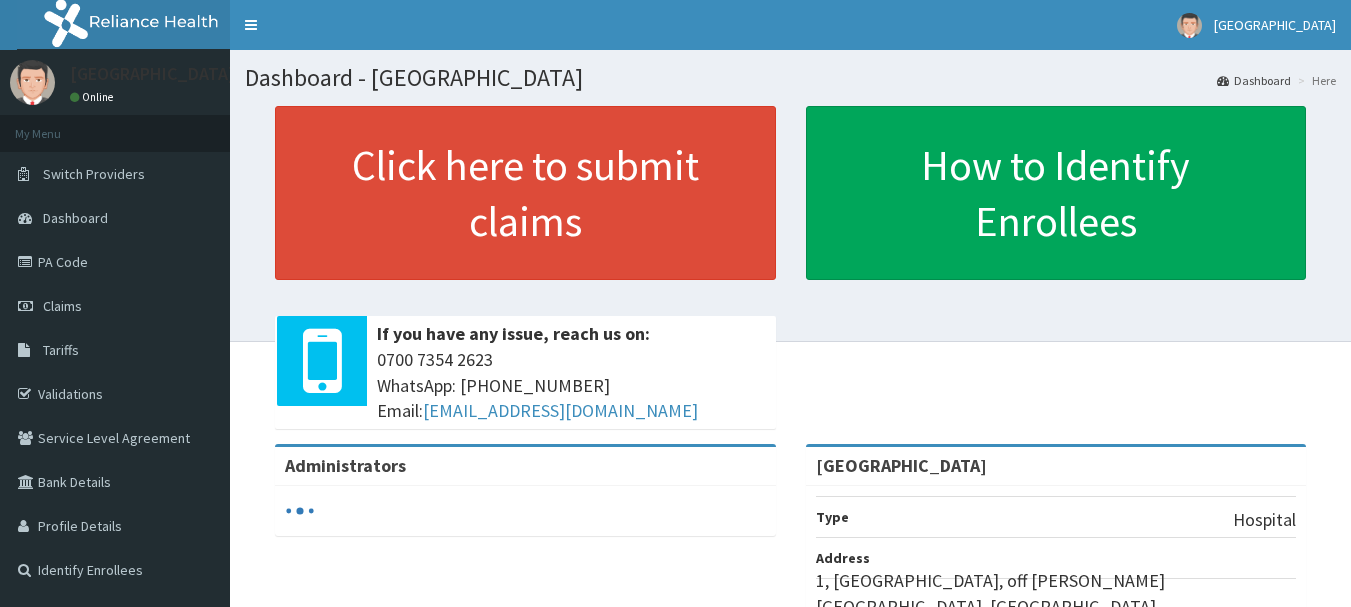 scroll, scrollTop: 0, scrollLeft: 0, axis: both 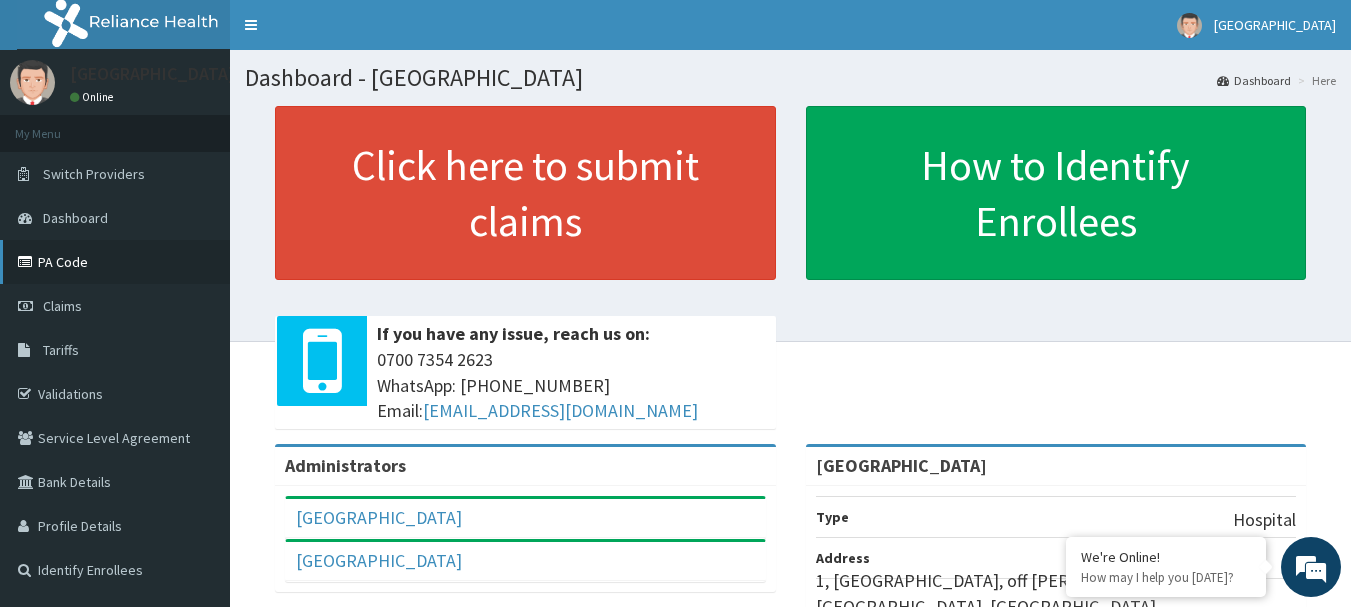click on "PA Code" at bounding box center [115, 262] 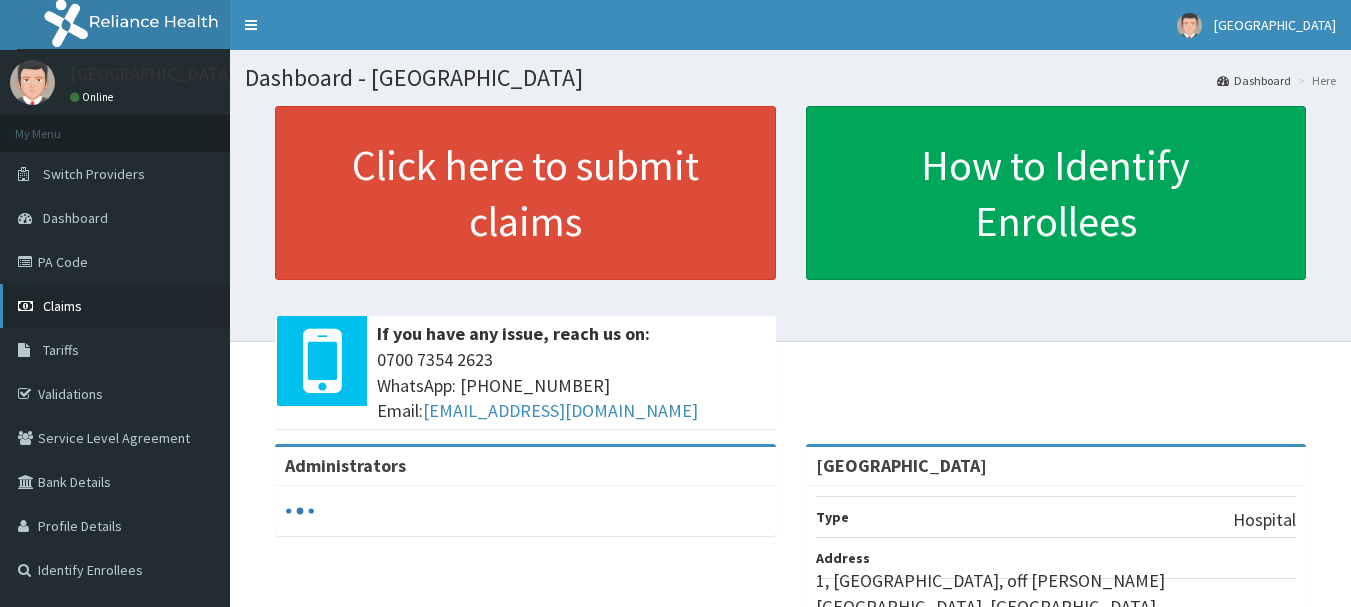 scroll, scrollTop: 0, scrollLeft: 0, axis: both 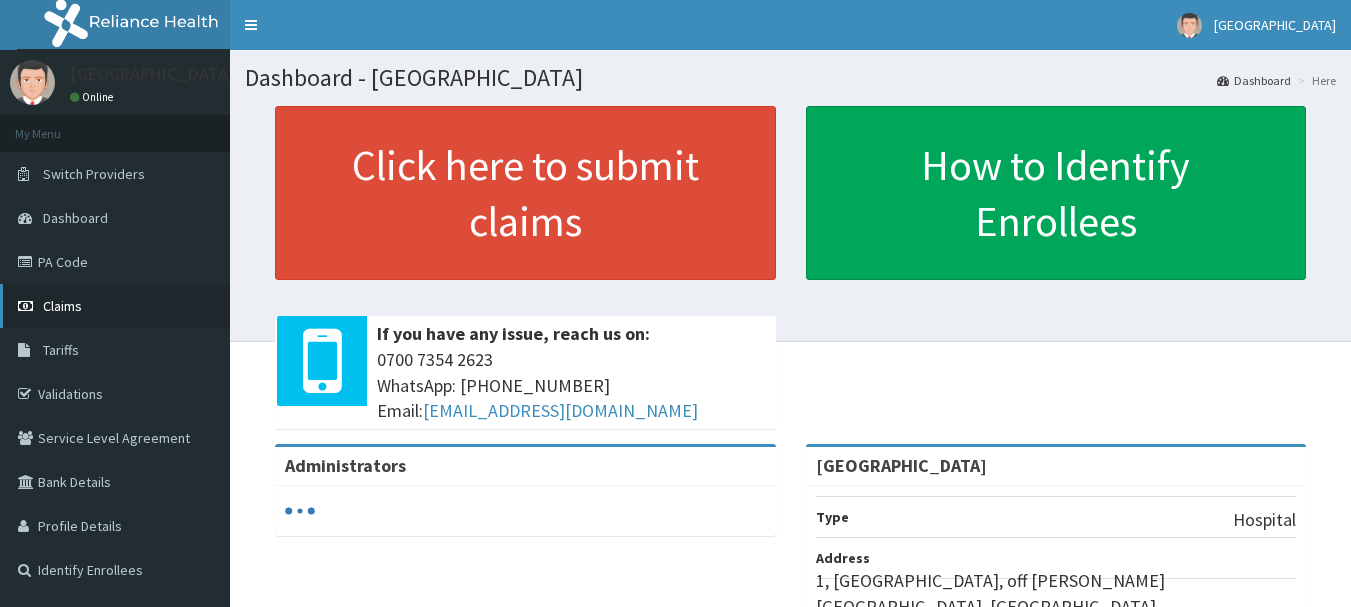 click on "Claims" at bounding box center (115, 306) 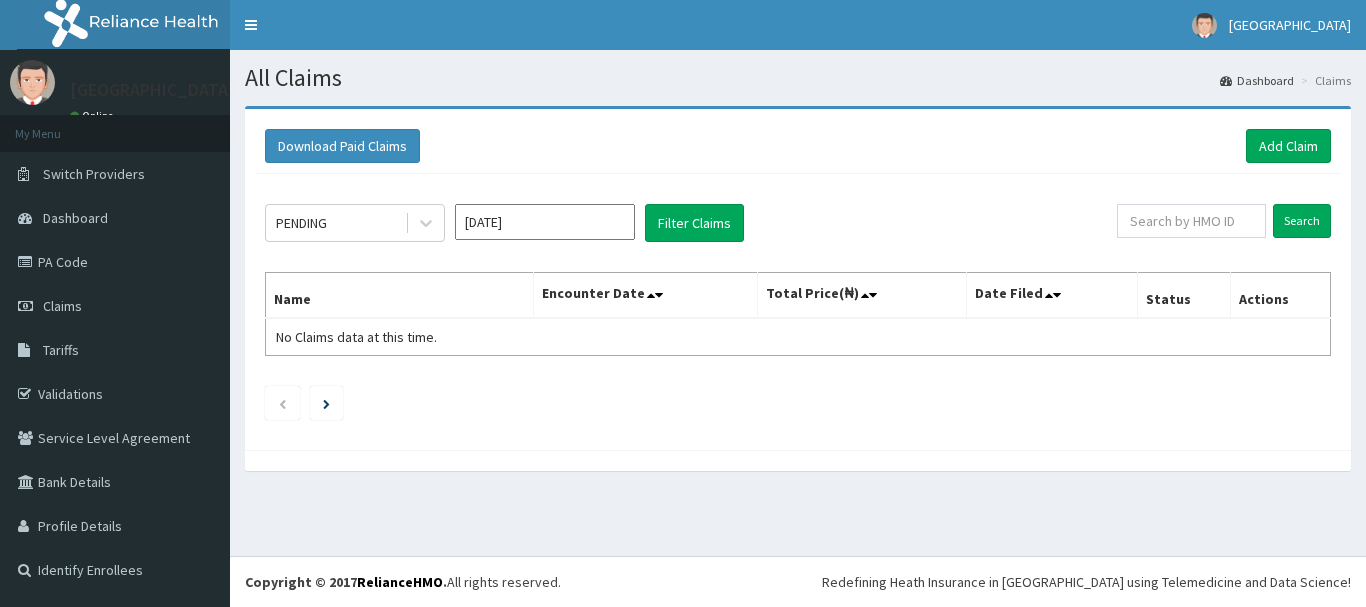 scroll, scrollTop: 0, scrollLeft: 0, axis: both 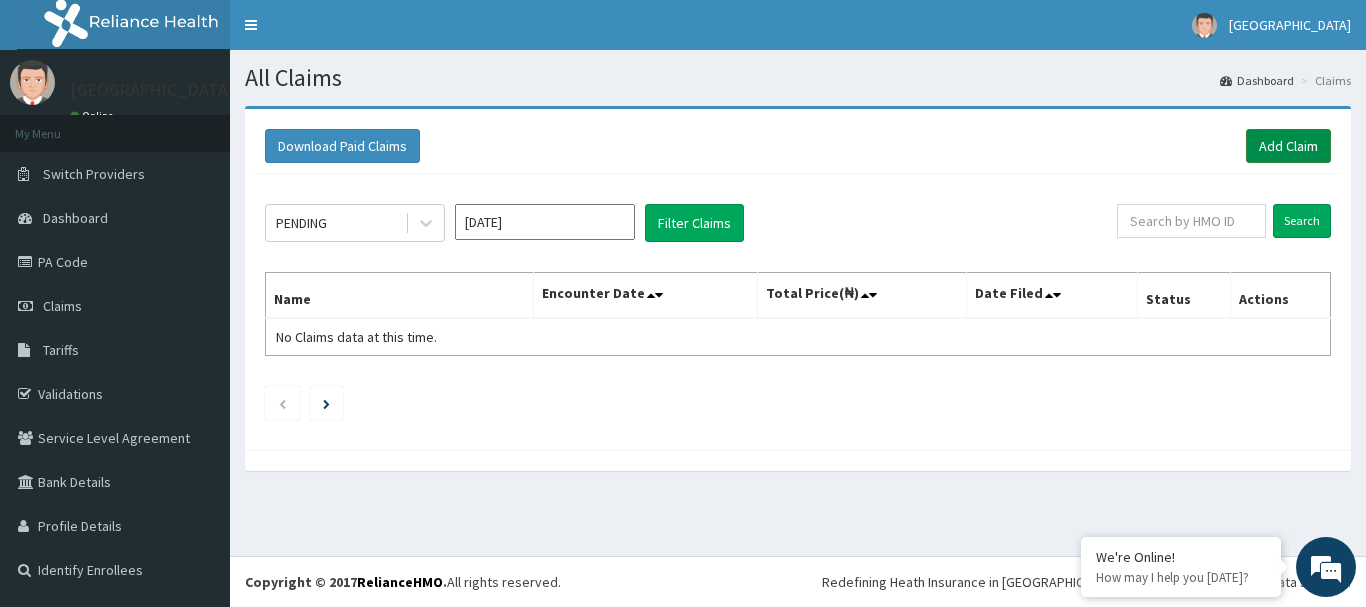 click on "Add Claim" at bounding box center (1288, 146) 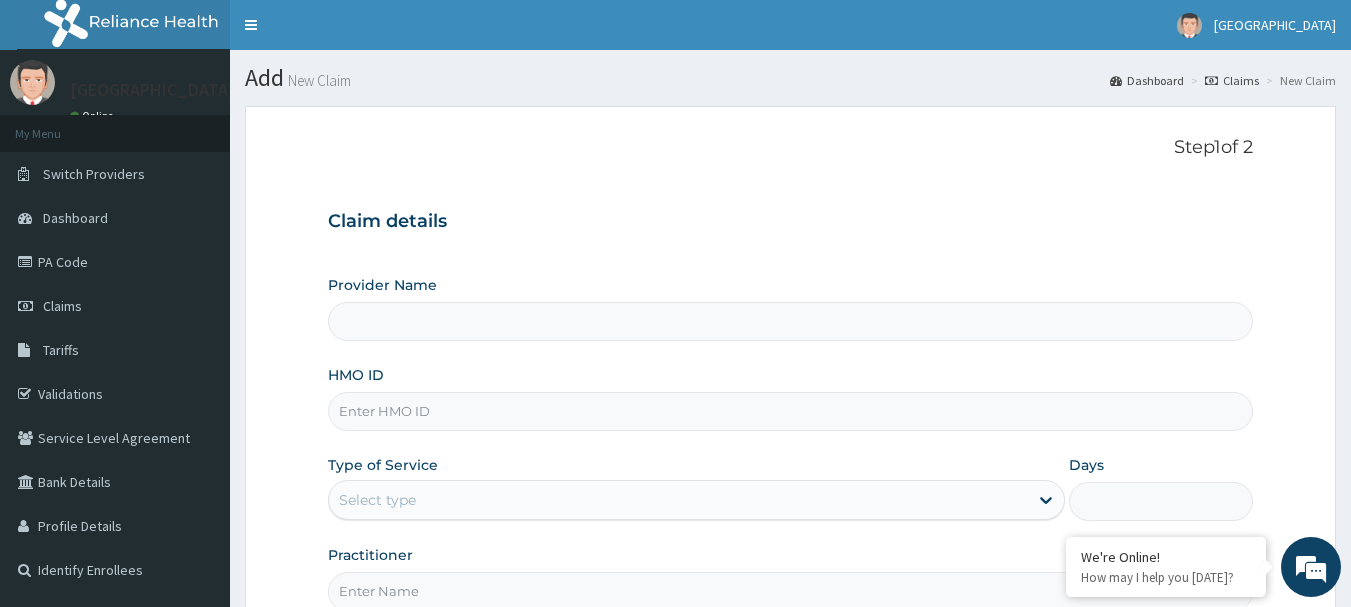 scroll, scrollTop: 0, scrollLeft: 0, axis: both 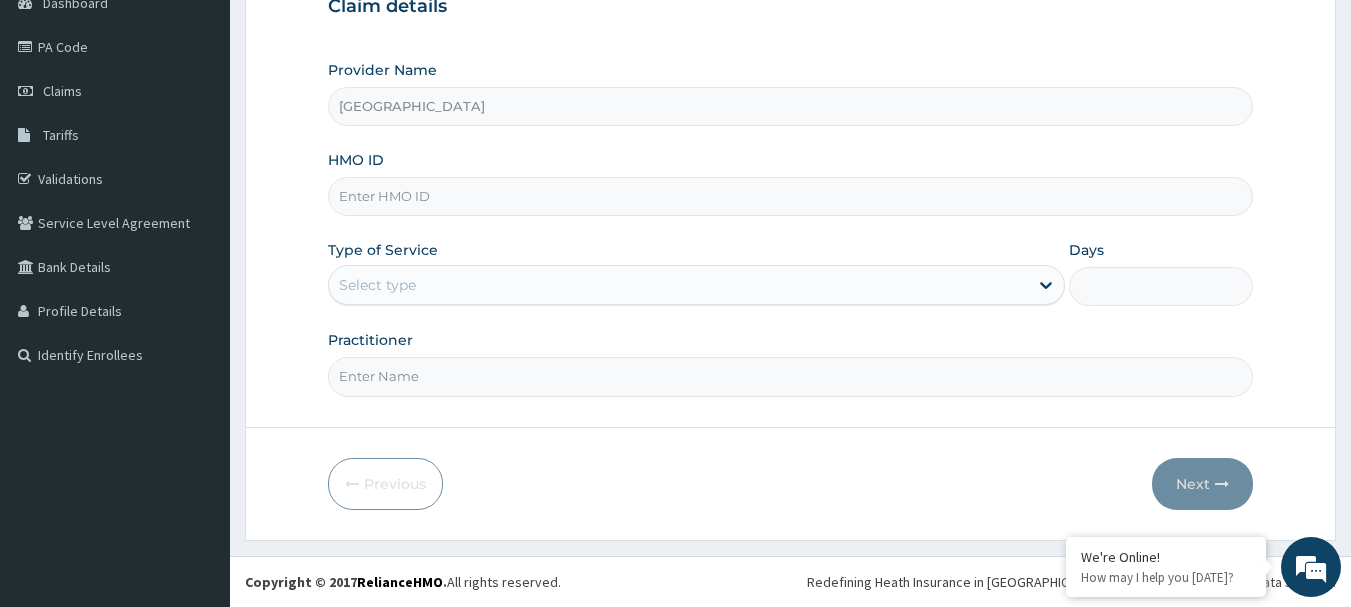 click on "HMO ID" at bounding box center [791, 196] 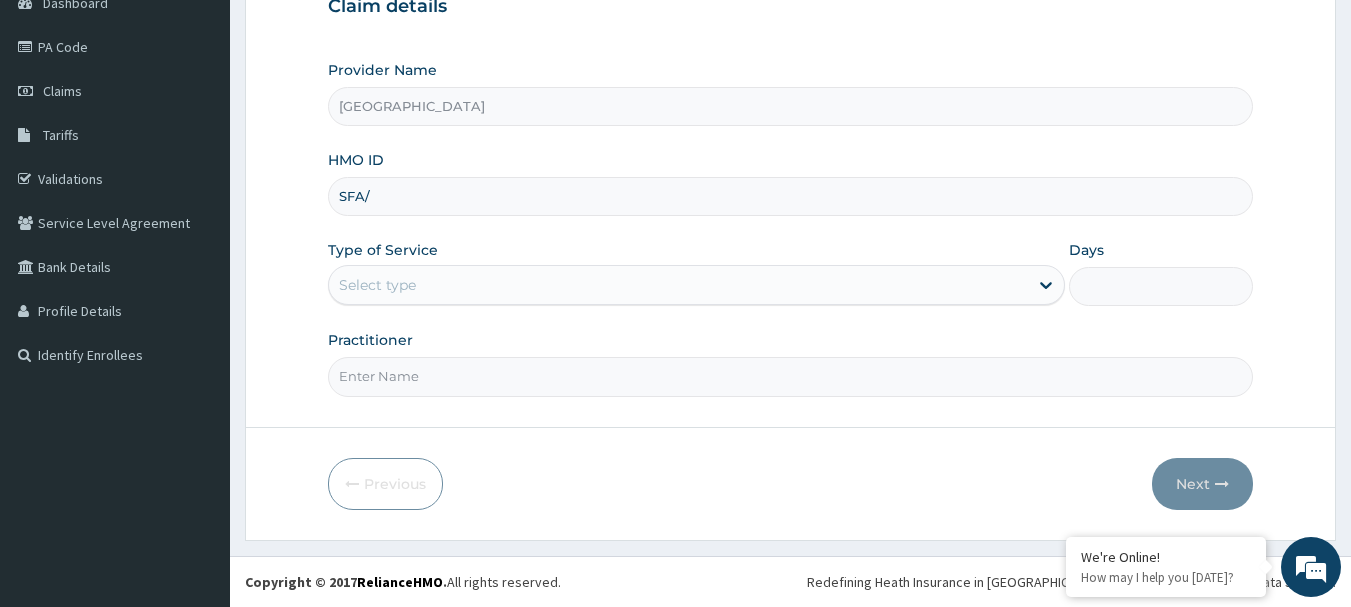 scroll, scrollTop: 0, scrollLeft: 0, axis: both 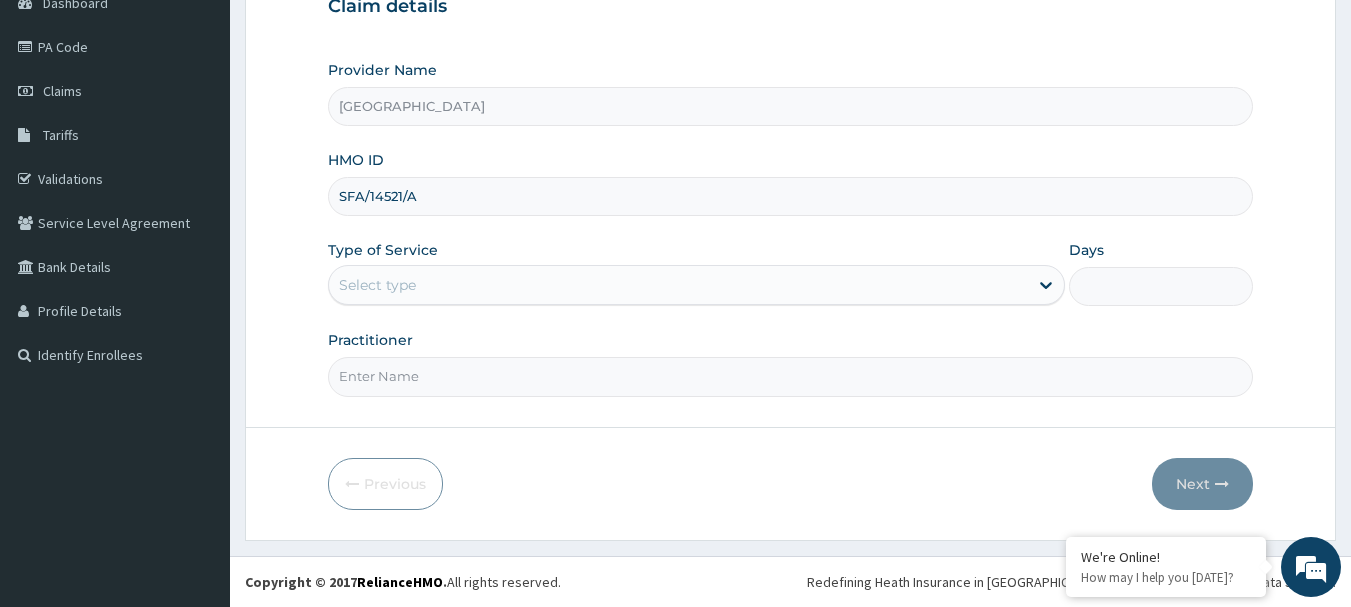 type on "SFA/14521/A" 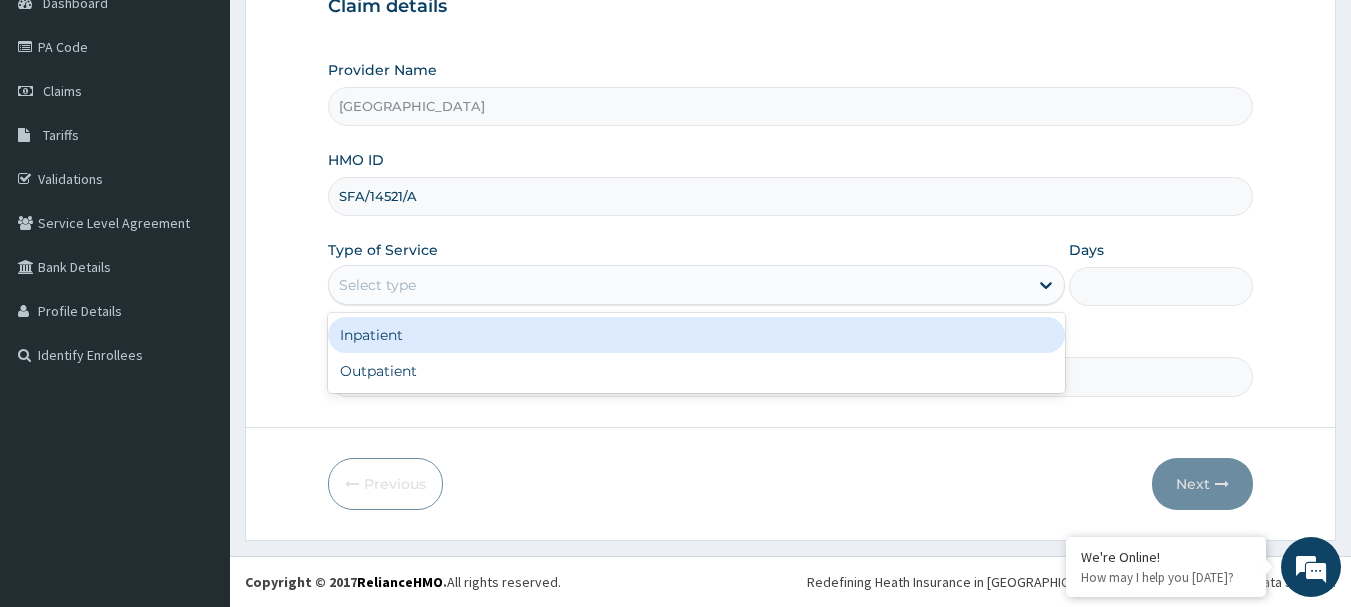 click on "Inpatient" at bounding box center (696, 335) 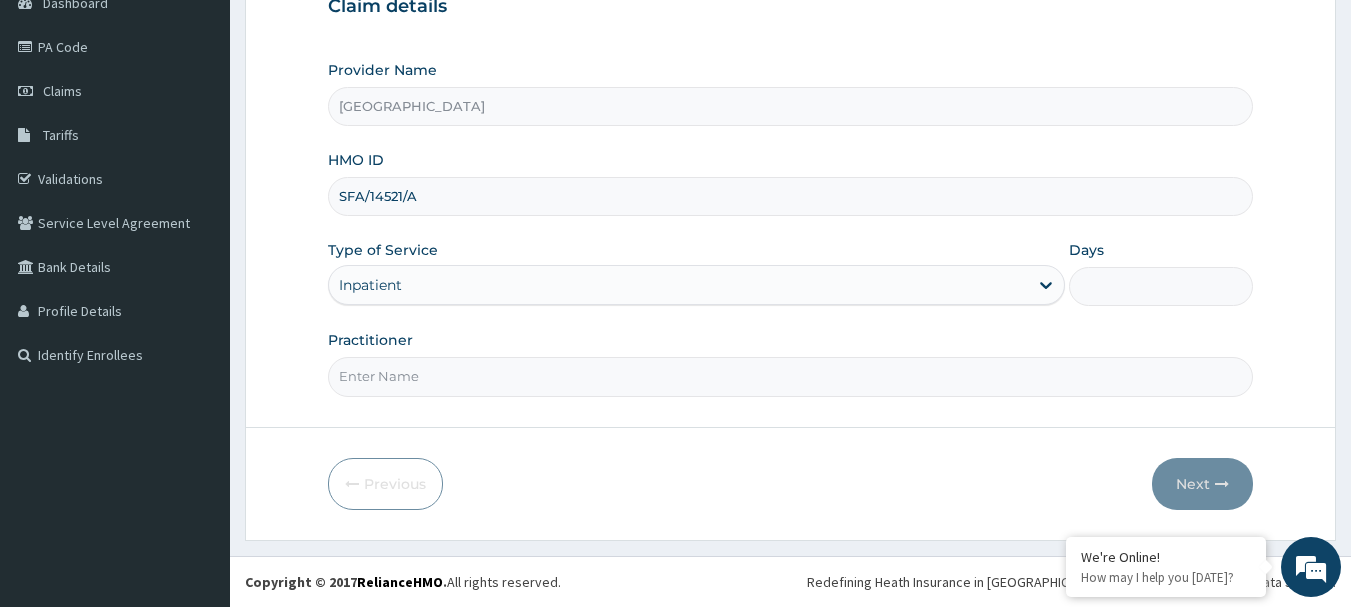 click on "Days" at bounding box center (1161, 286) 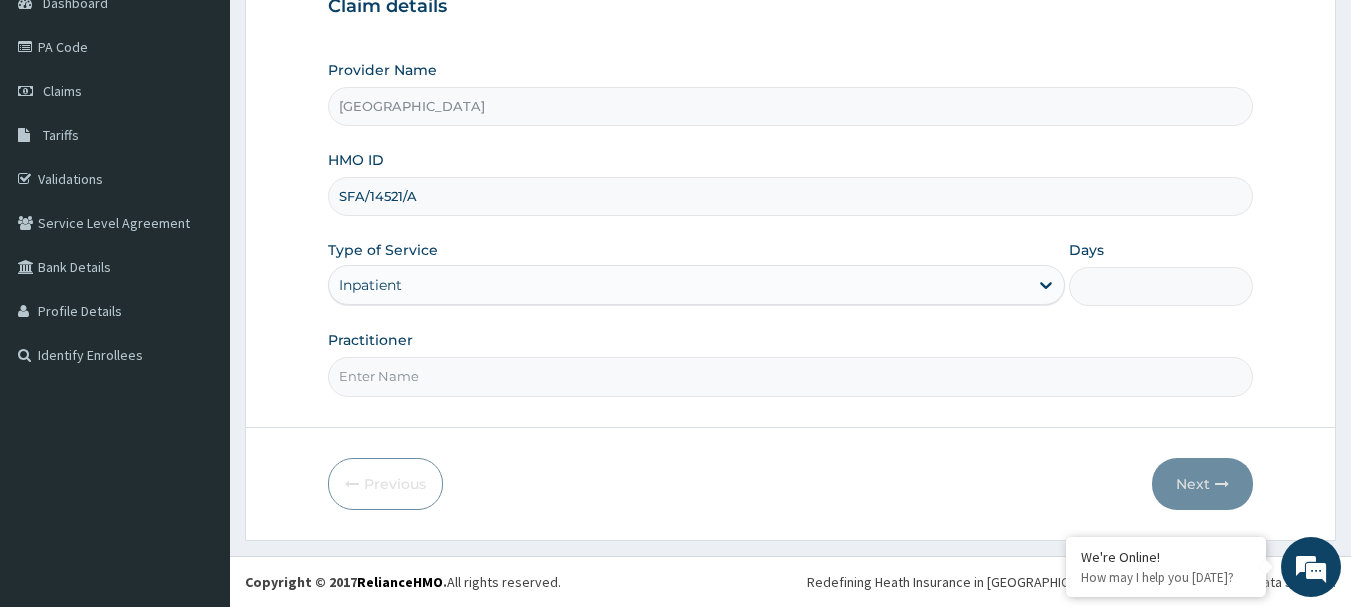 type on "1" 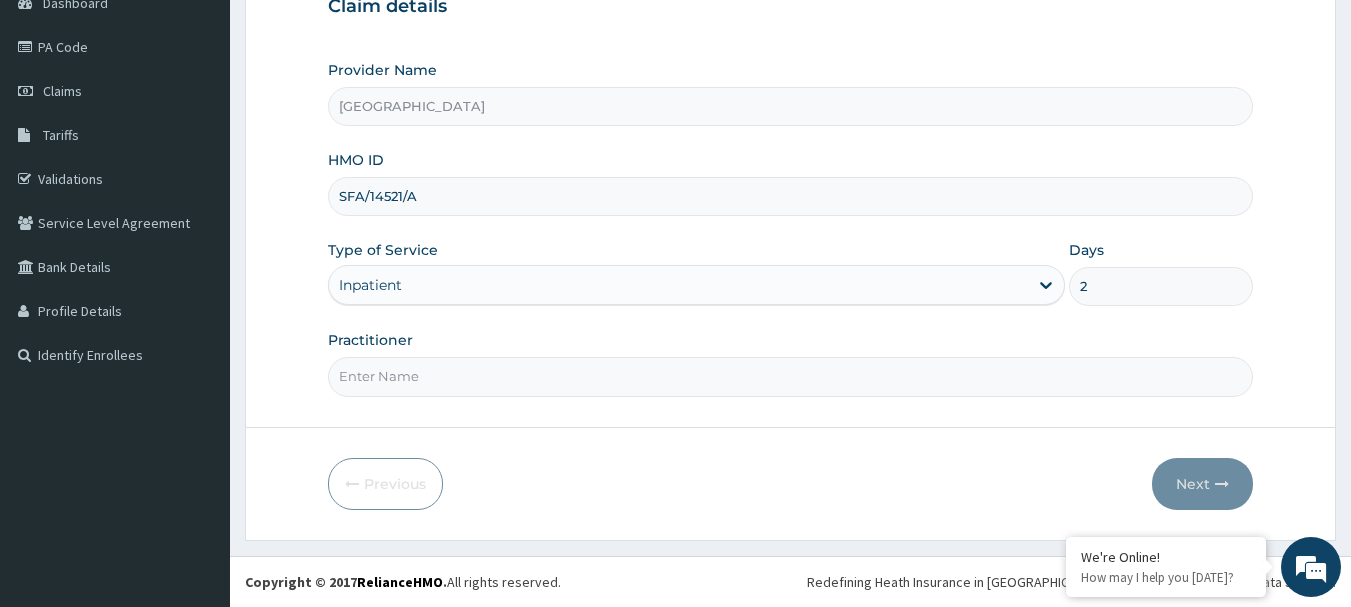 type on "2" 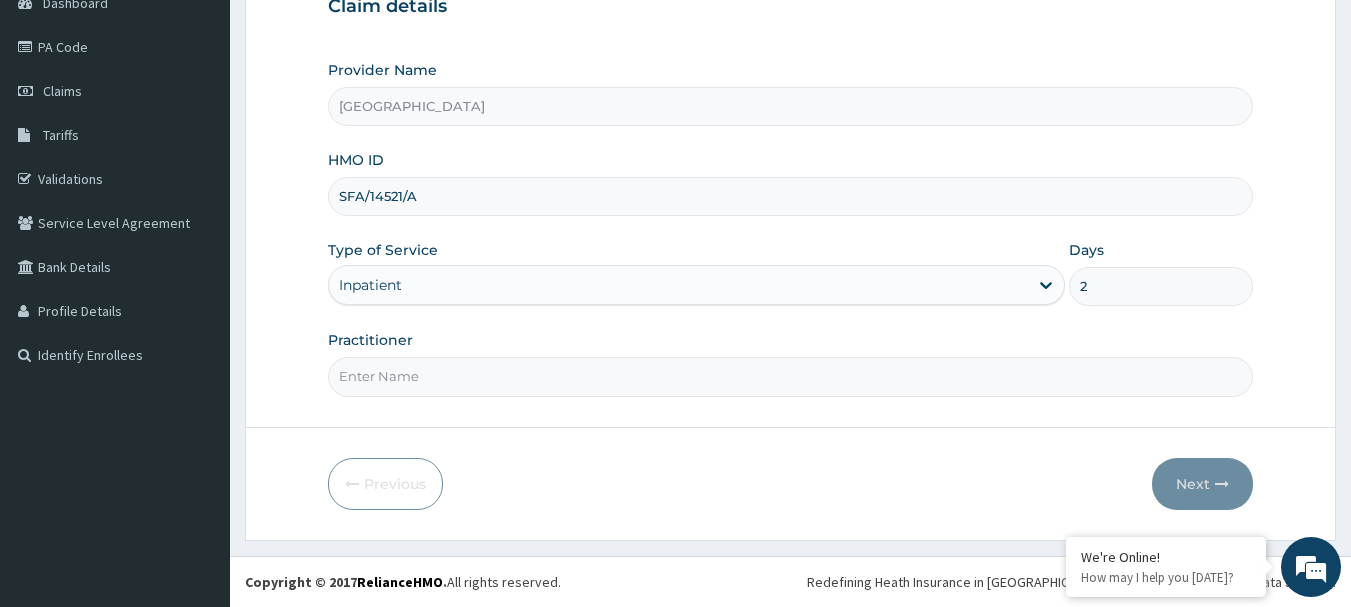 type on "Akinwale" 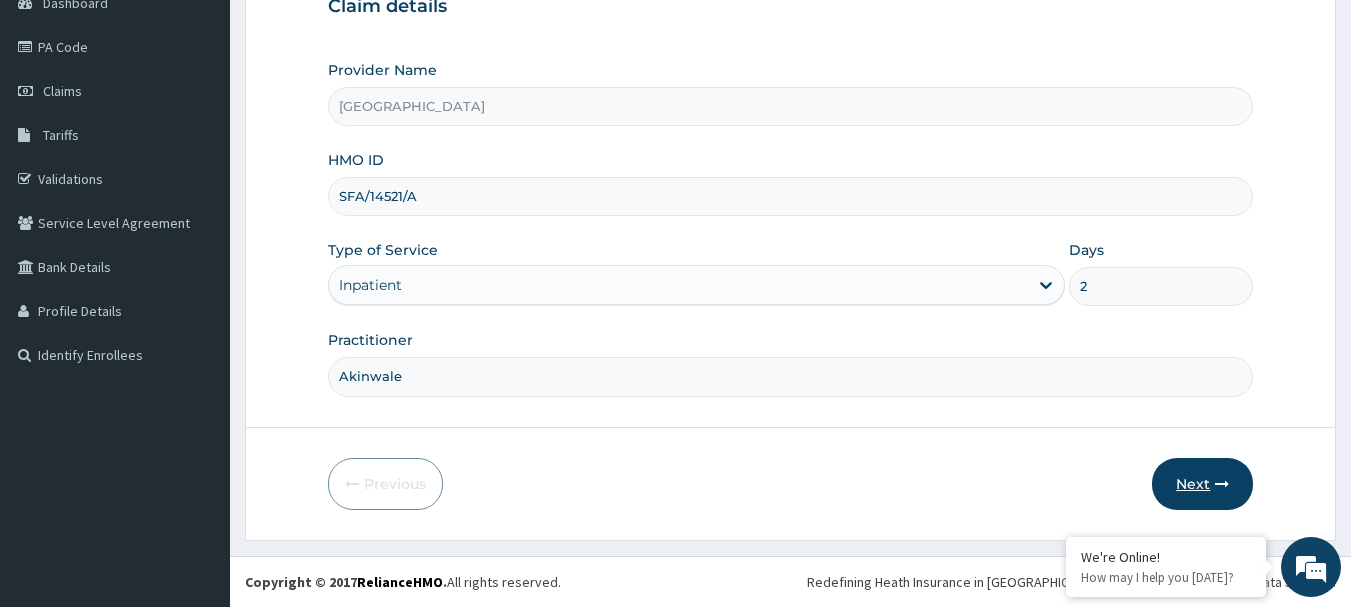 click on "Next" at bounding box center (1202, 484) 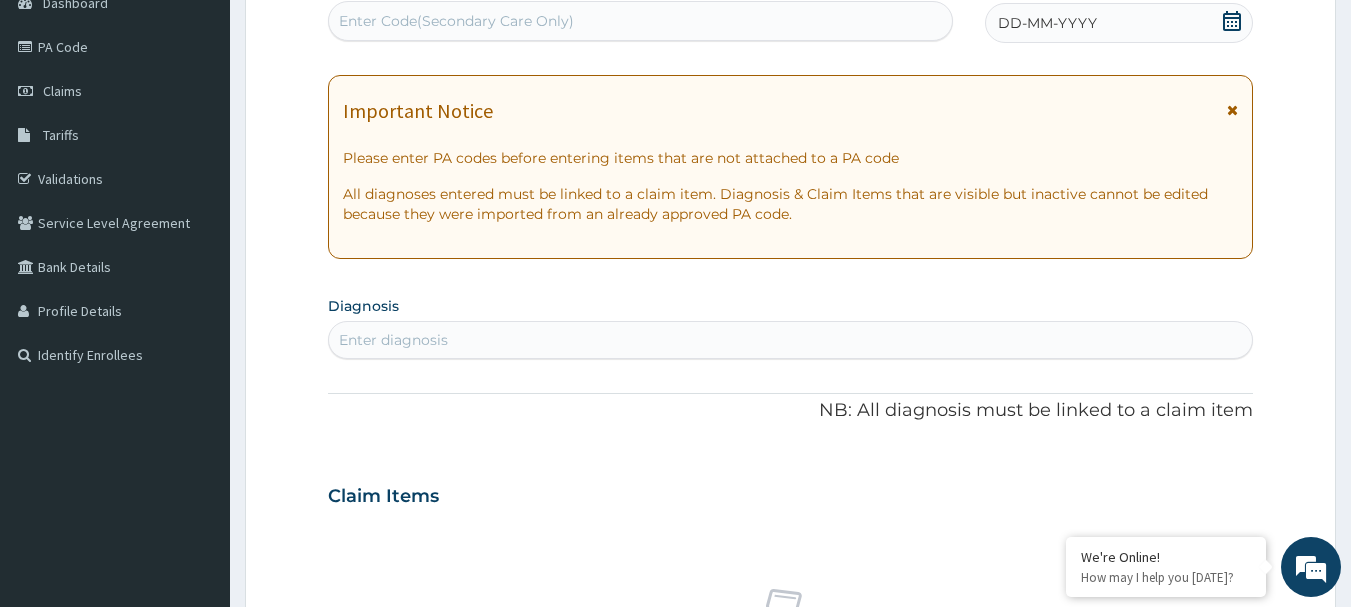 click on "Enter Code(Secondary Care Only)" at bounding box center [641, 21] 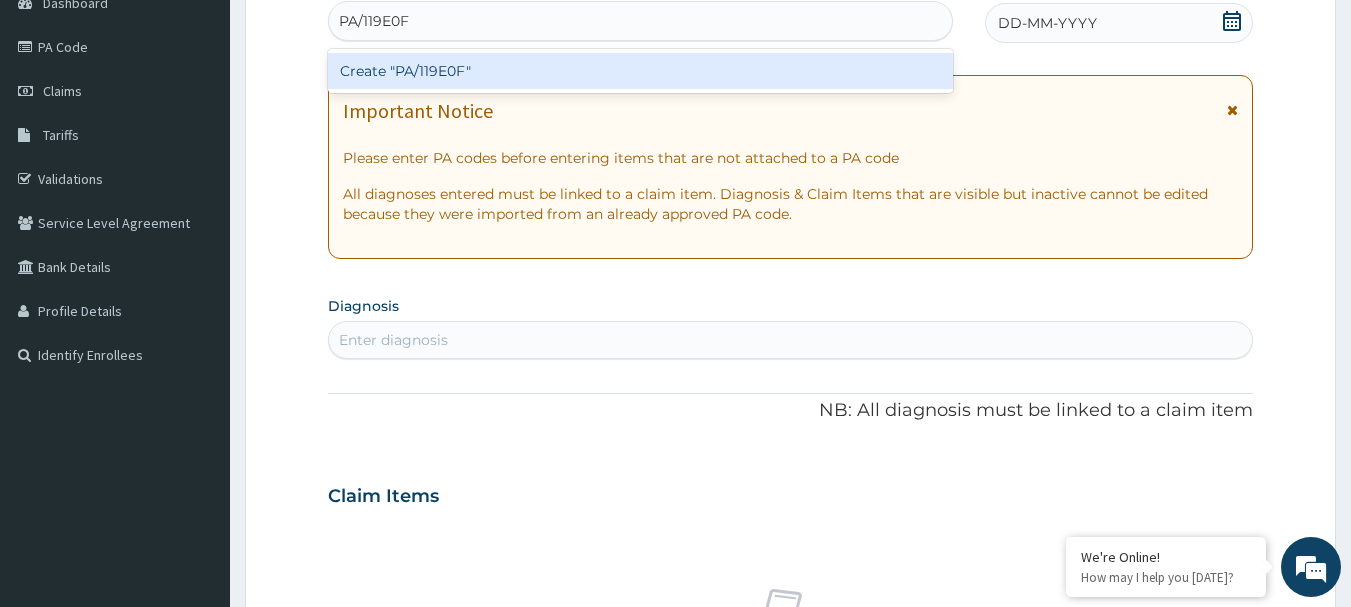 click on "Create "PA/119E0F"" at bounding box center [641, 71] 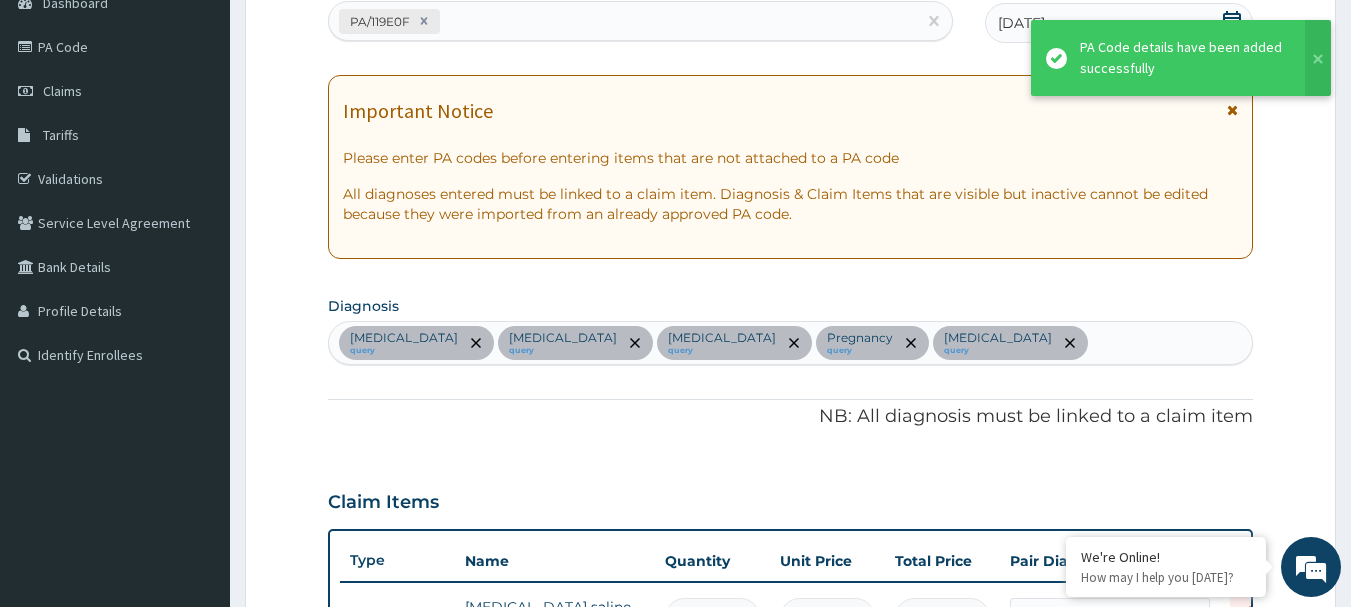 scroll, scrollTop: 1702, scrollLeft: 0, axis: vertical 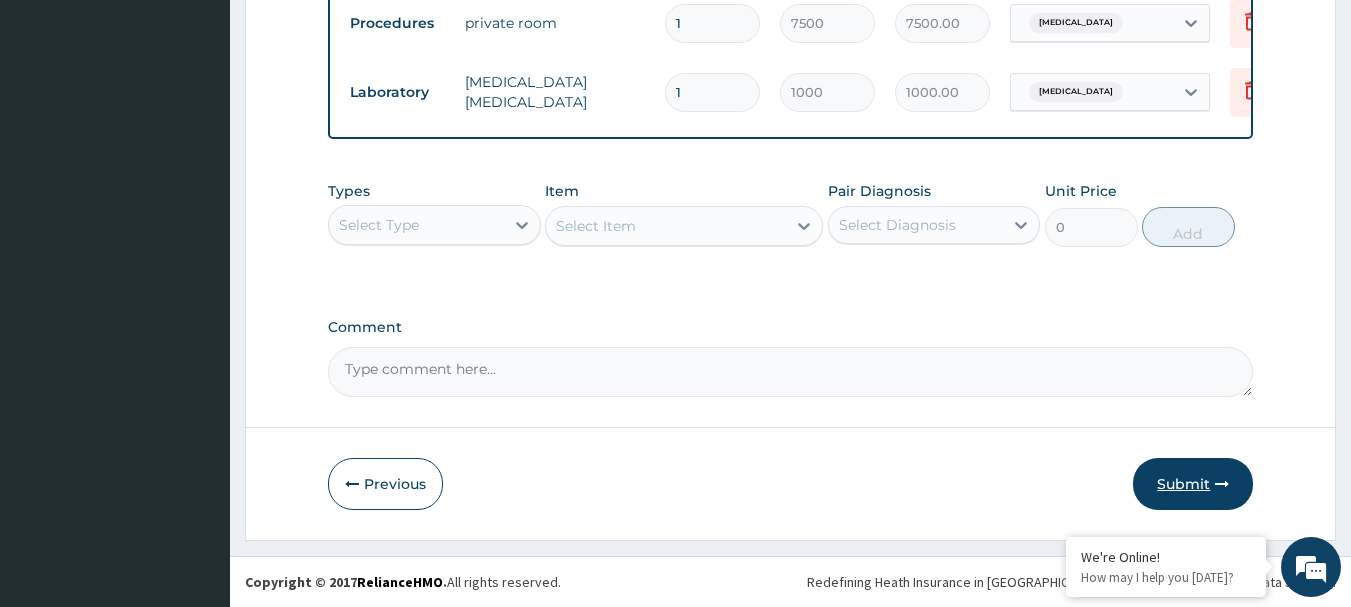 click on "Submit" at bounding box center [1193, 484] 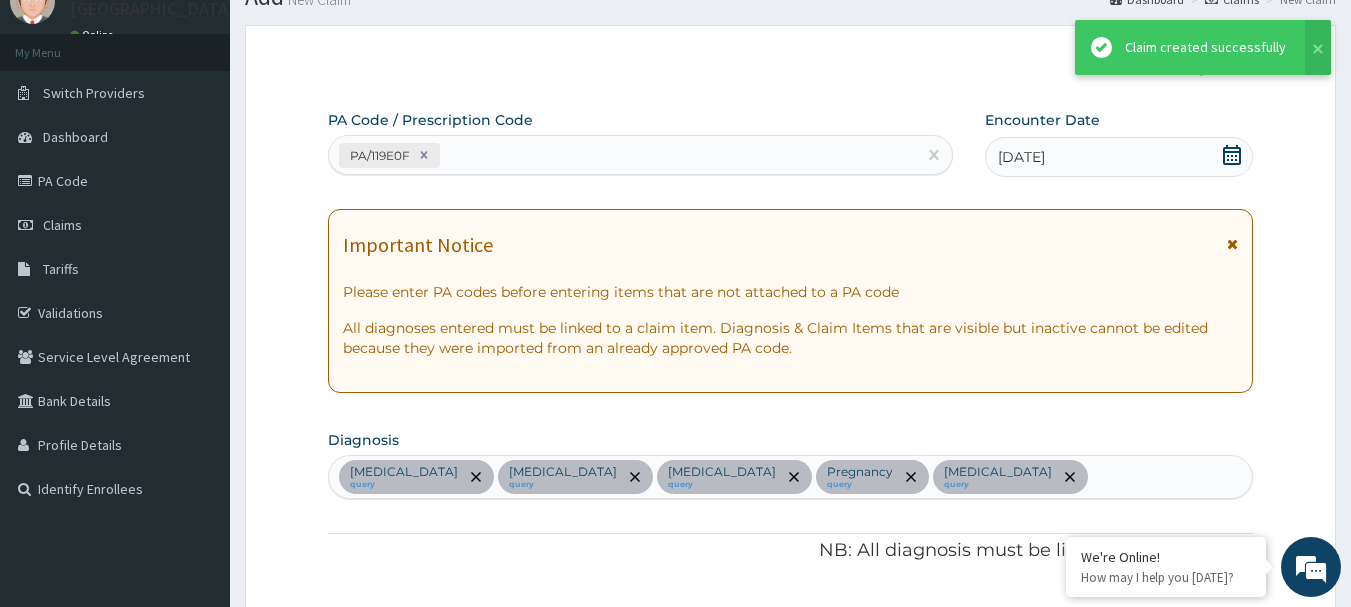 scroll, scrollTop: 1928, scrollLeft: 0, axis: vertical 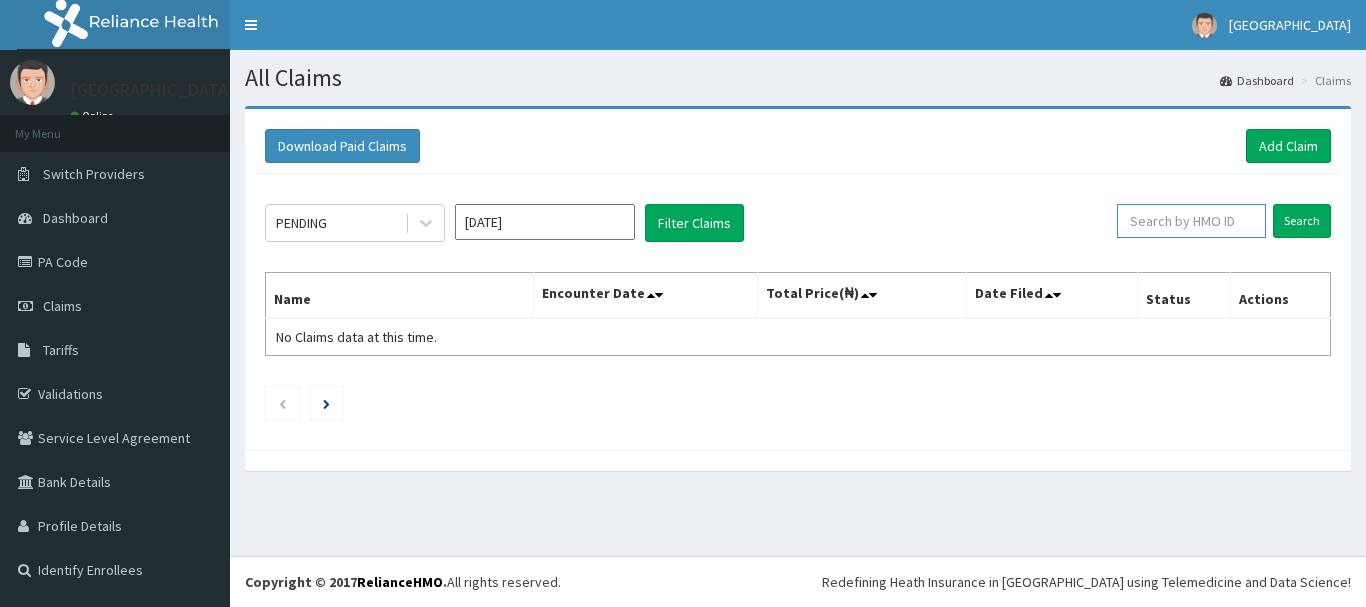 click at bounding box center [1191, 221] 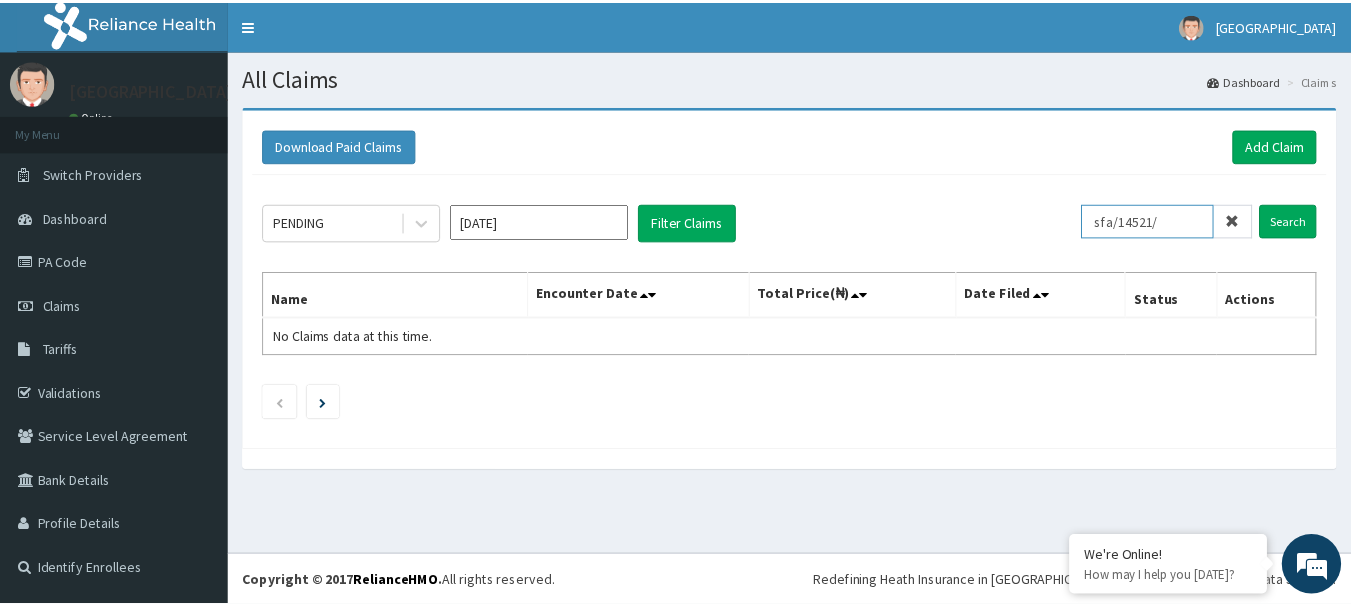 scroll, scrollTop: 0, scrollLeft: 0, axis: both 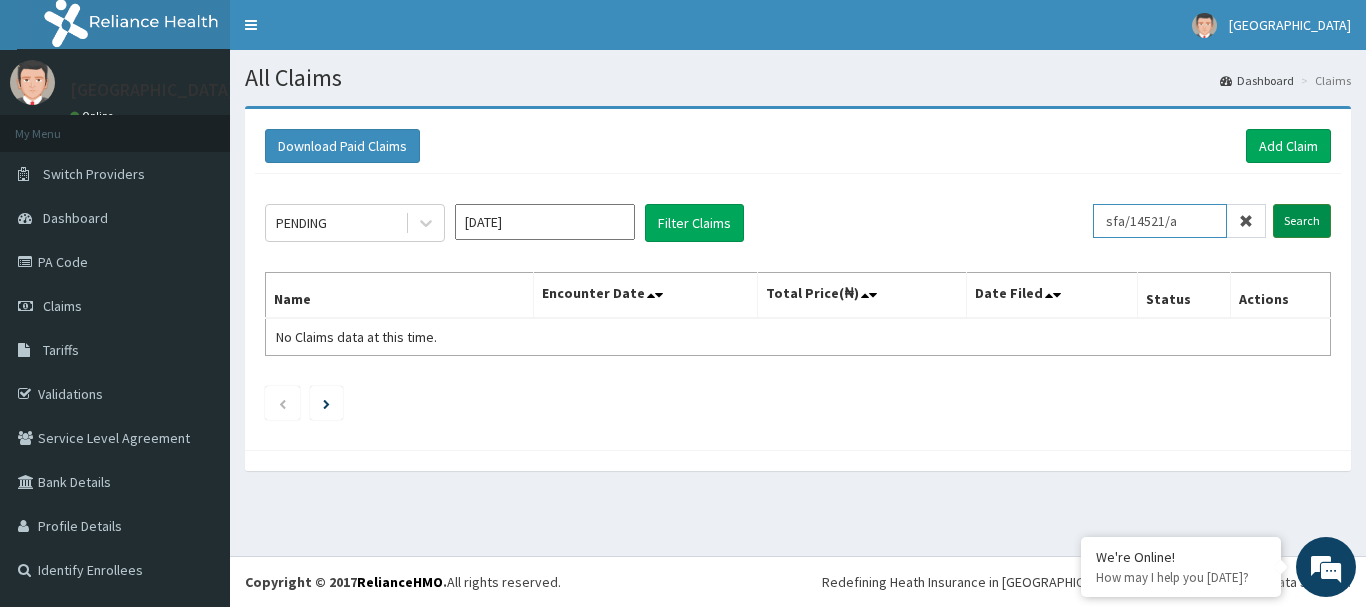 type on "sfa/14521/a" 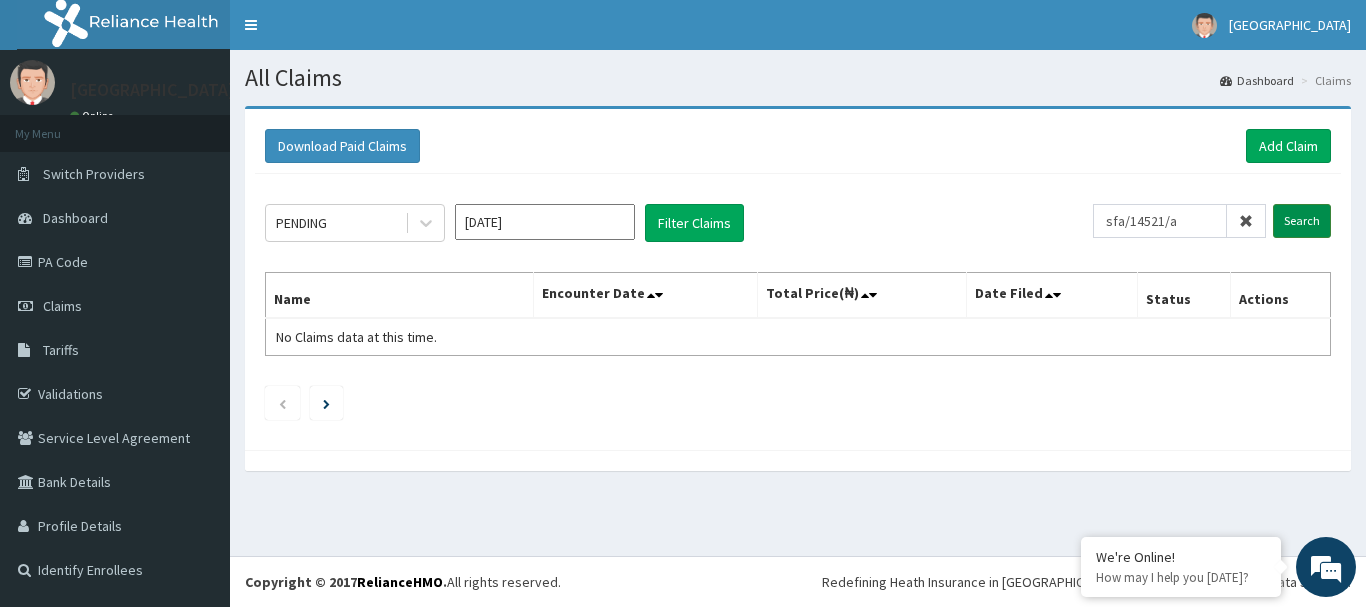click on "Search" at bounding box center [1302, 221] 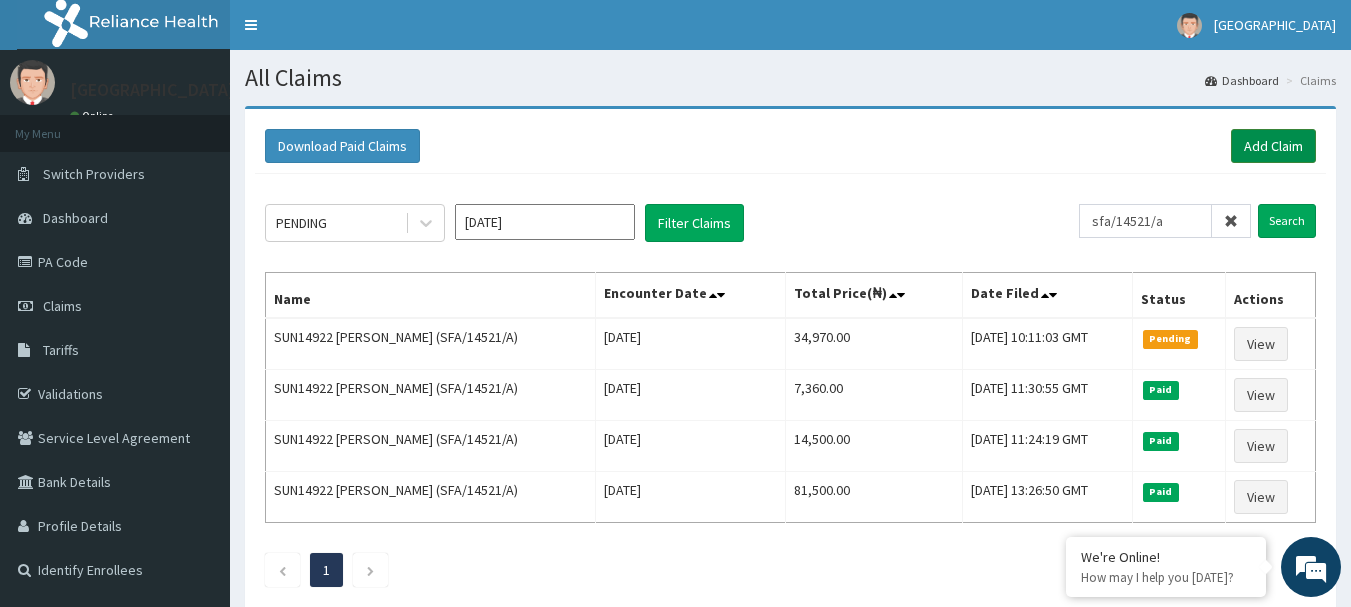 click on "Add Claim" at bounding box center (1273, 146) 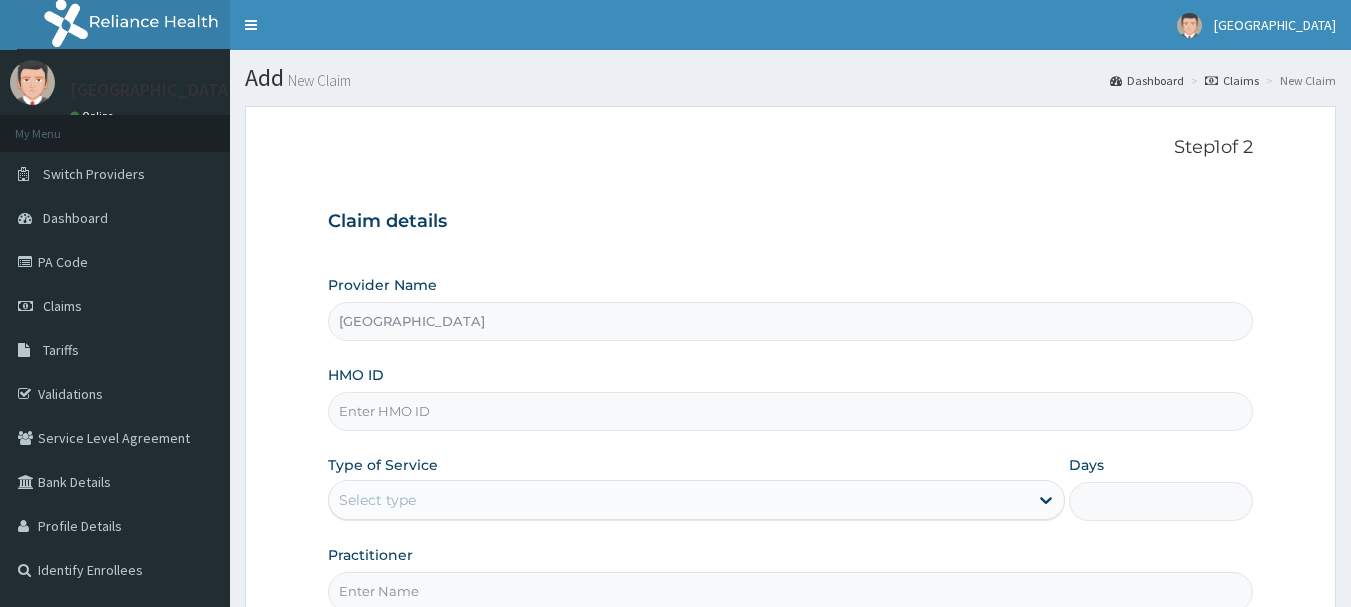 scroll, scrollTop: 0, scrollLeft: 0, axis: both 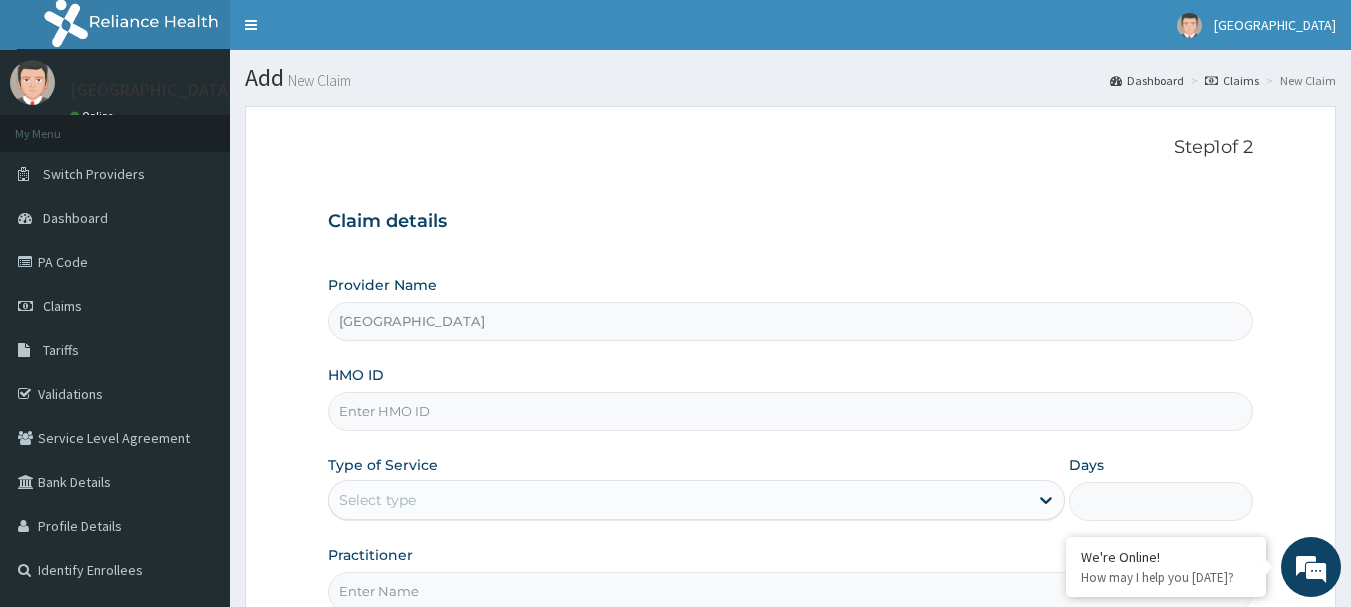 click on "HMO ID" at bounding box center (791, 411) 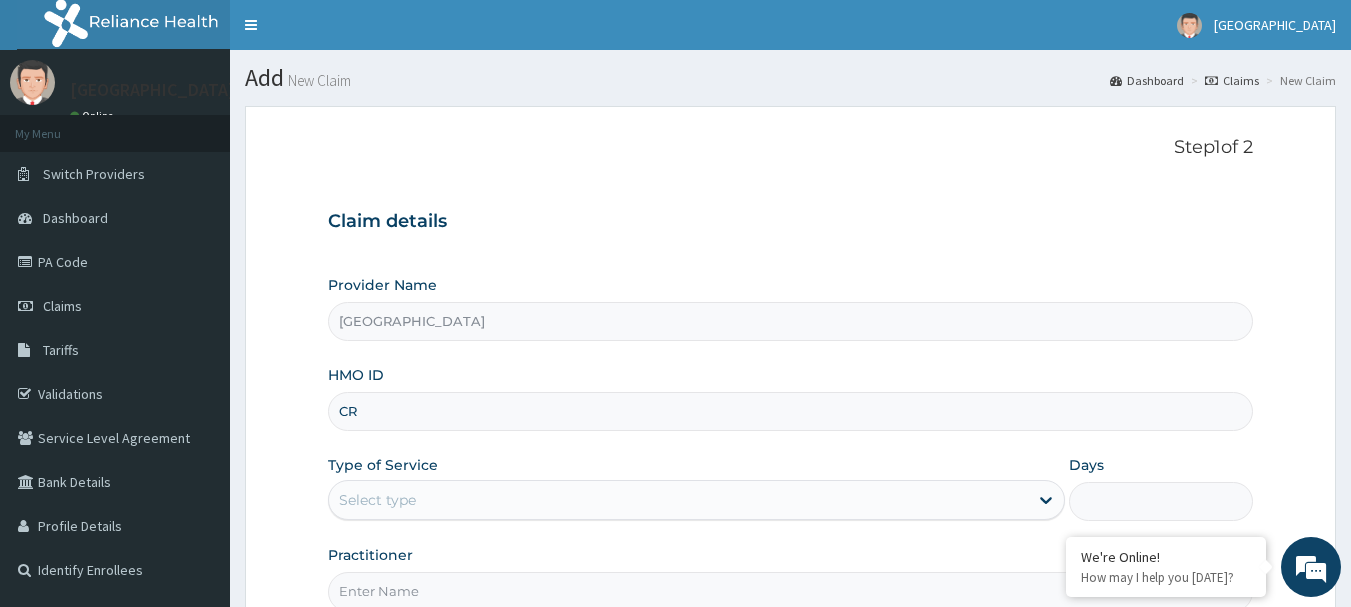 scroll, scrollTop: 0, scrollLeft: 0, axis: both 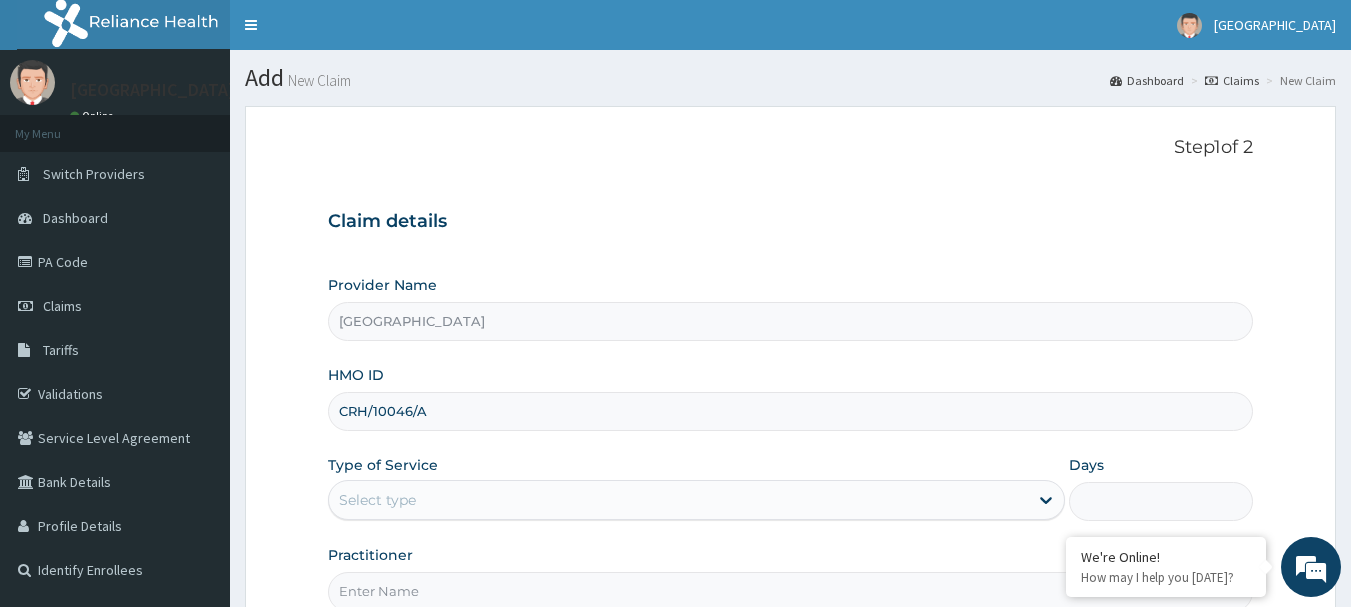 type on "CRH/10046/A" 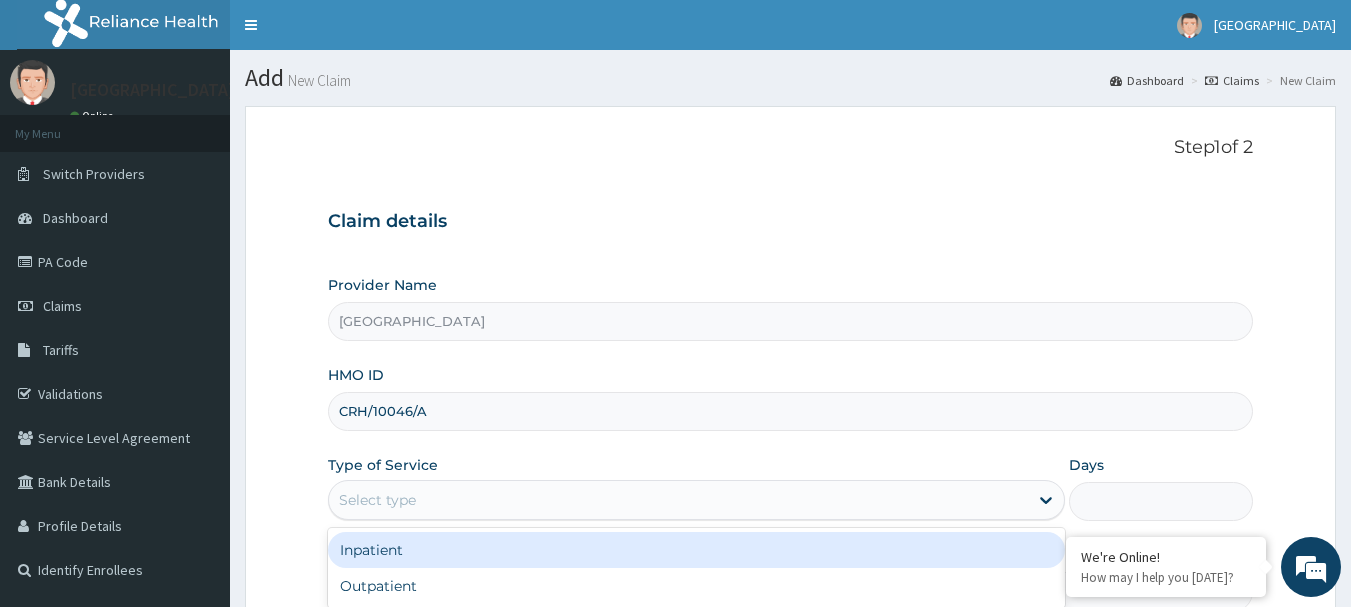 click on "Select type" at bounding box center [678, 500] 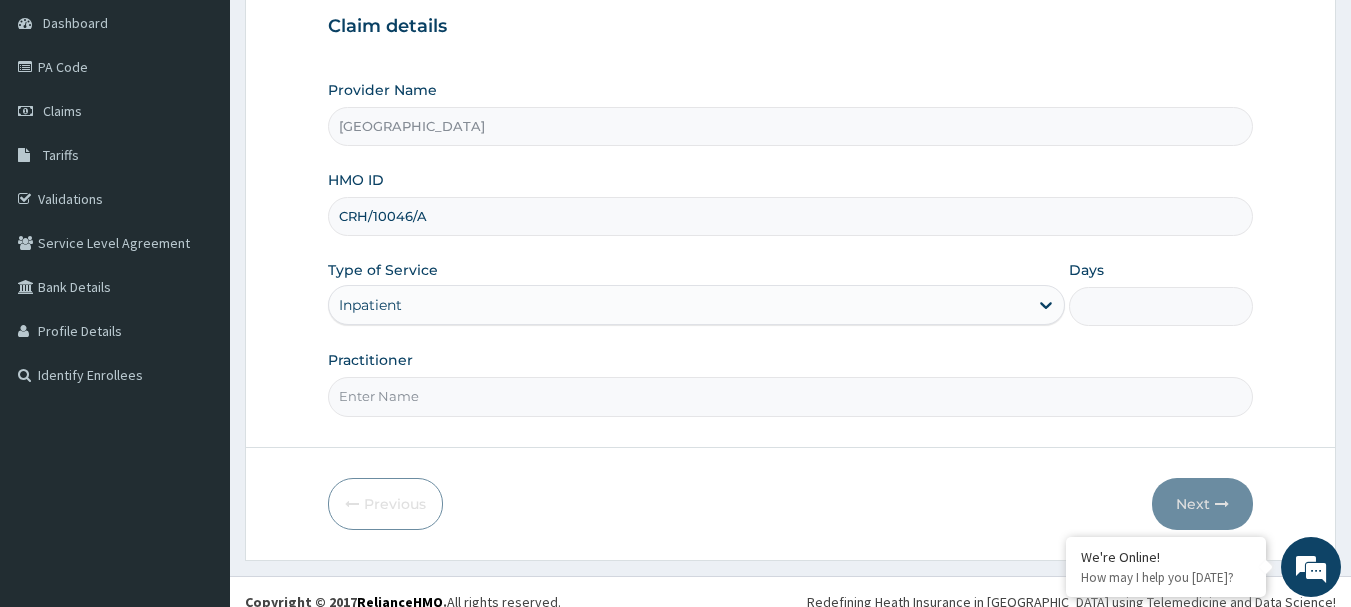 scroll, scrollTop: 215, scrollLeft: 0, axis: vertical 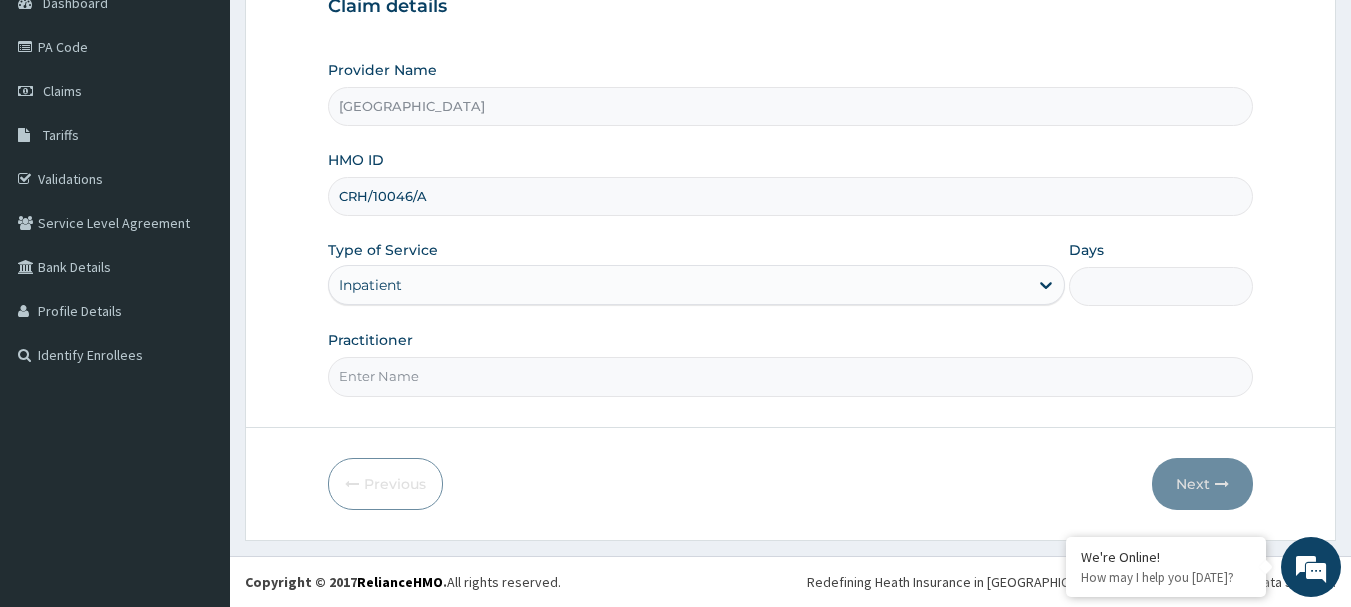 click on "Days" at bounding box center (1161, 286) 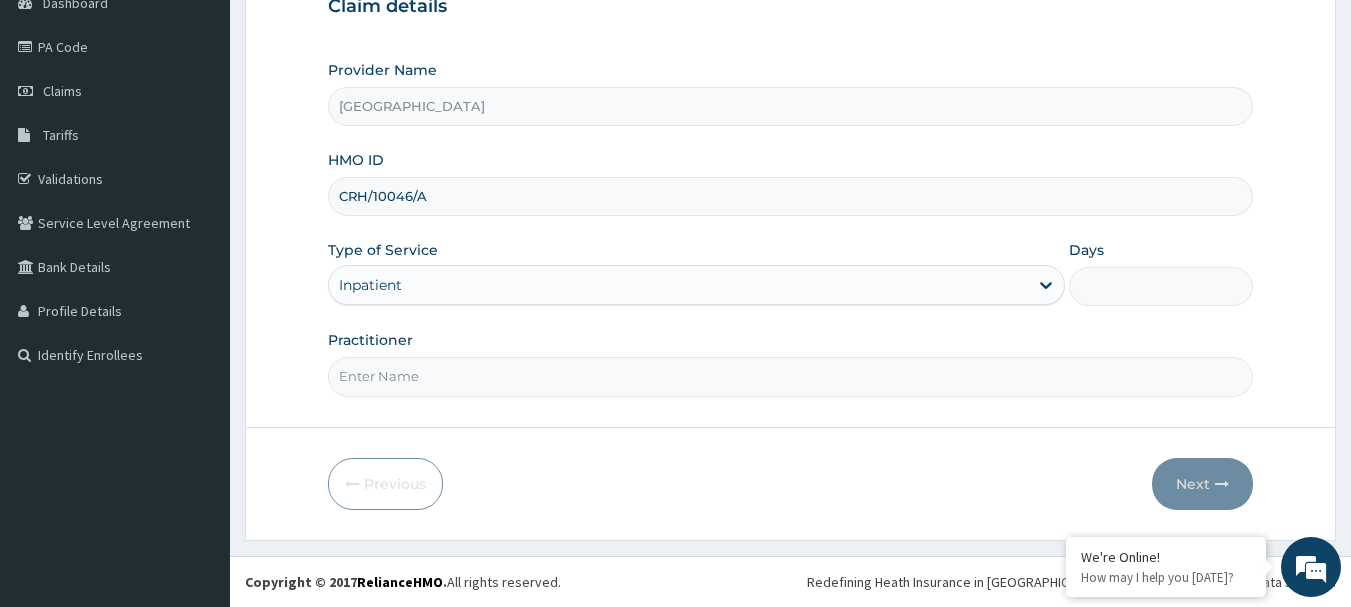 type on "2" 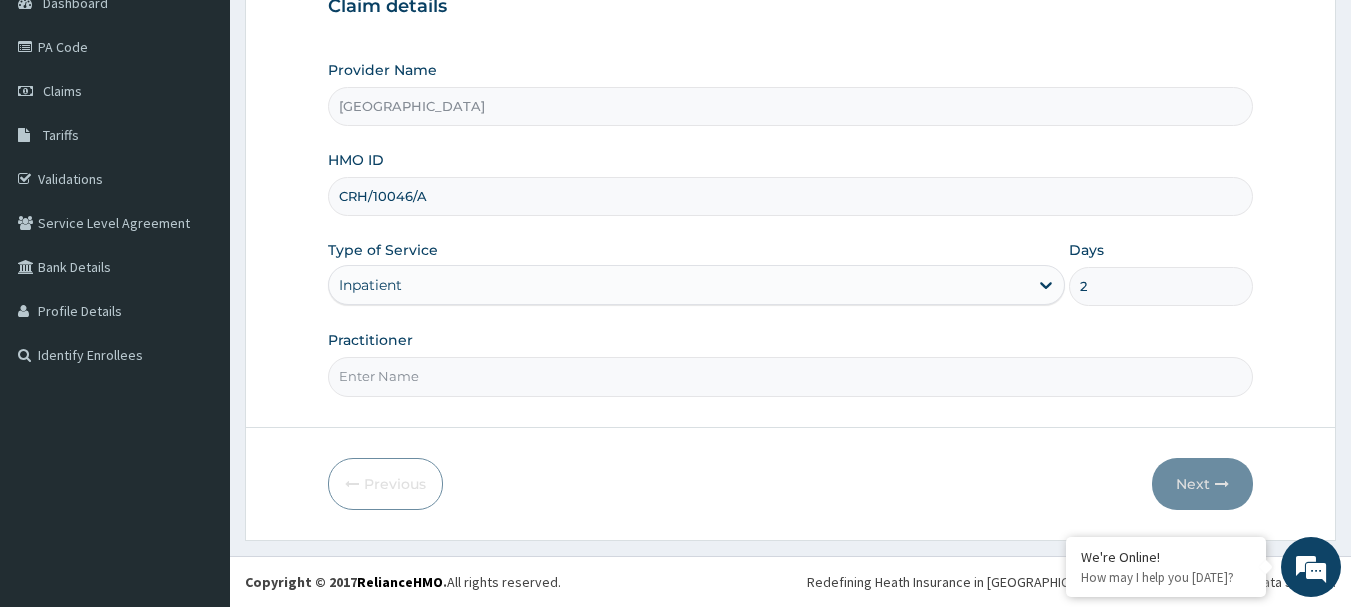click on "Practitioner" at bounding box center (791, 376) 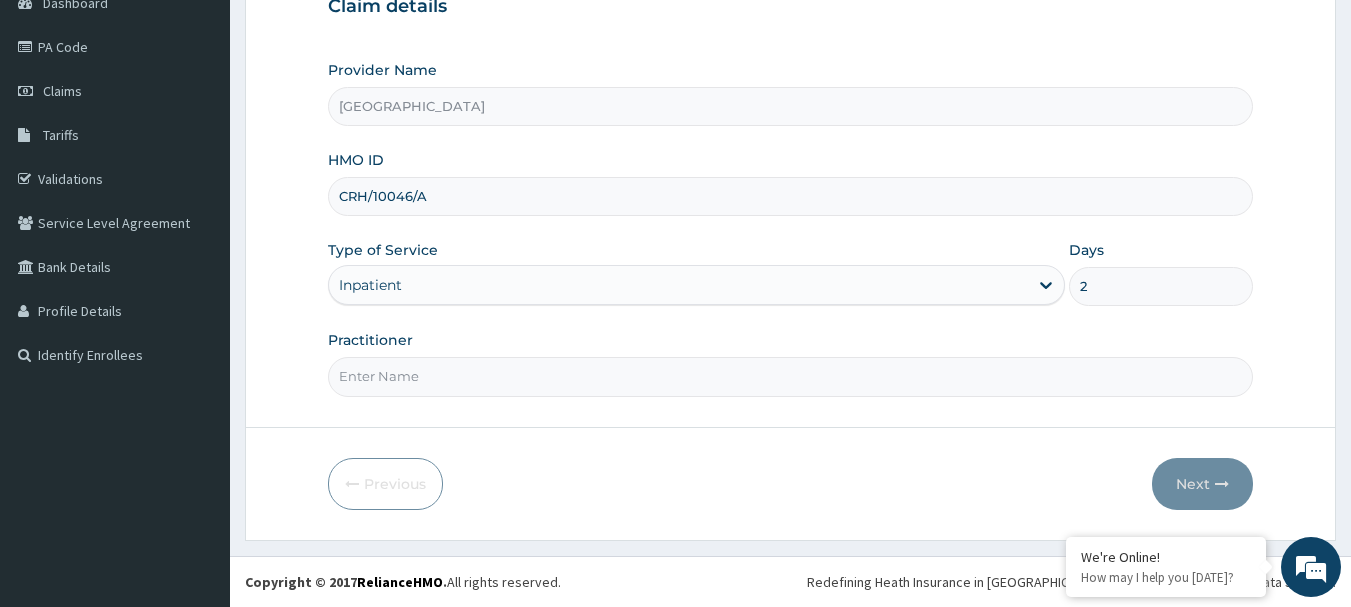 type on "AJAYI" 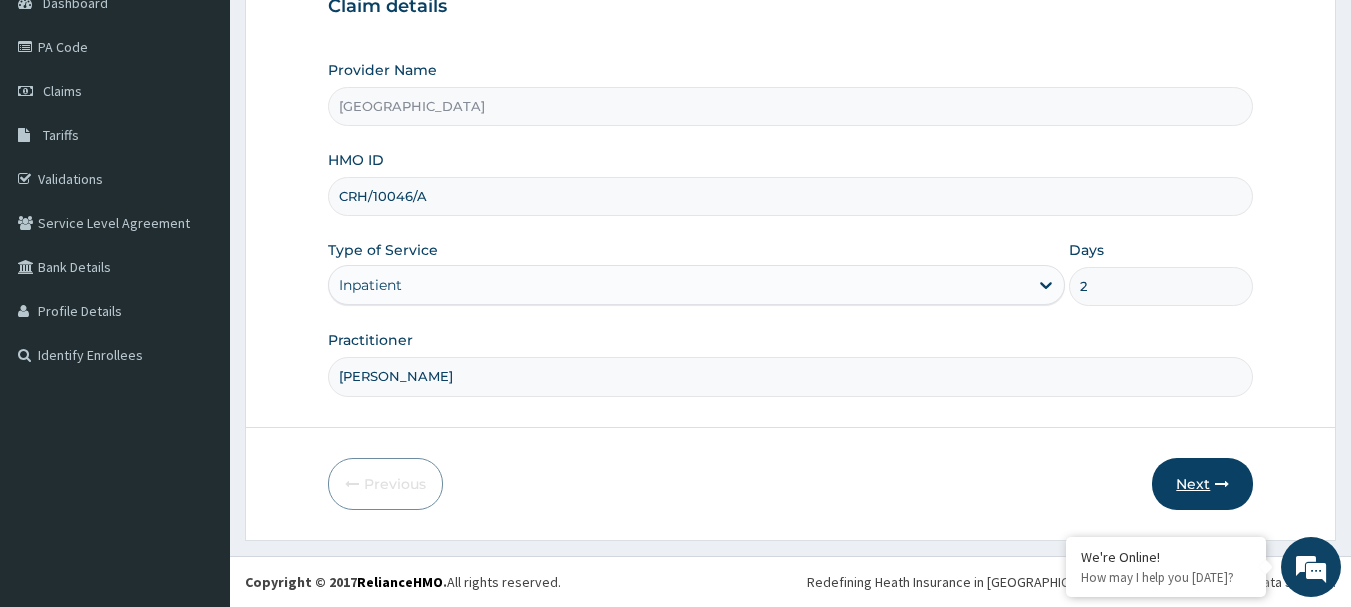 click on "Next" at bounding box center [1202, 484] 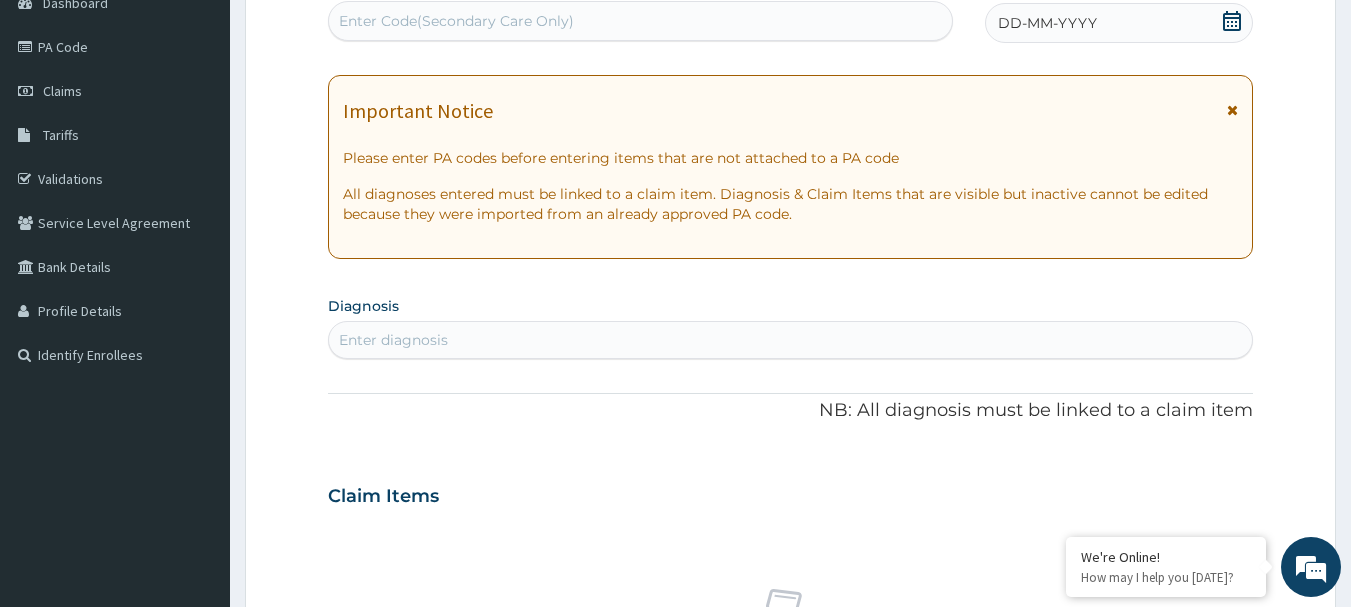 click on "Enter Code(Secondary Care Only)" at bounding box center [641, 21] 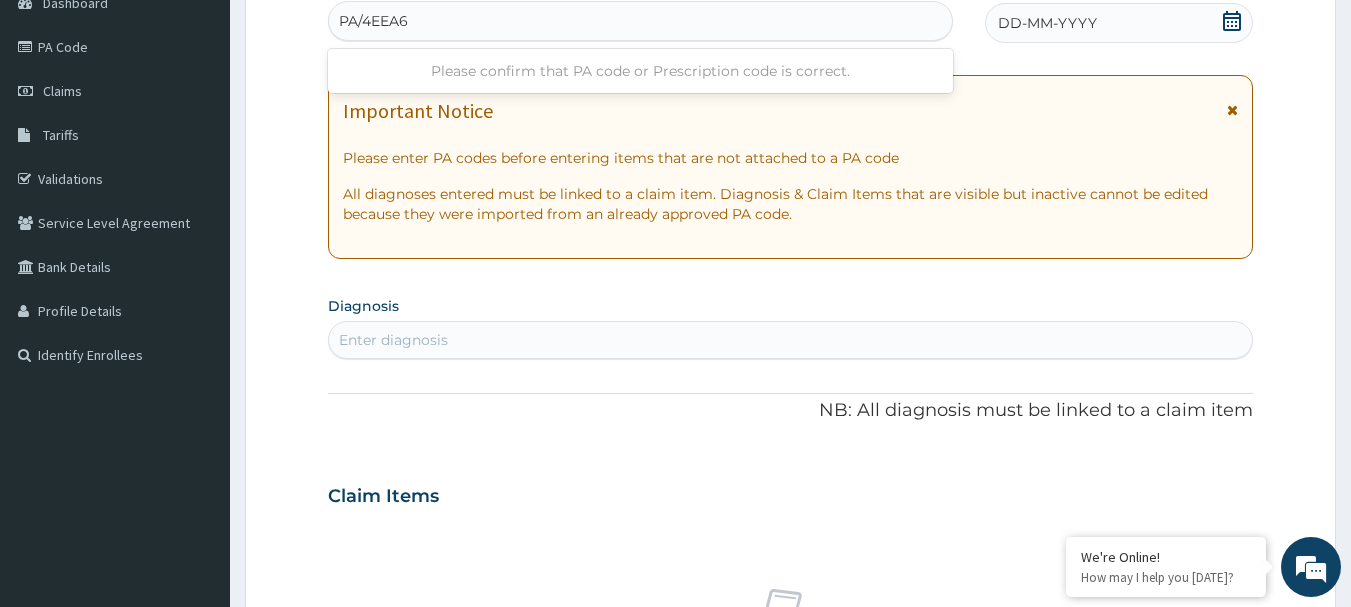 type on "PA/4EEA6D" 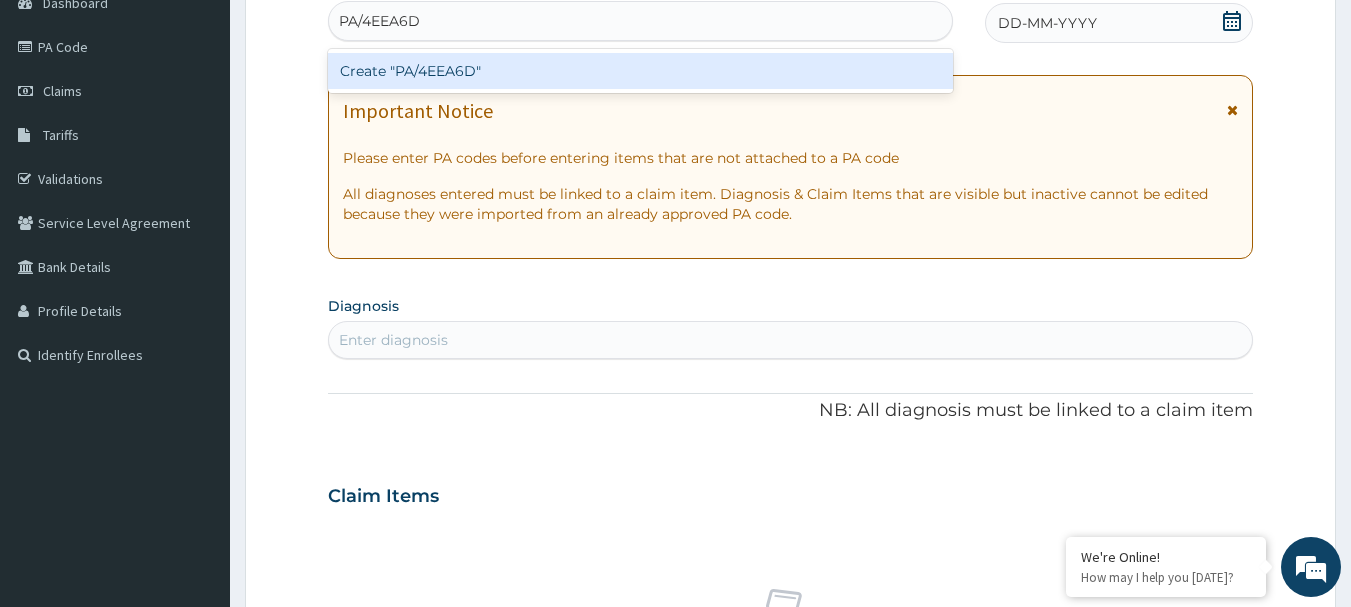 click on "Create "PA/4EEA6D"" at bounding box center (641, 71) 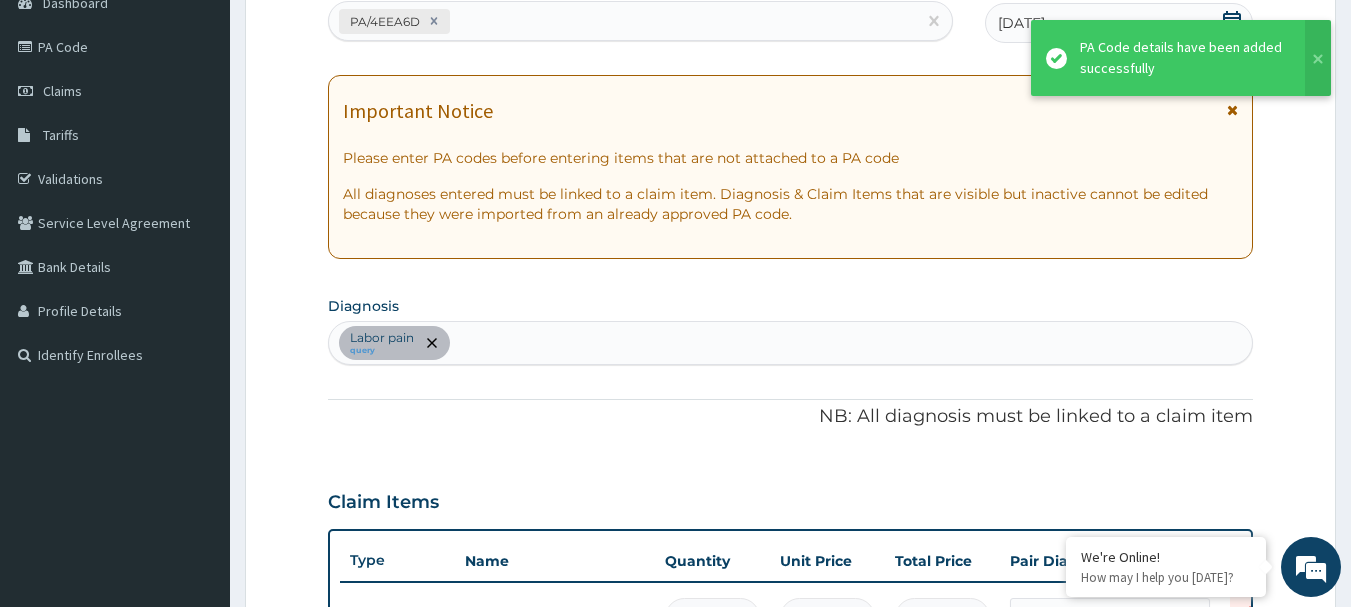 scroll, scrollTop: 598, scrollLeft: 0, axis: vertical 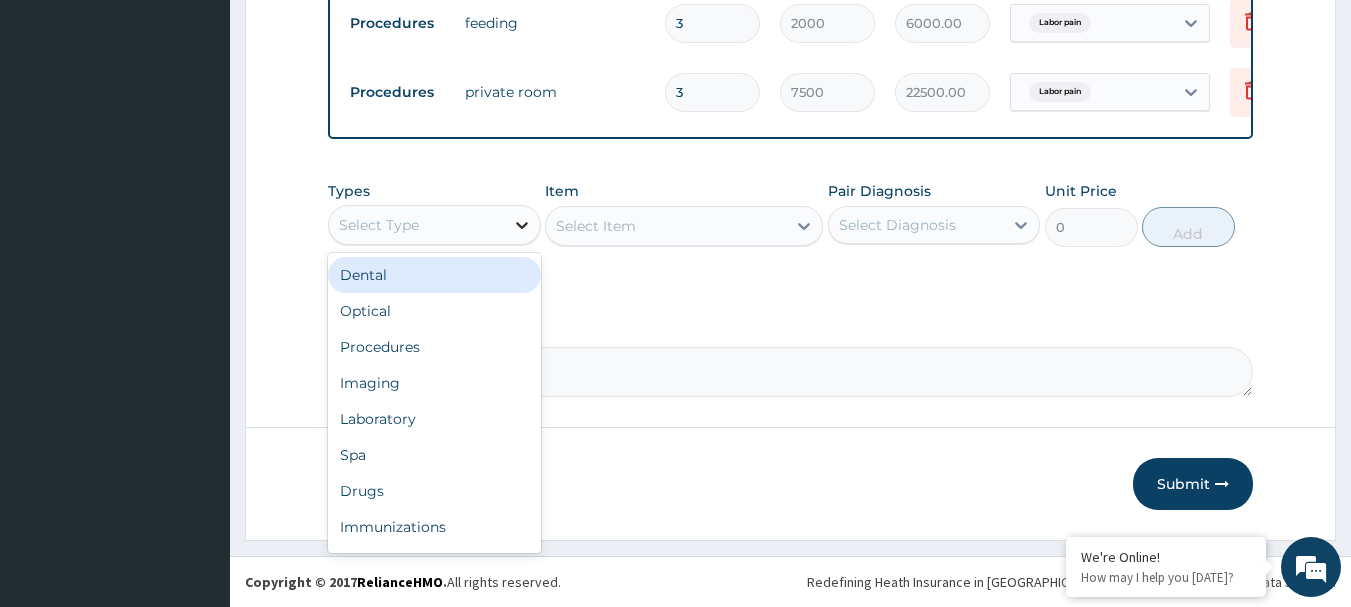 click 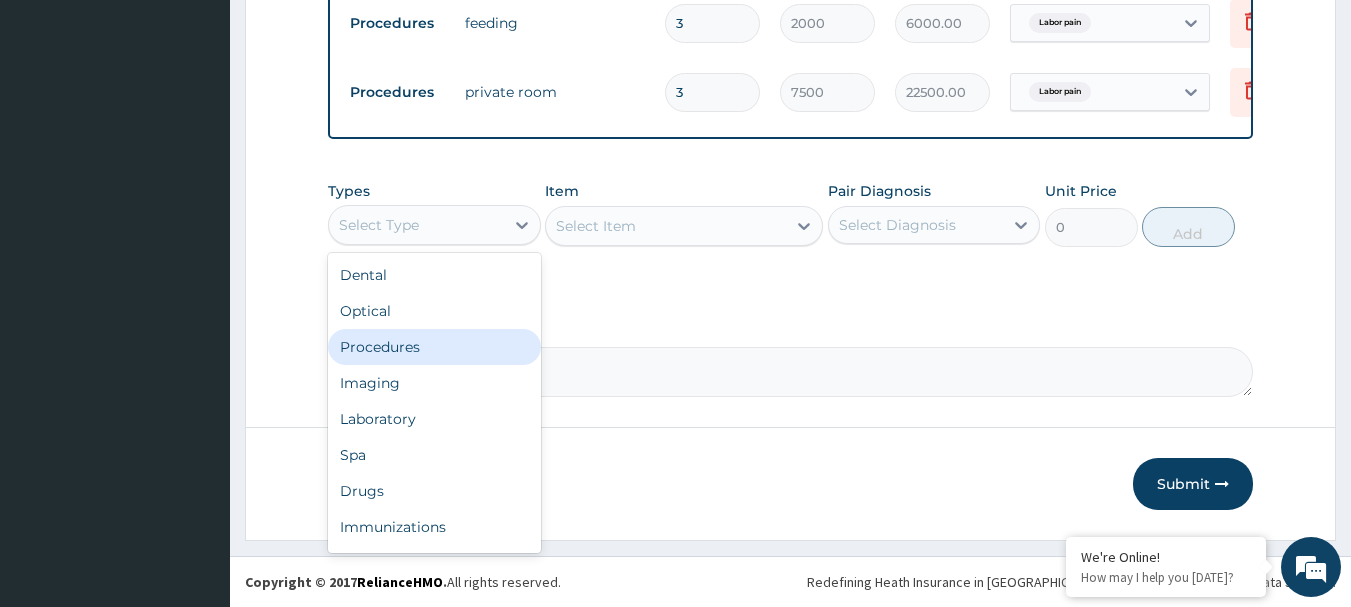 click on "Procedures" at bounding box center [434, 347] 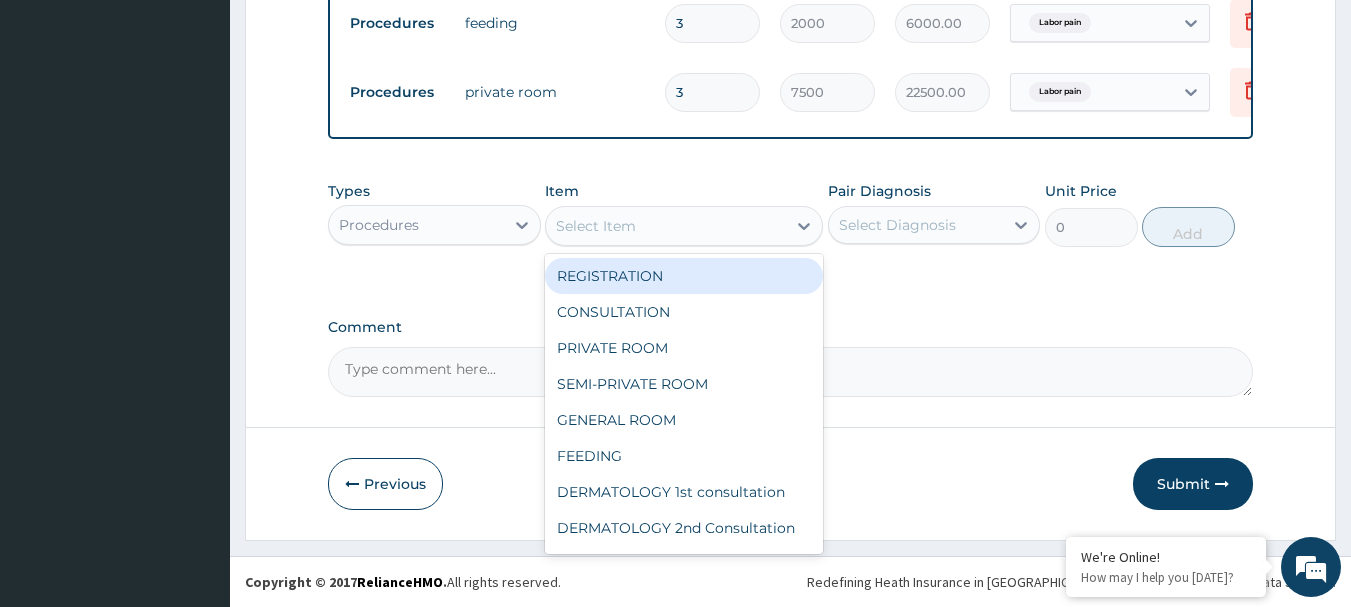 click on "Select Item" at bounding box center (666, 226) 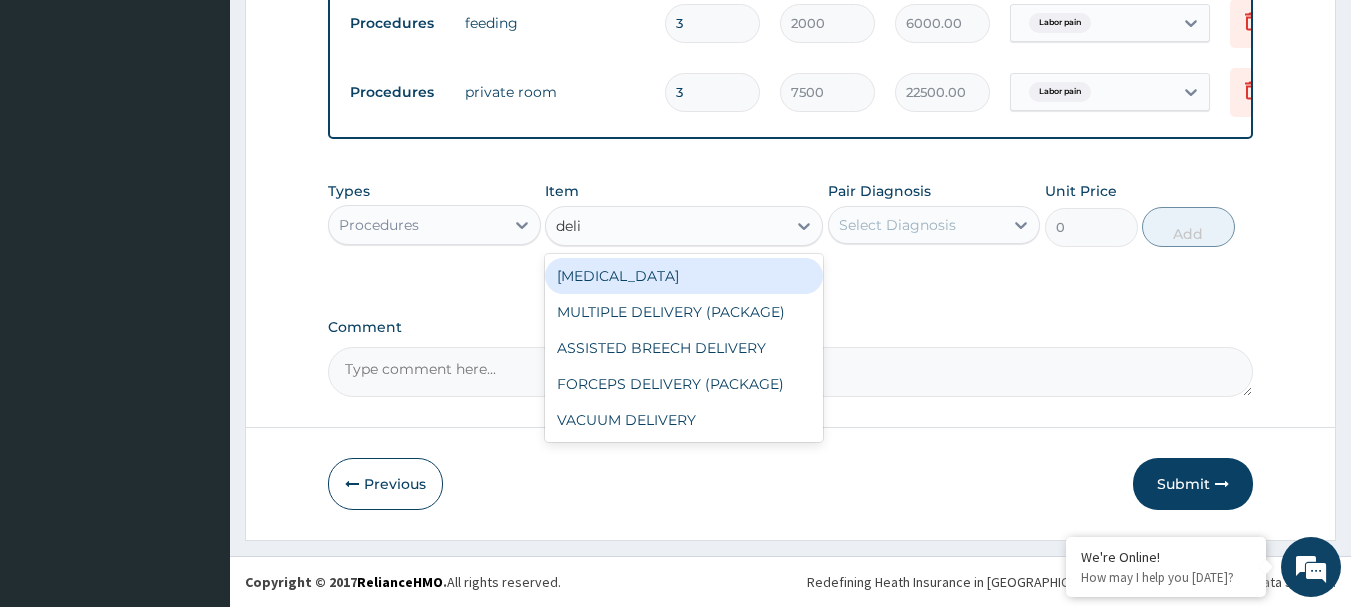 type on "deliv" 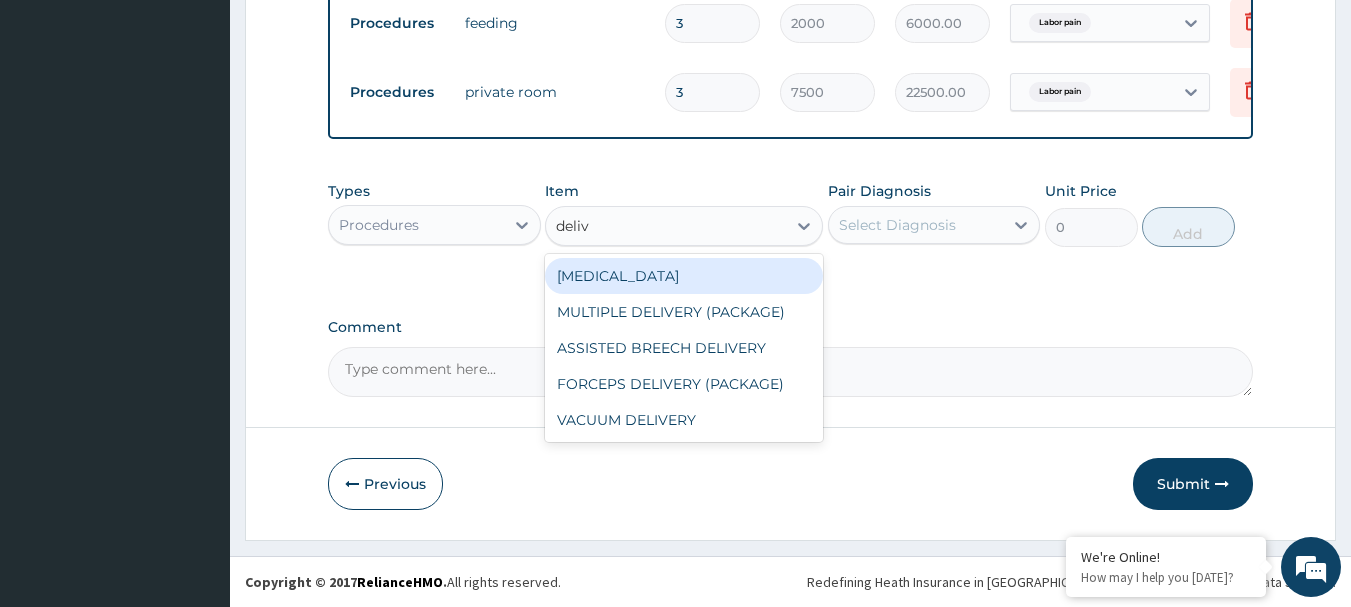 click on "NORMAL DELIVERY" at bounding box center [684, 276] 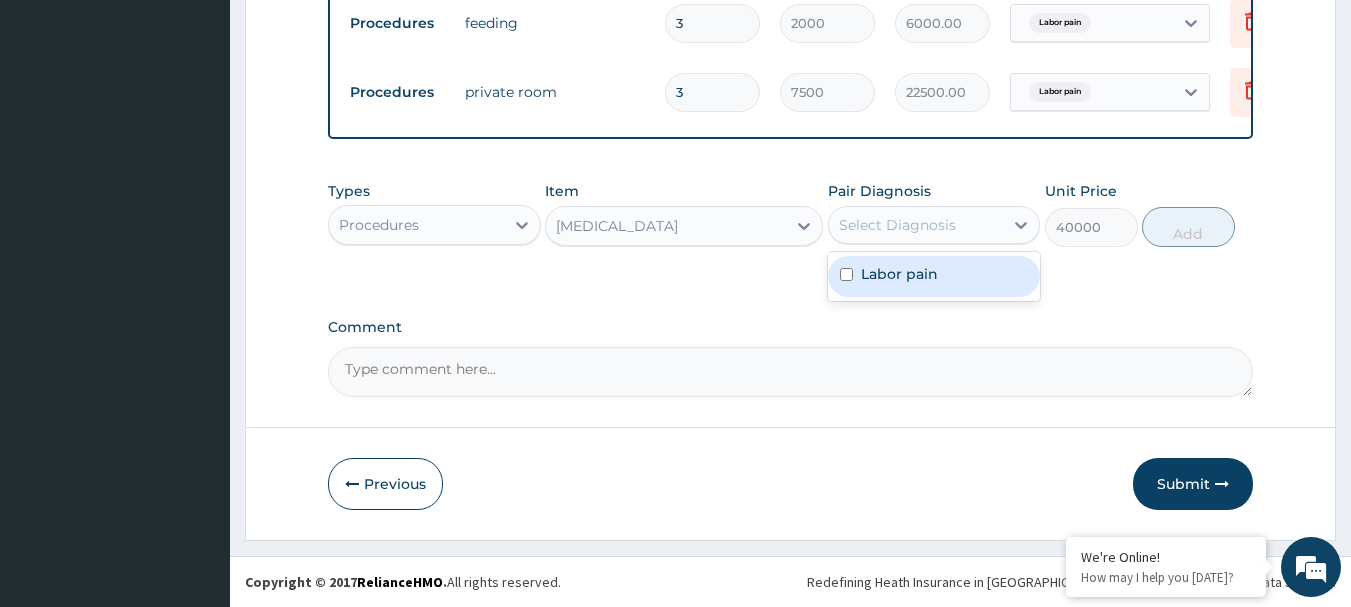 click on "Select Diagnosis" at bounding box center (897, 225) 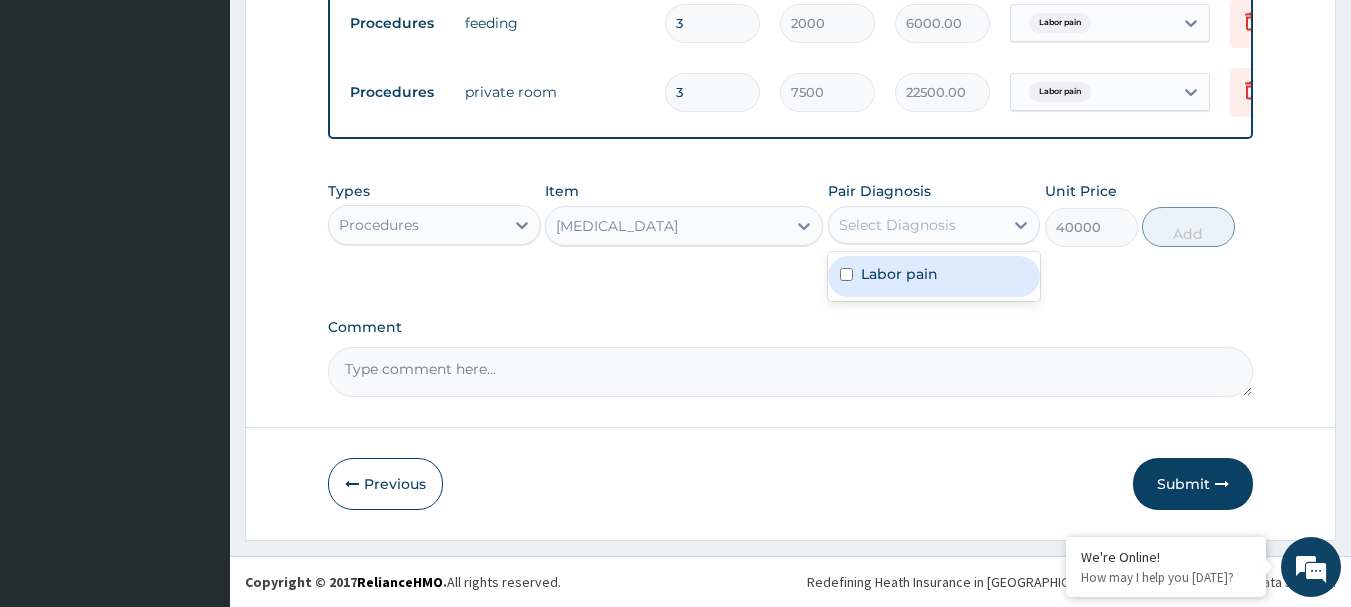 click on "Labor pain" at bounding box center (899, 274) 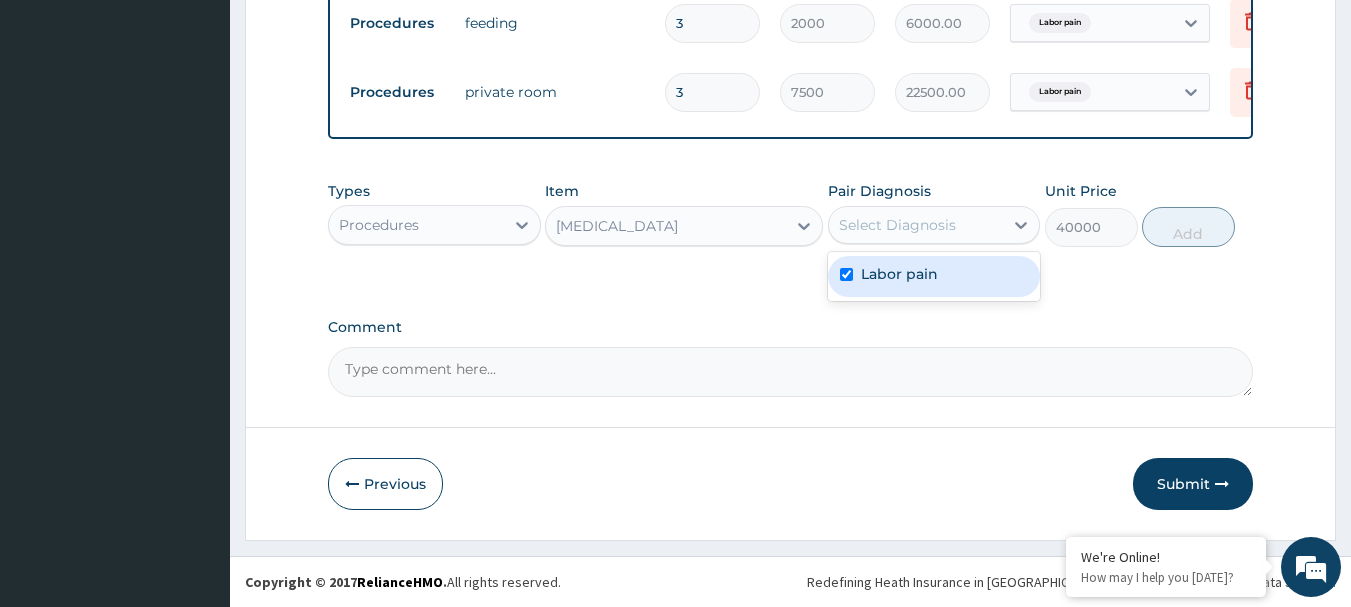 checkbox on "true" 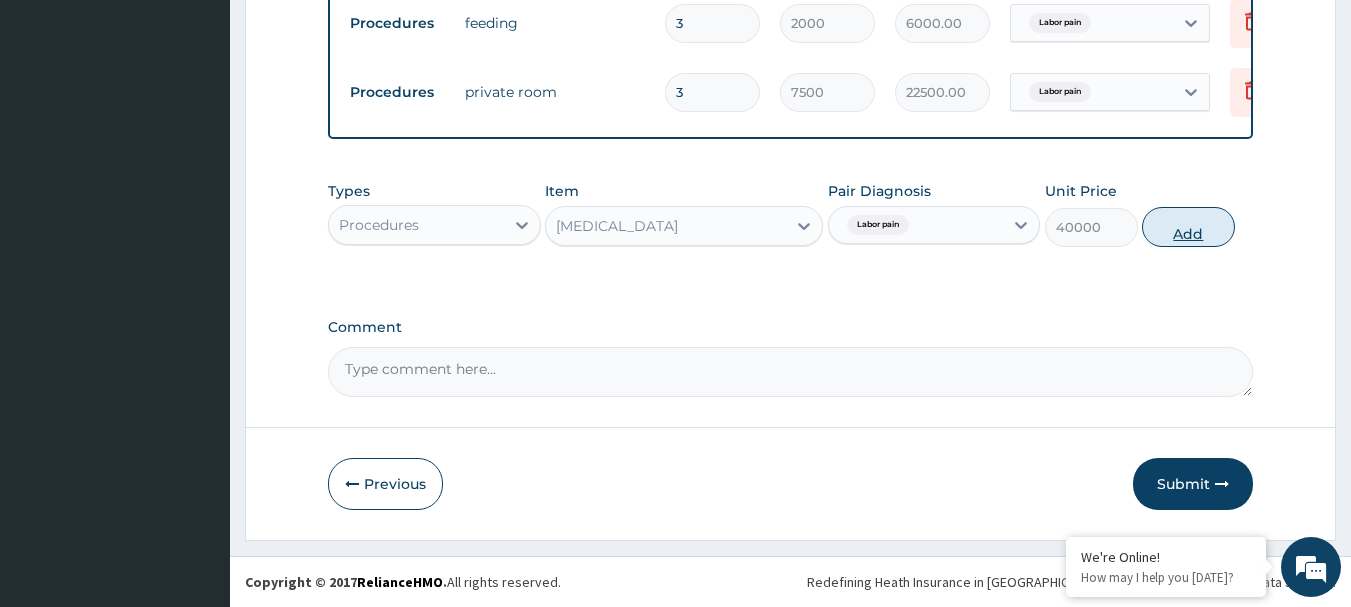 click on "Add" at bounding box center (1188, 227) 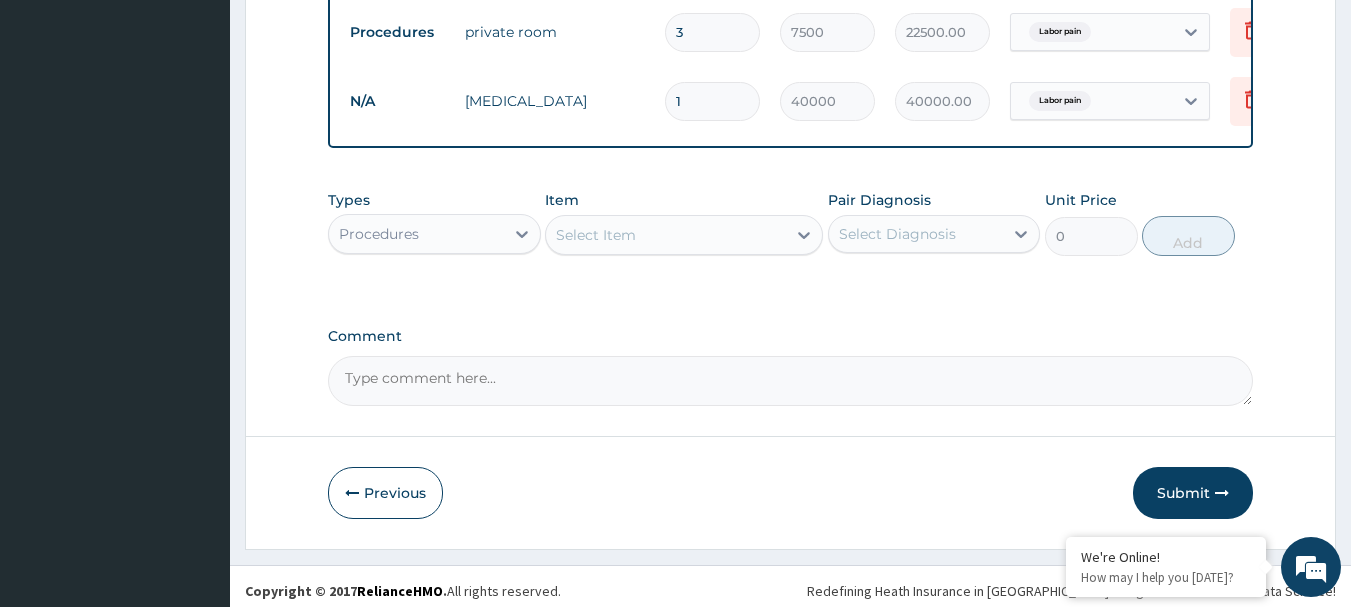 scroll, scrollTop: 893, scrollLeft: 0, axis: vertical 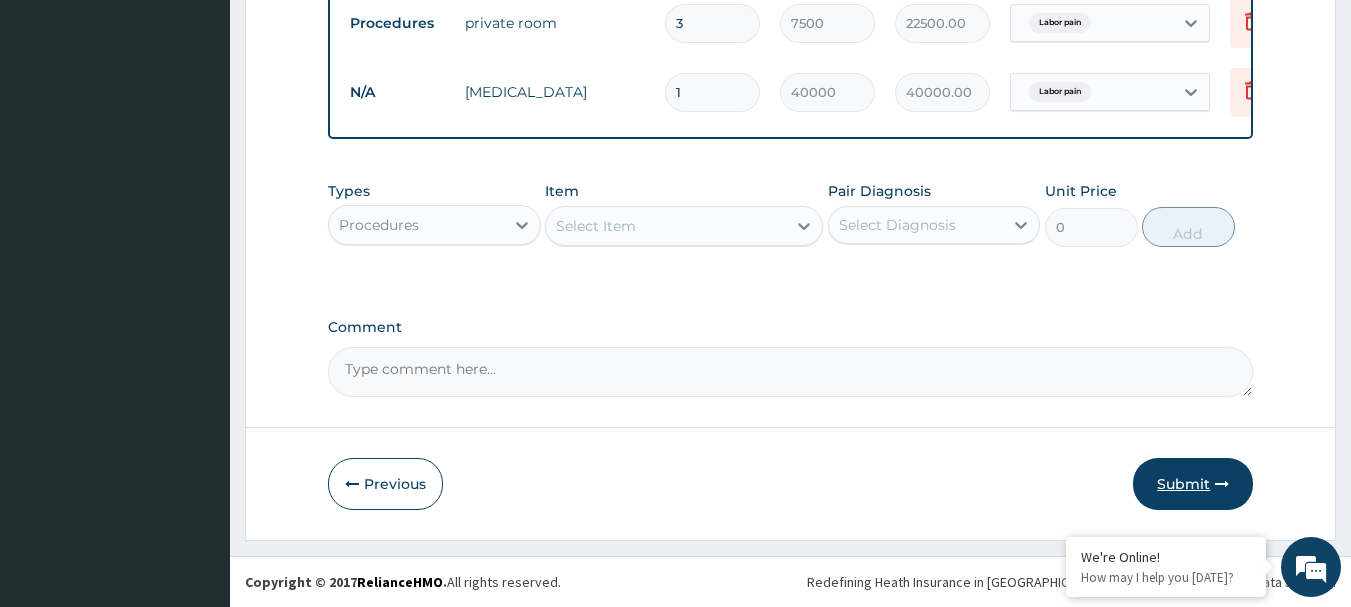 click on "Submit" at bounding box center [1193, 484] 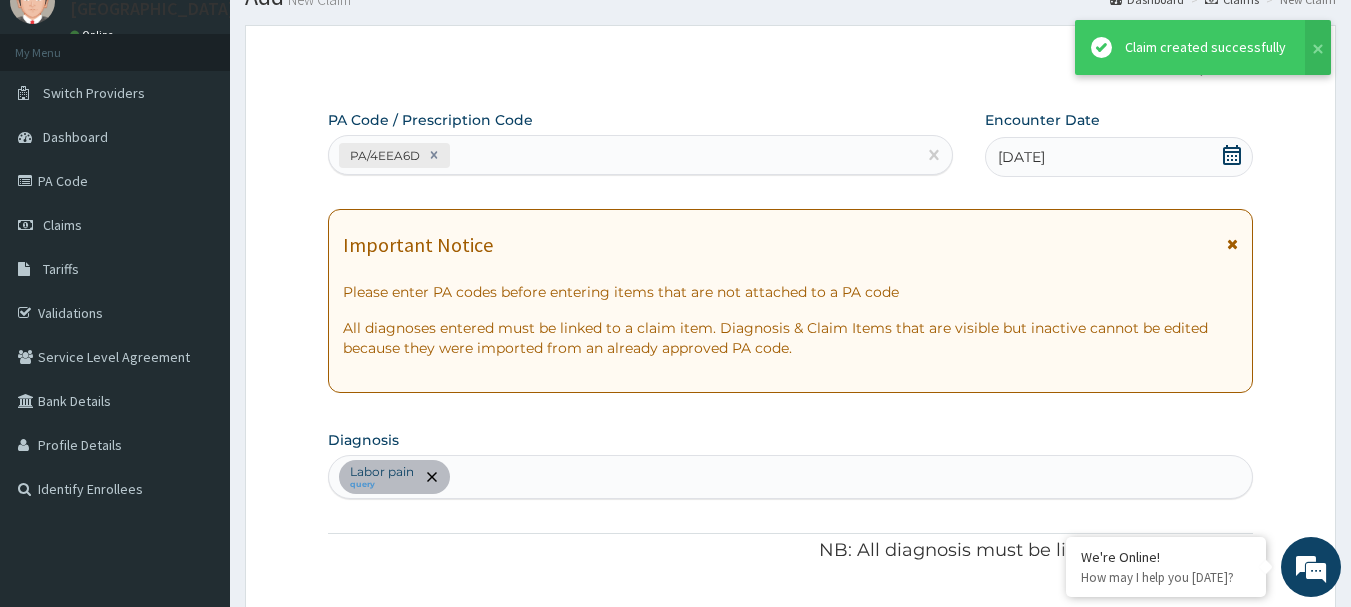 scroll, scrollTop: 893, scrollLeft: 0, axis: vertical 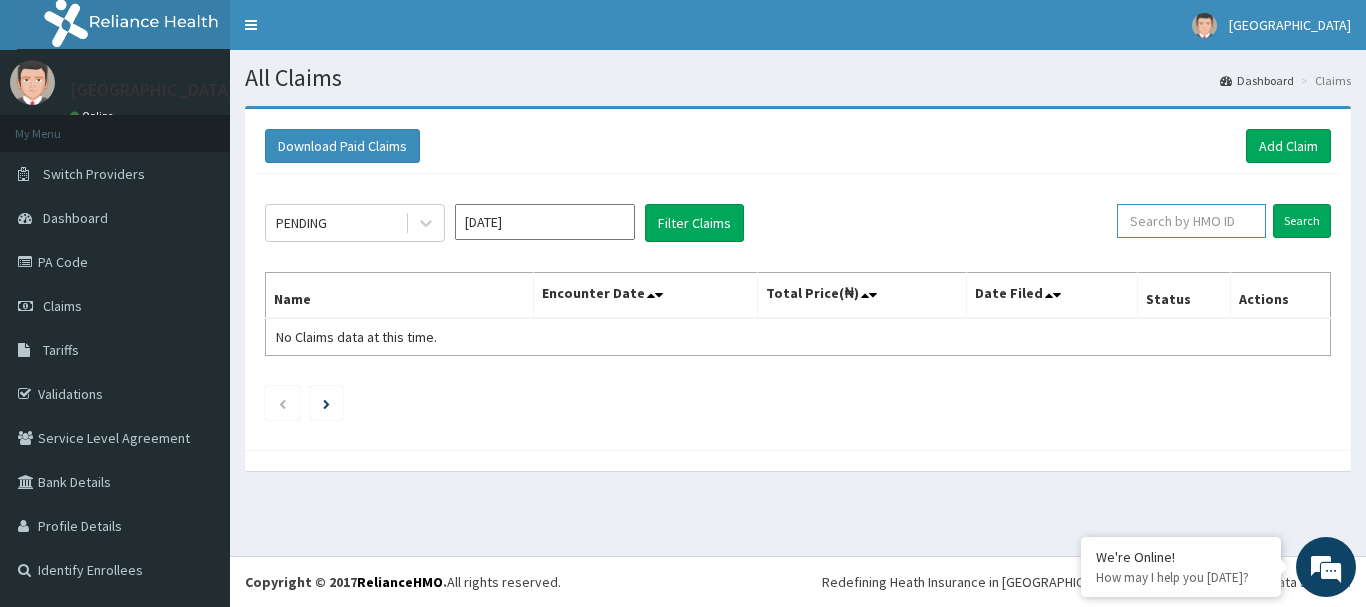 click at bounding box center (1191, 221) 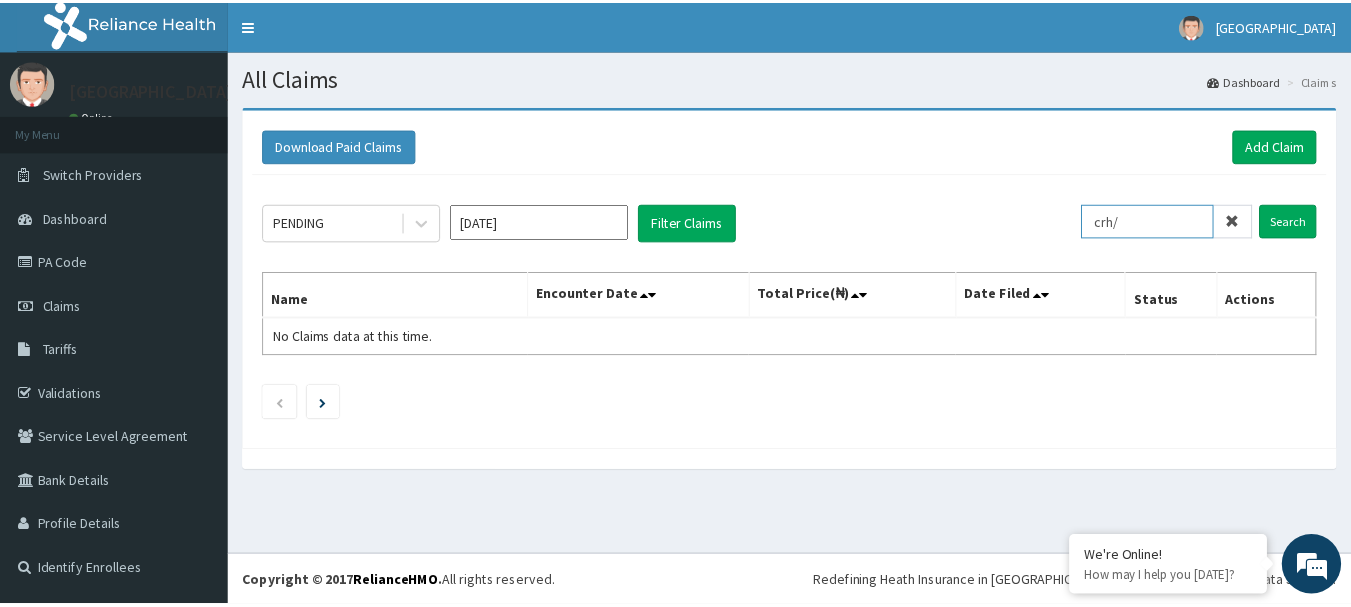 scroll, scrollTop: 0, scrollLeft: 0, axis: both 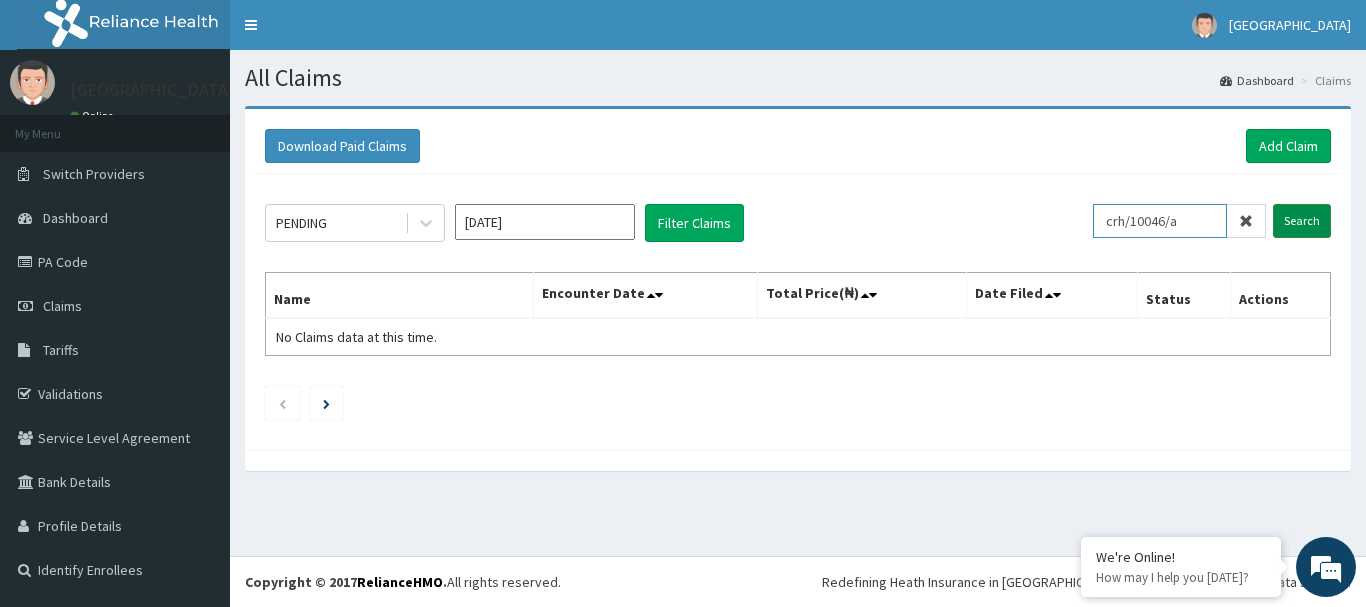 type on "crh/10046/a" 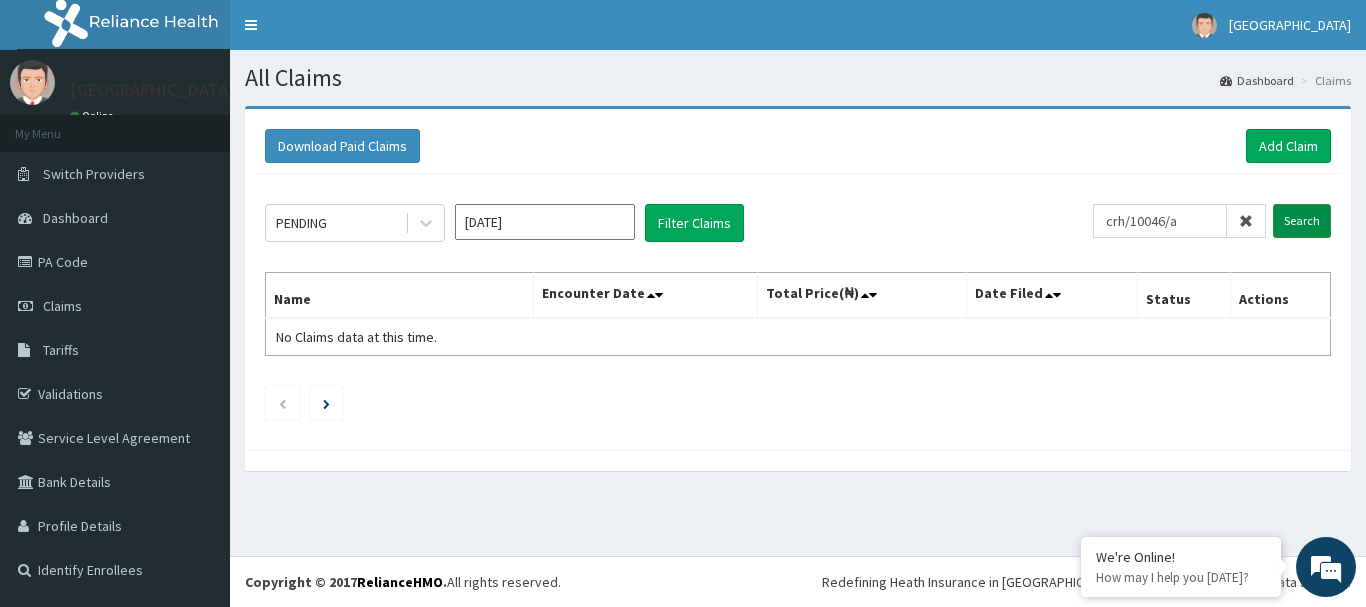 click on "Search" at bounding box center (1302, 221) 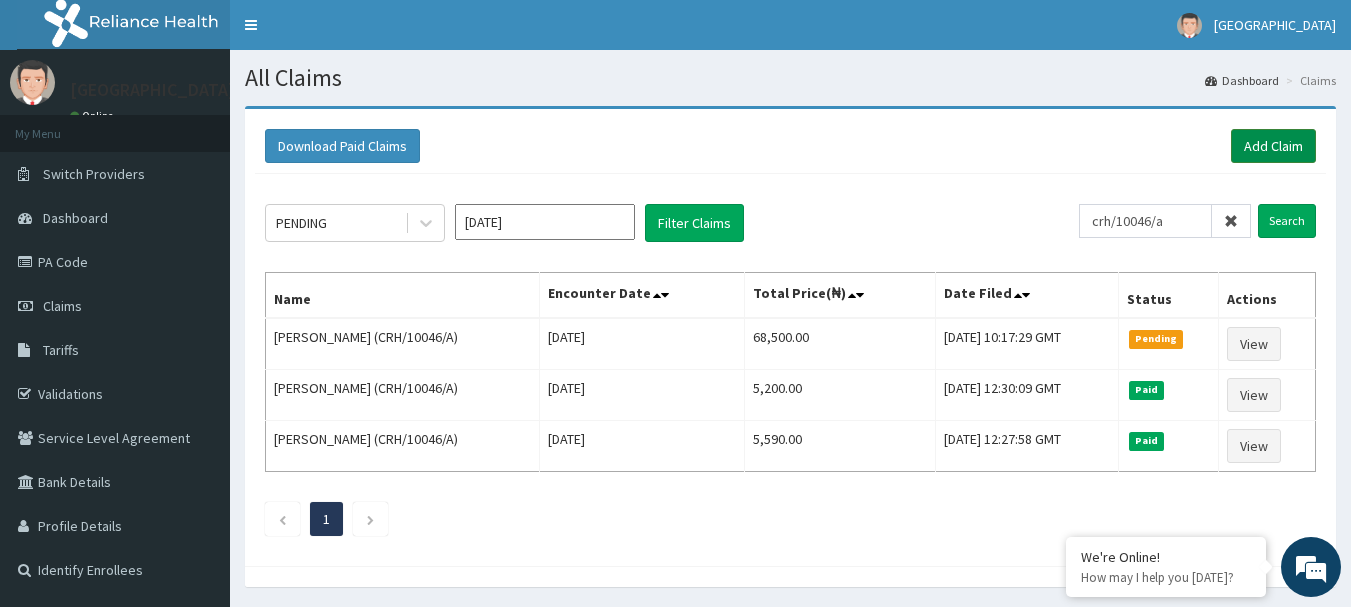 click on "Add Claim" at bounding box center (1273, 146) 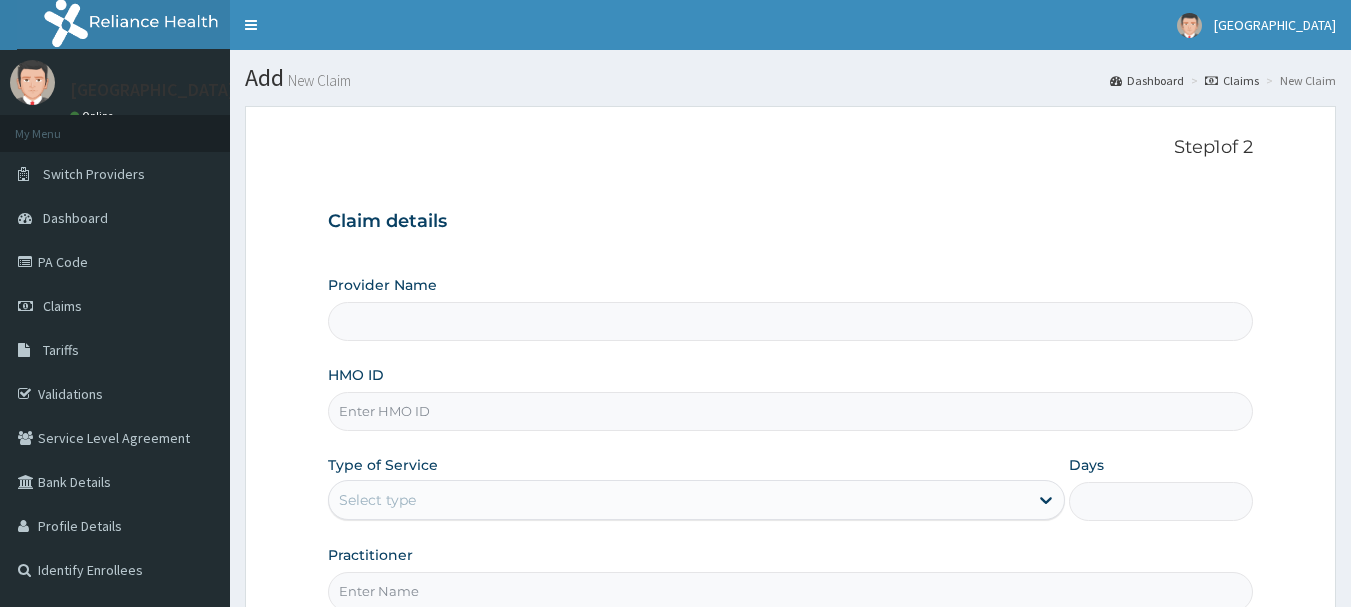 scroll, scrollTop: 0, scrollLeft: 0, axis: both 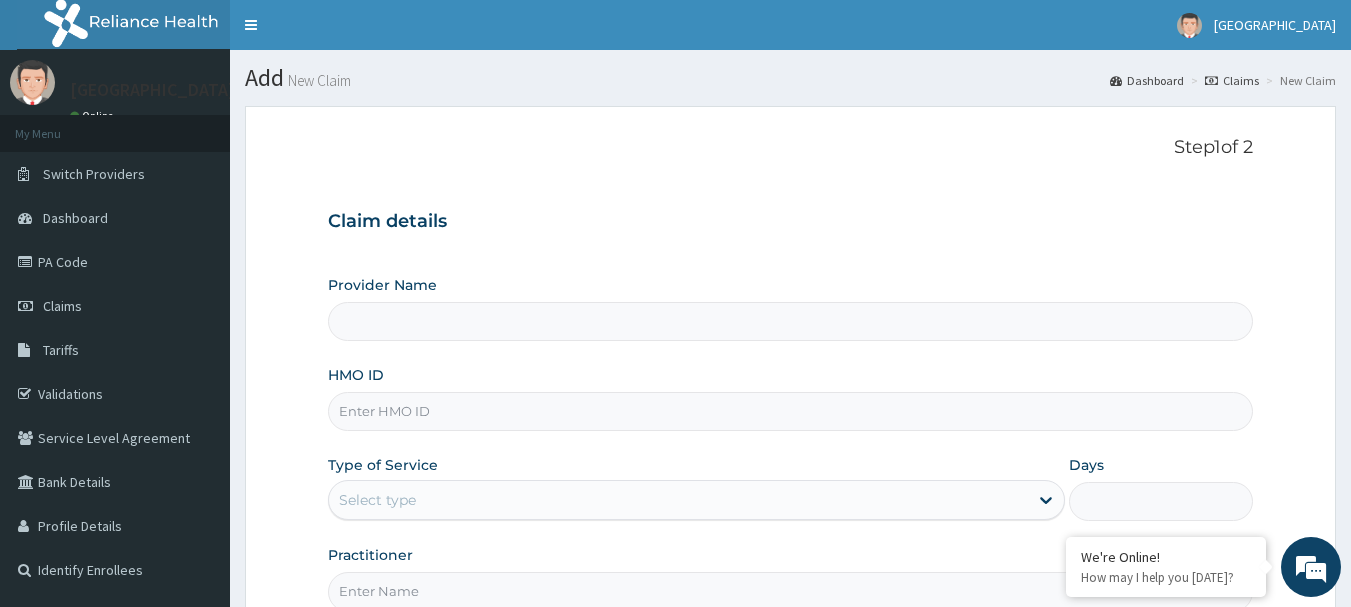 type on "[GEOGRAPHIC_DATA]" 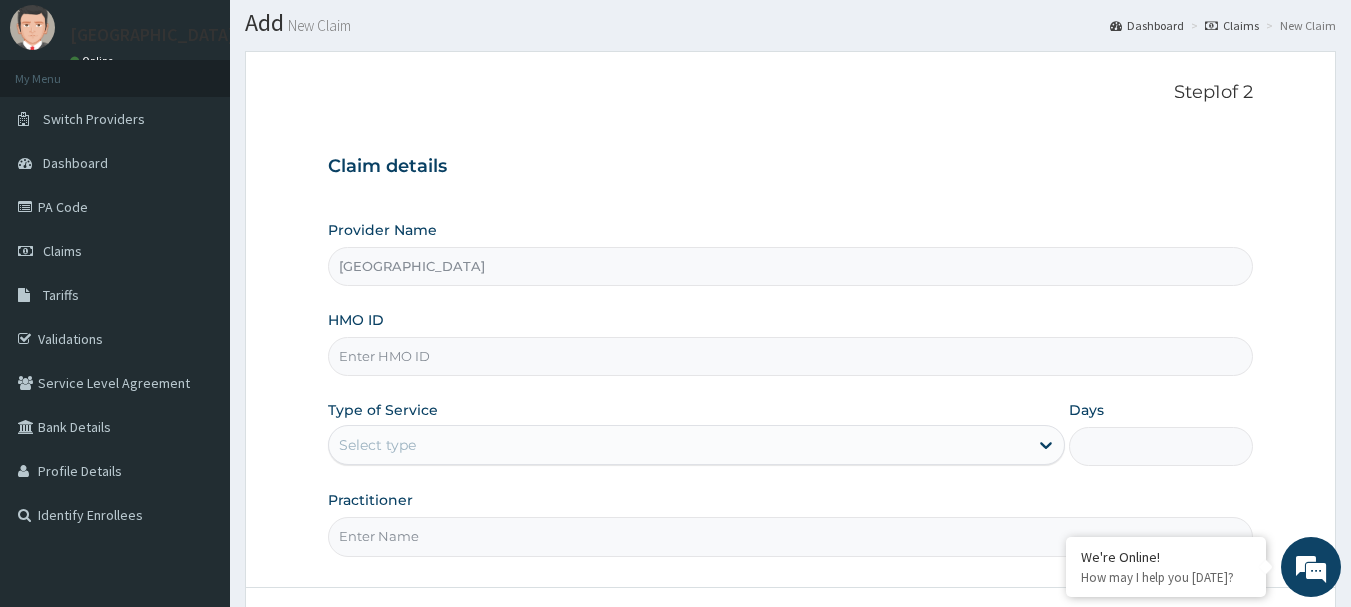 scroll, scrollTop: 215, scrollLeft: 0, axis: vertical 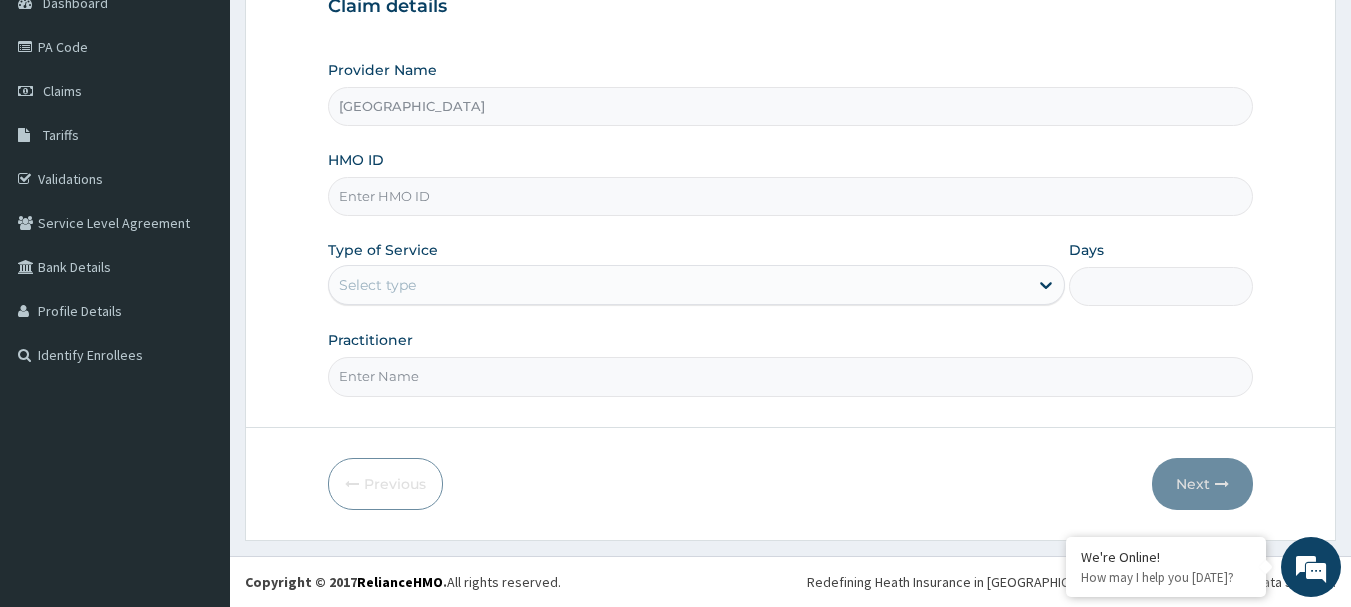 drag, startPoint x: 1359, startPoint y: 177, endPoint x: 1365, endPoint y: 559, distance: 382.04712 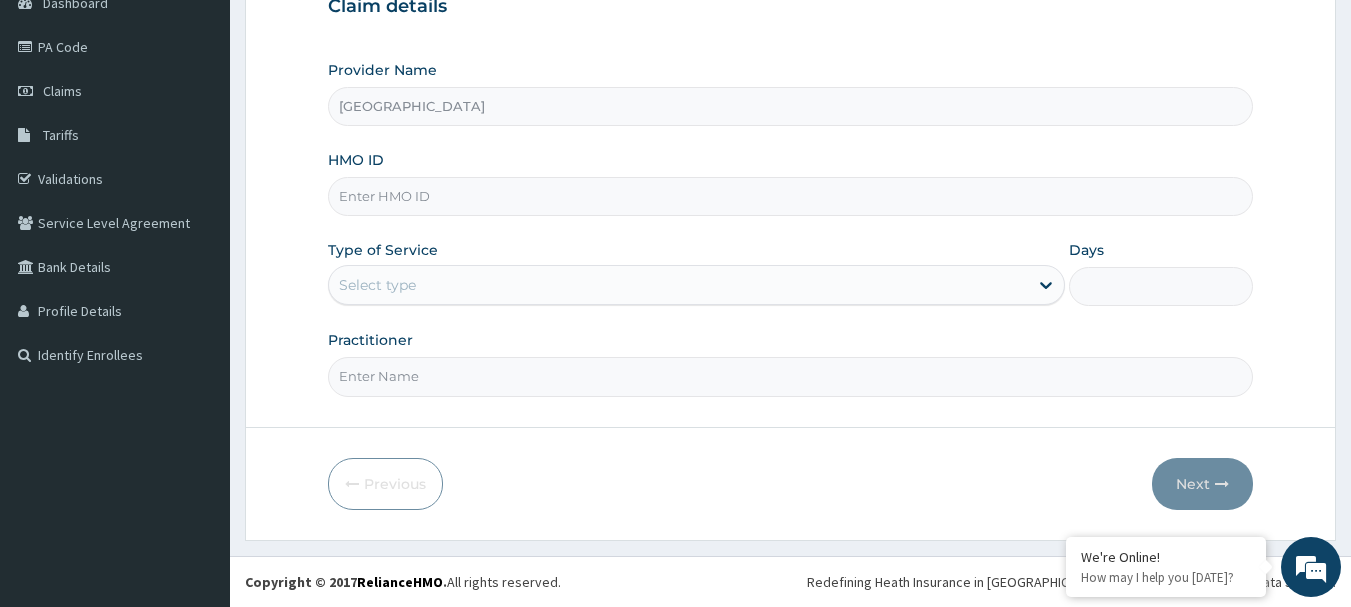scroll, scrollTop: 0, scrollLeft: 0, axis: both 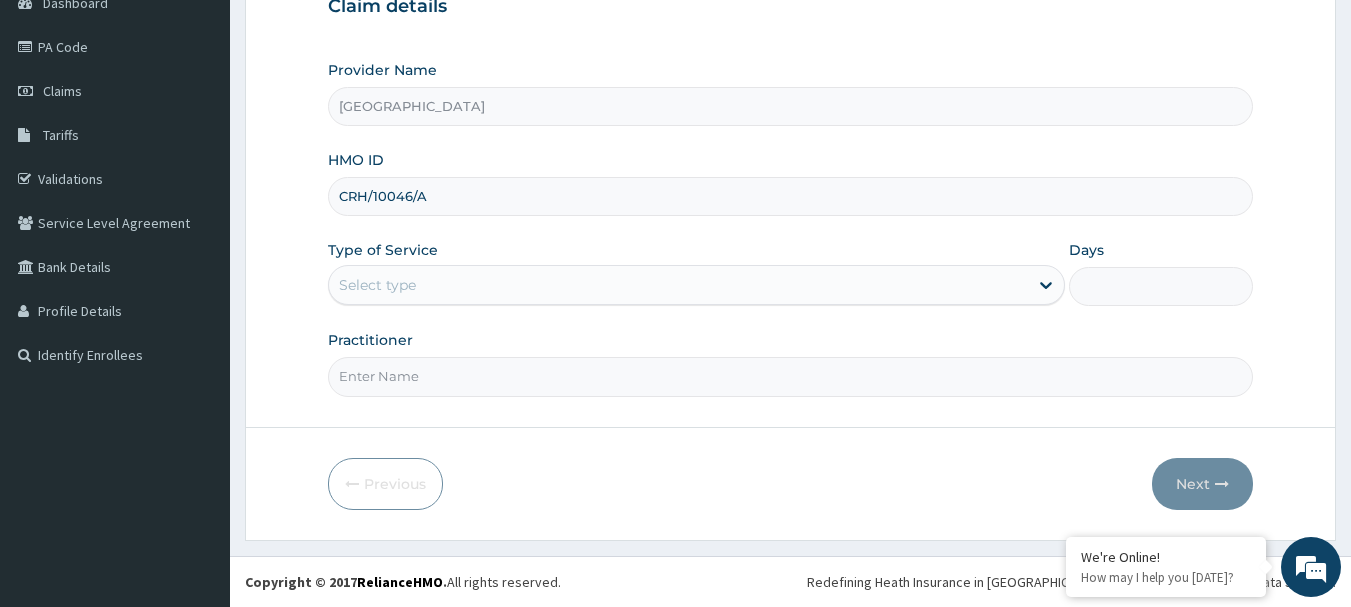 type on "CRH/10046/A" 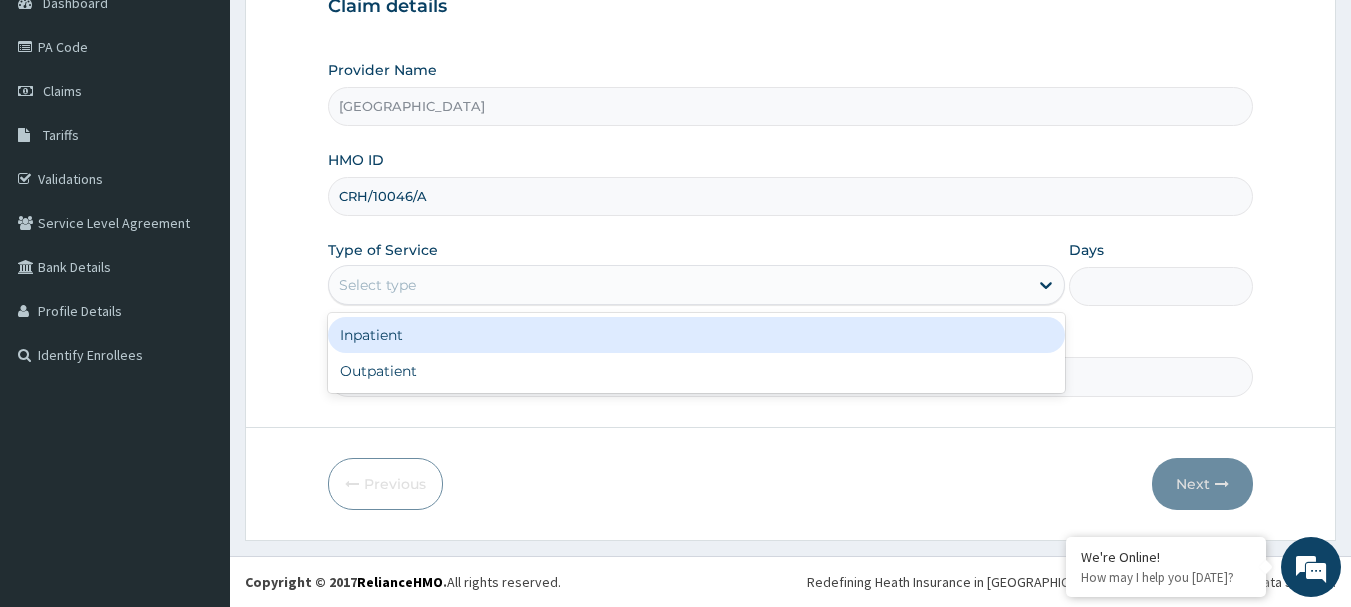 click on "Select type" at bounding box center (678, 285) 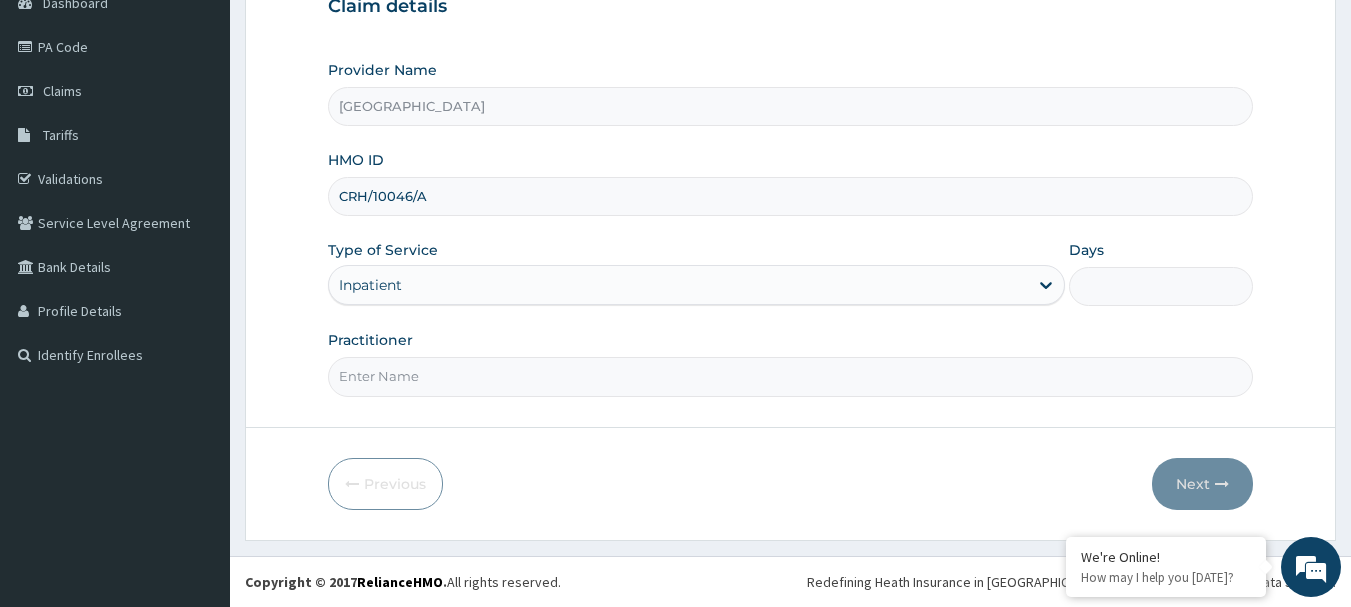 click on "Days" at bounding box center [1161, 286] 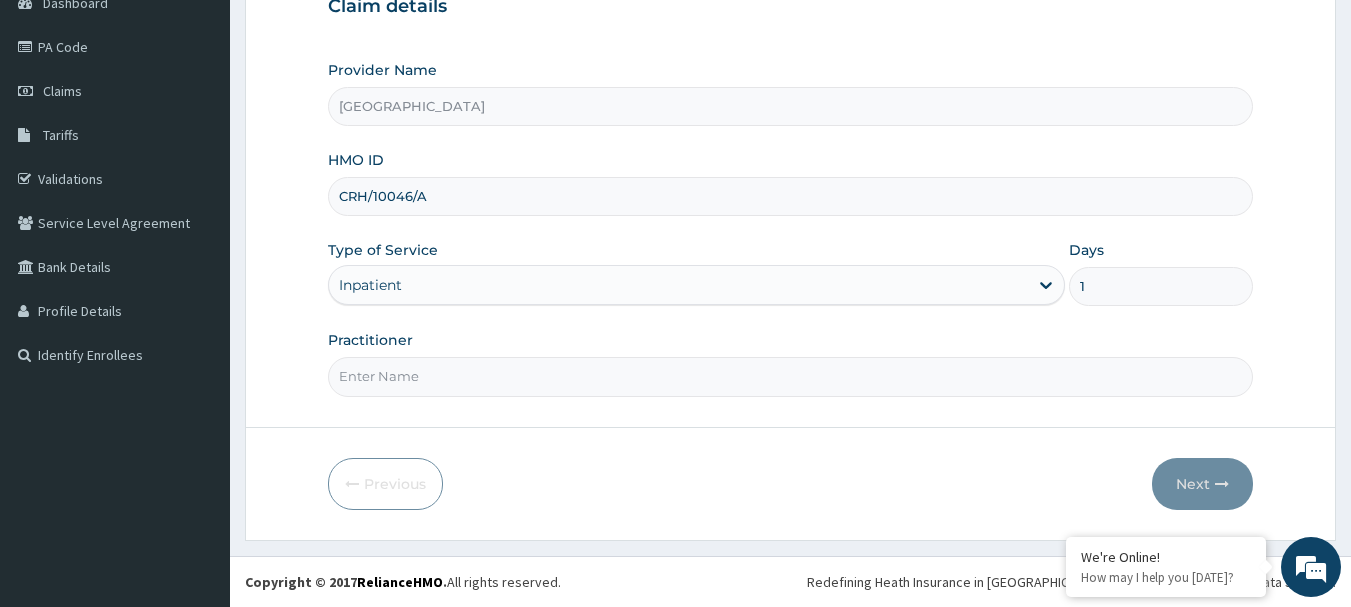 type on "1" 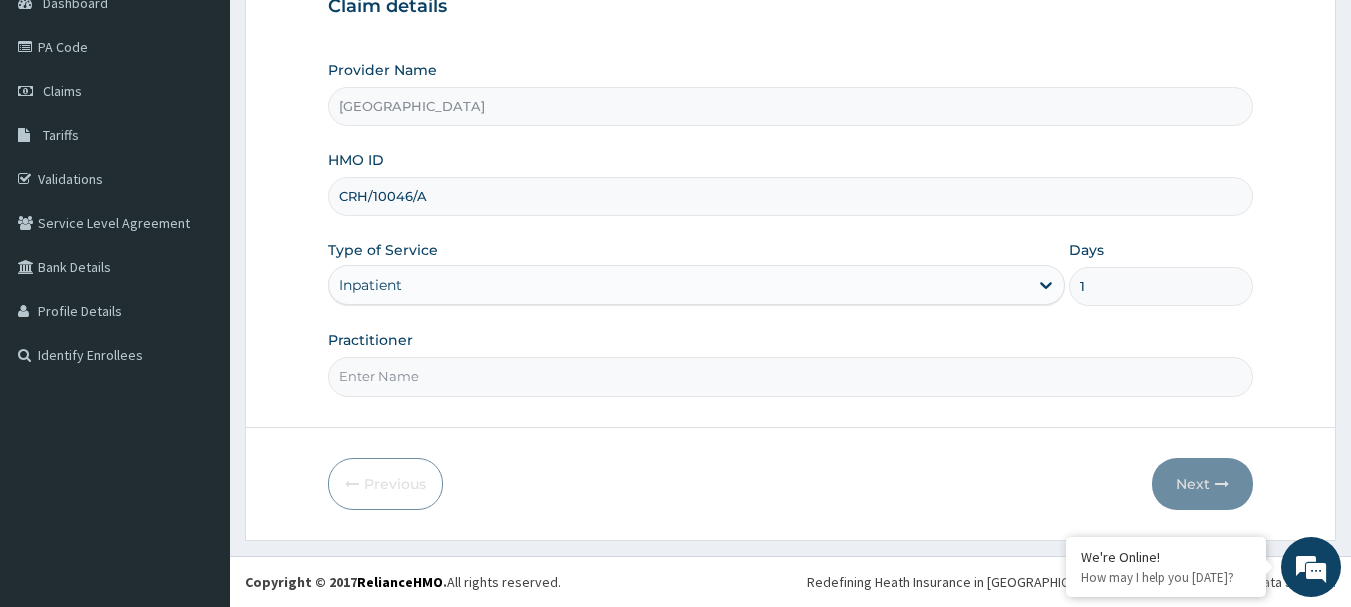 type on "Adebayo" 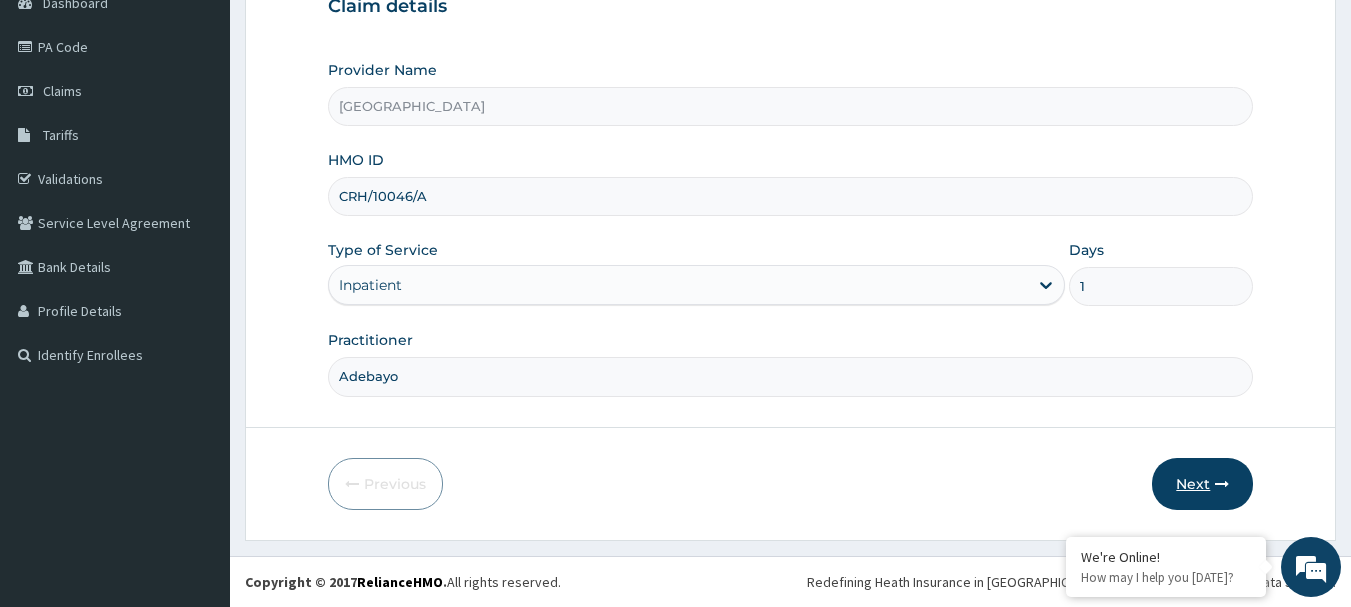 click on "Next" at bounding box center (1202, 484) 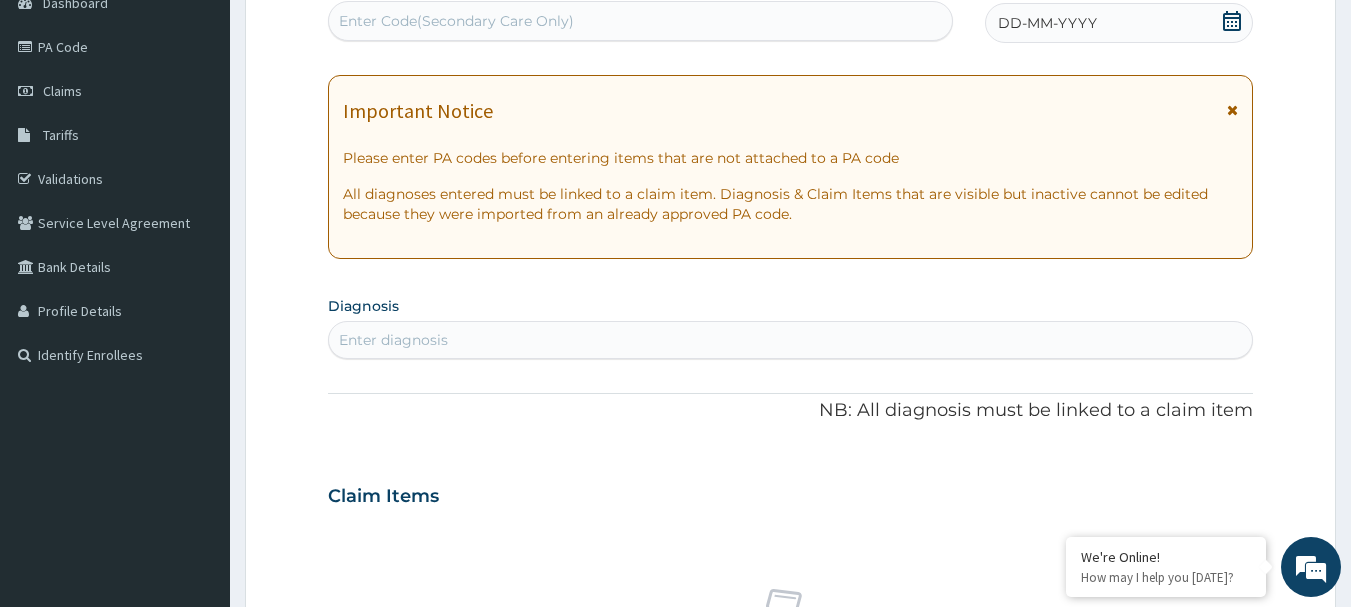 click on "Enter Code(Secondary Care Only)" at bounding box center (641, 21) 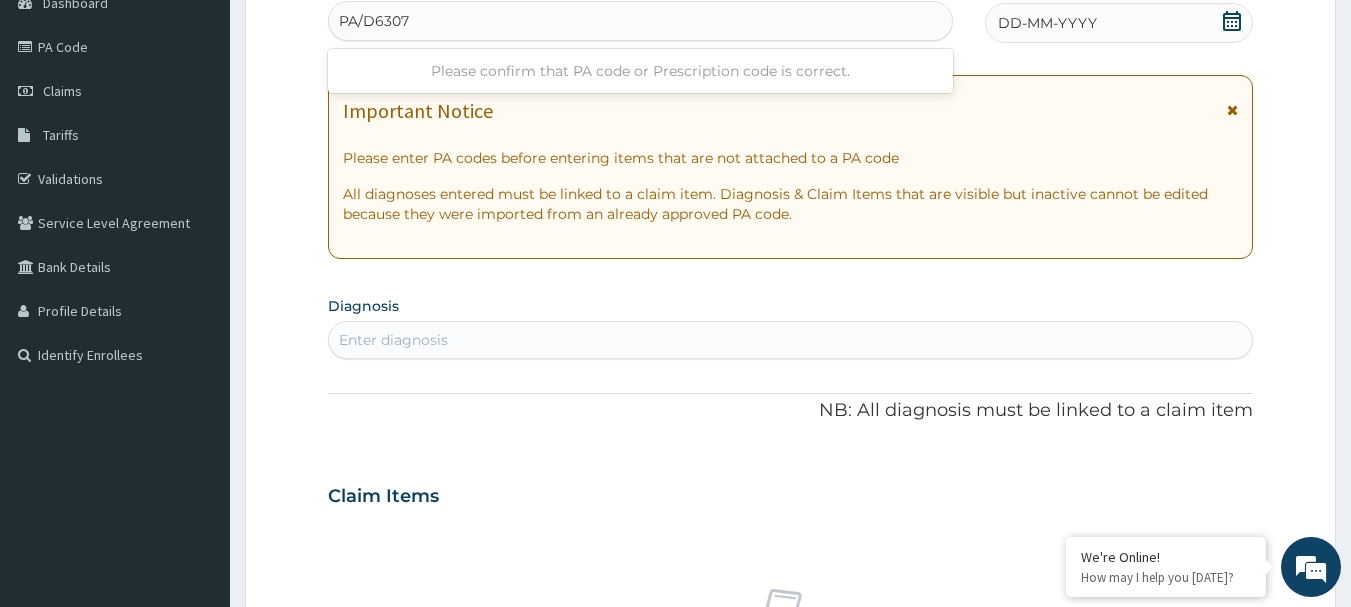 type on "PA/D6307A" 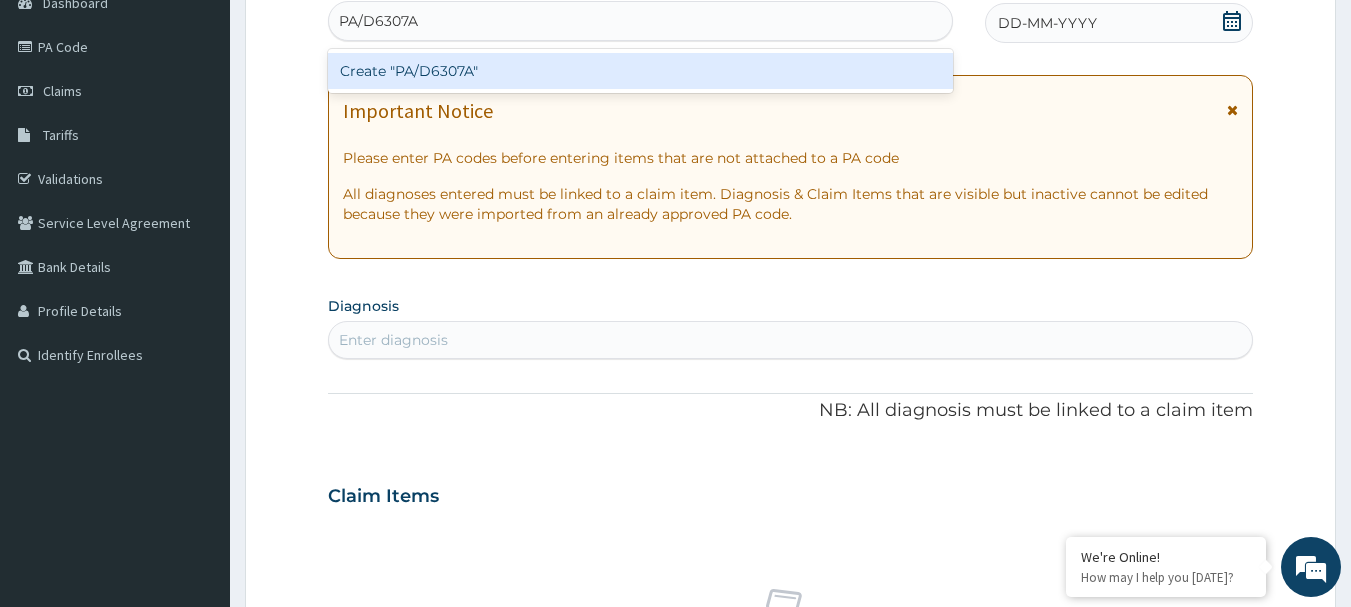 click on "Create "PA/D6307A"" at bounding box center [641, 71] 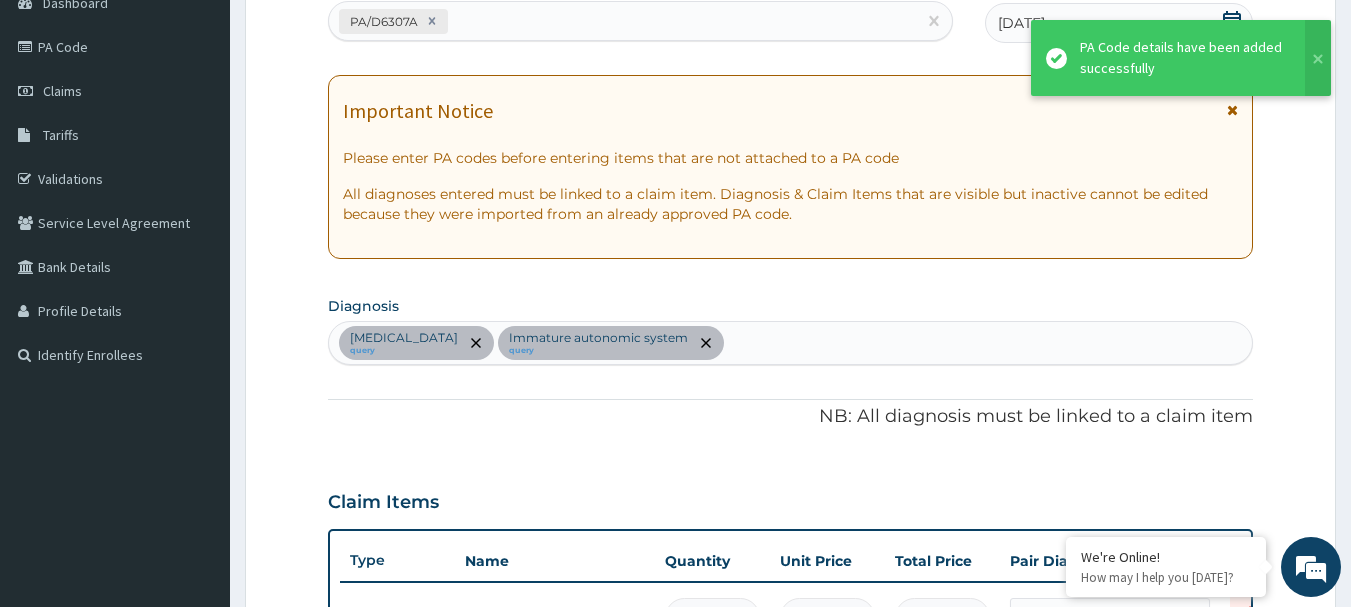 scroll, scrollTop: 667, scrollLeft: 0, axis: vertical 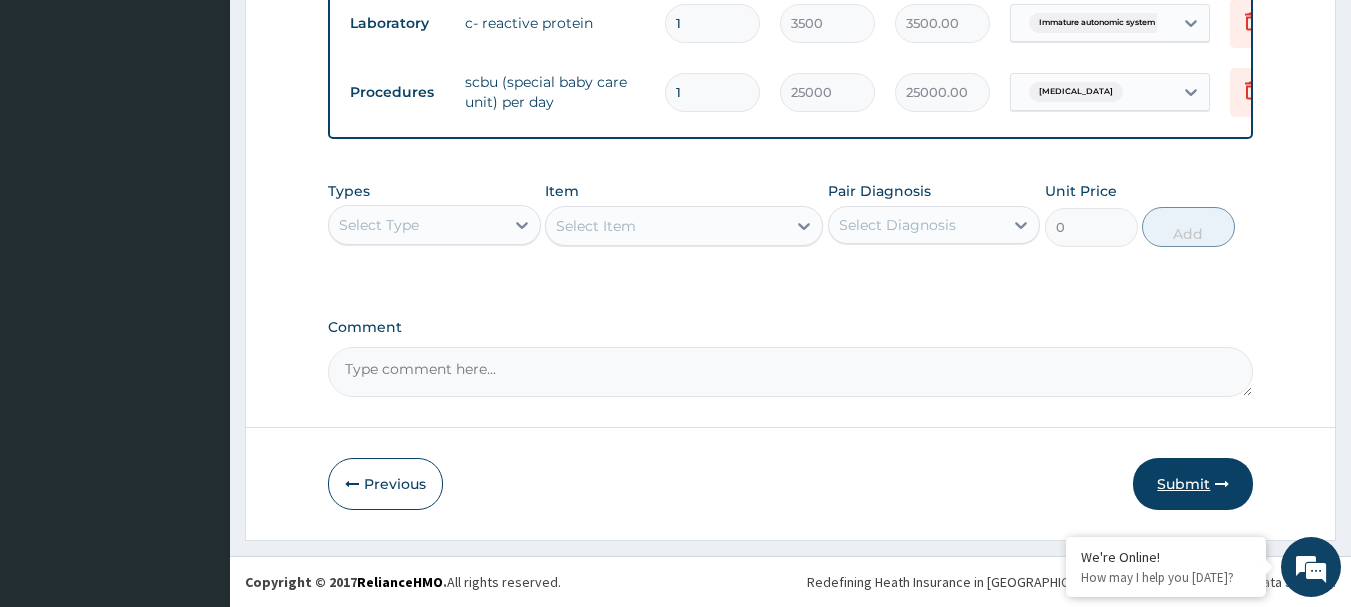 click on "Submit" at bounding box center [1193, 484] 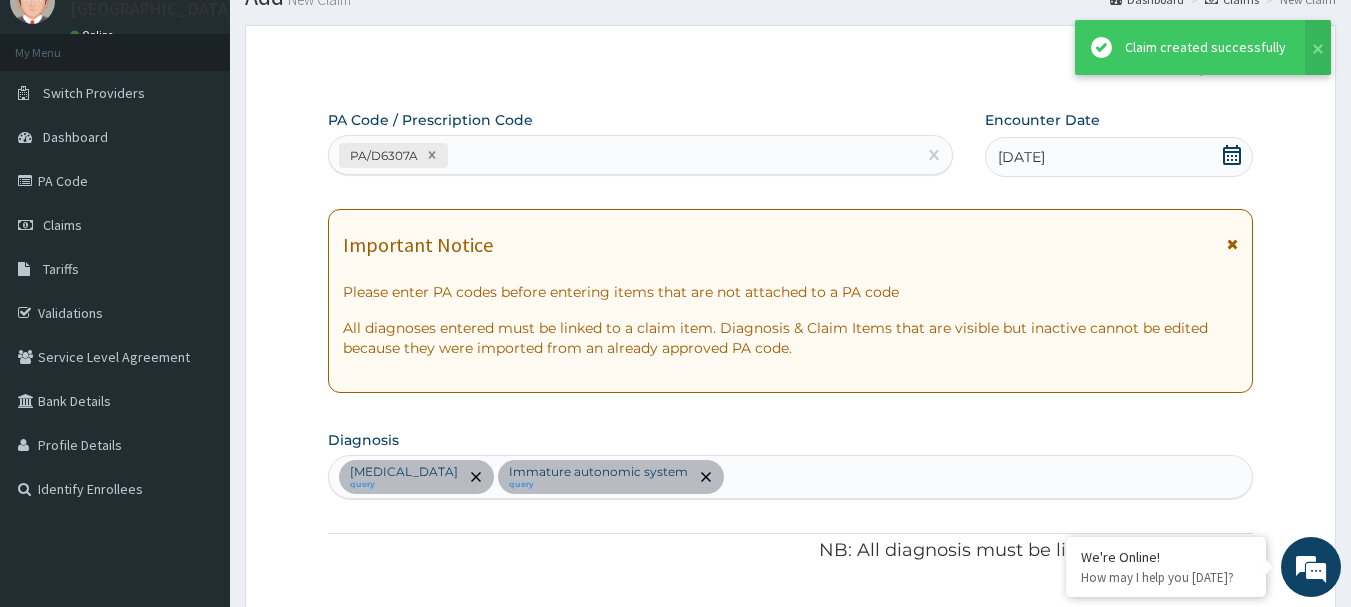 scroll, scrollTop: 893, scrollLeft: 0, axis: vertical 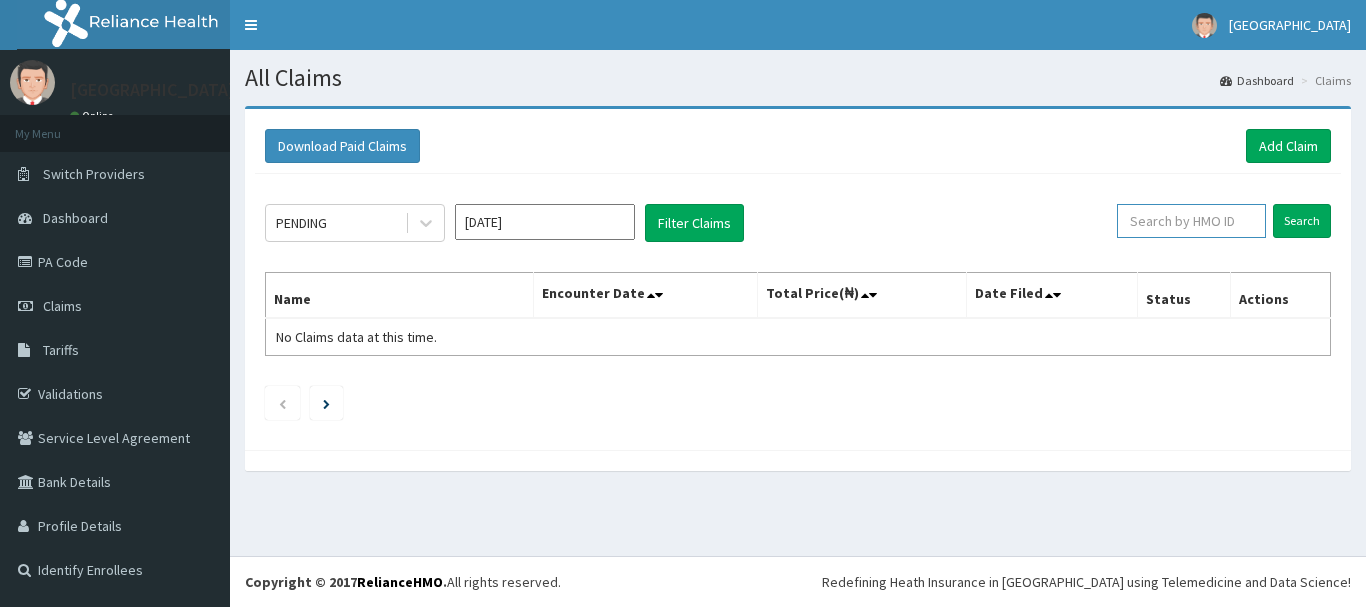 click at bounding box center (1191, 221) 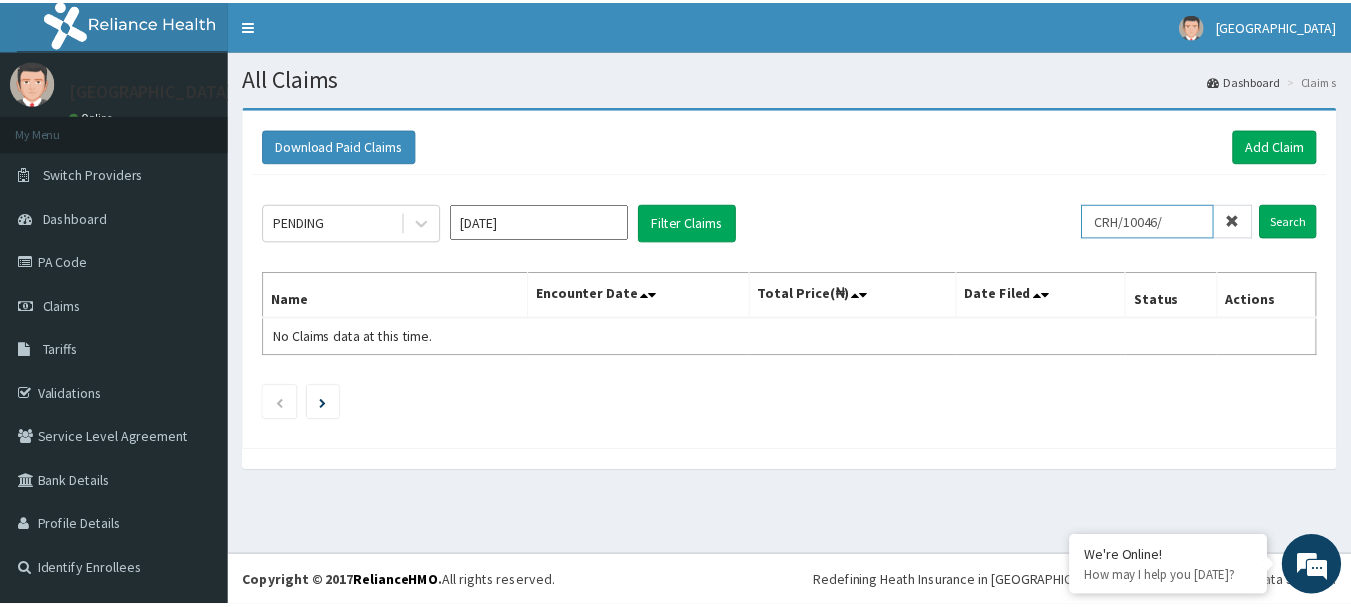scroll, scrollTop: 0, scrollLeft: 0, axis: both 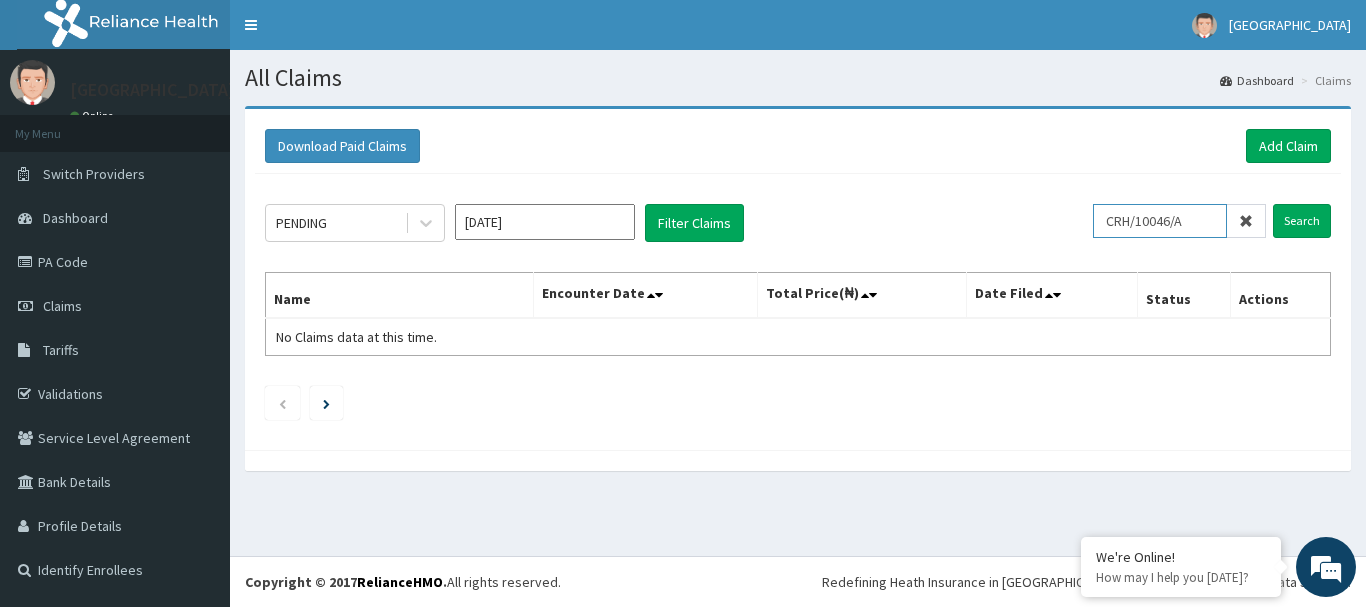 type on "CRH/10046/A" 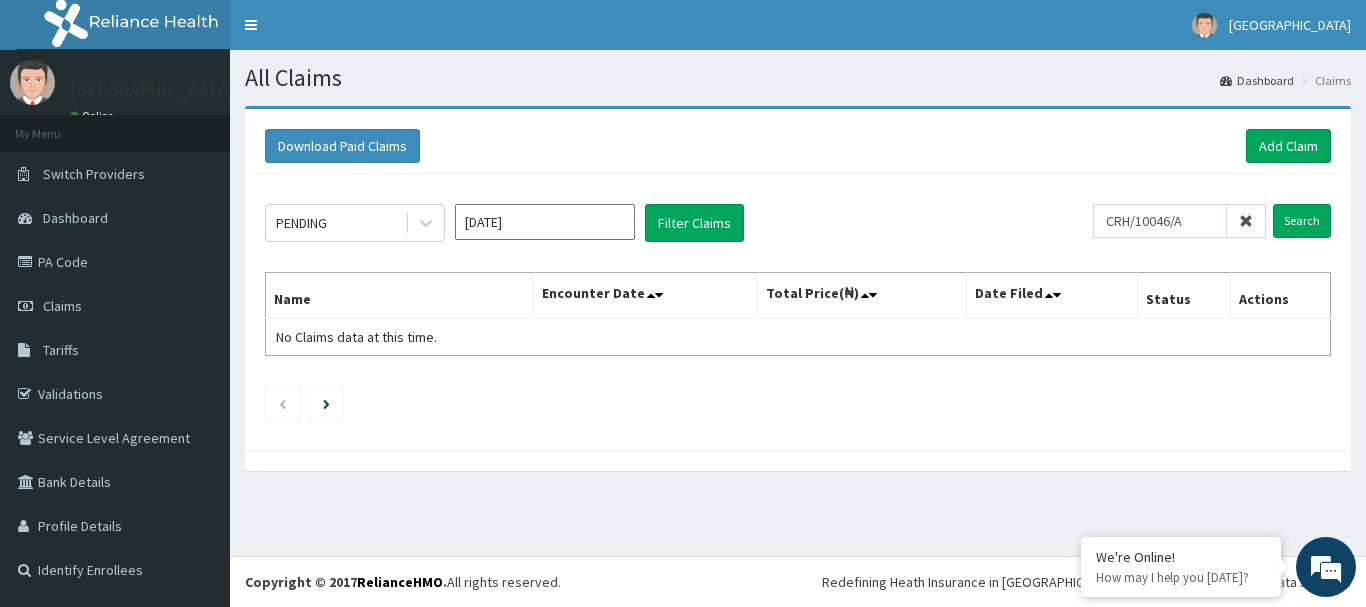 click on "CRH/10046/A Search" at bounding box center [1212, 221] 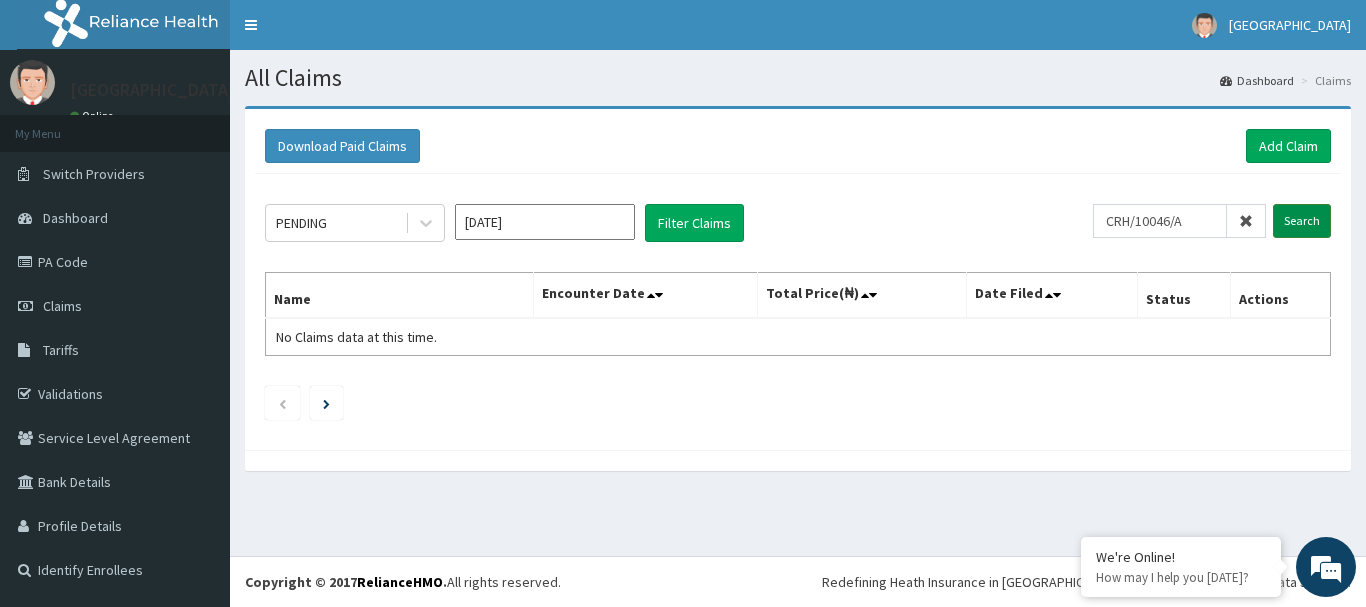 click on "Search" at bounding box center [1302, 221] 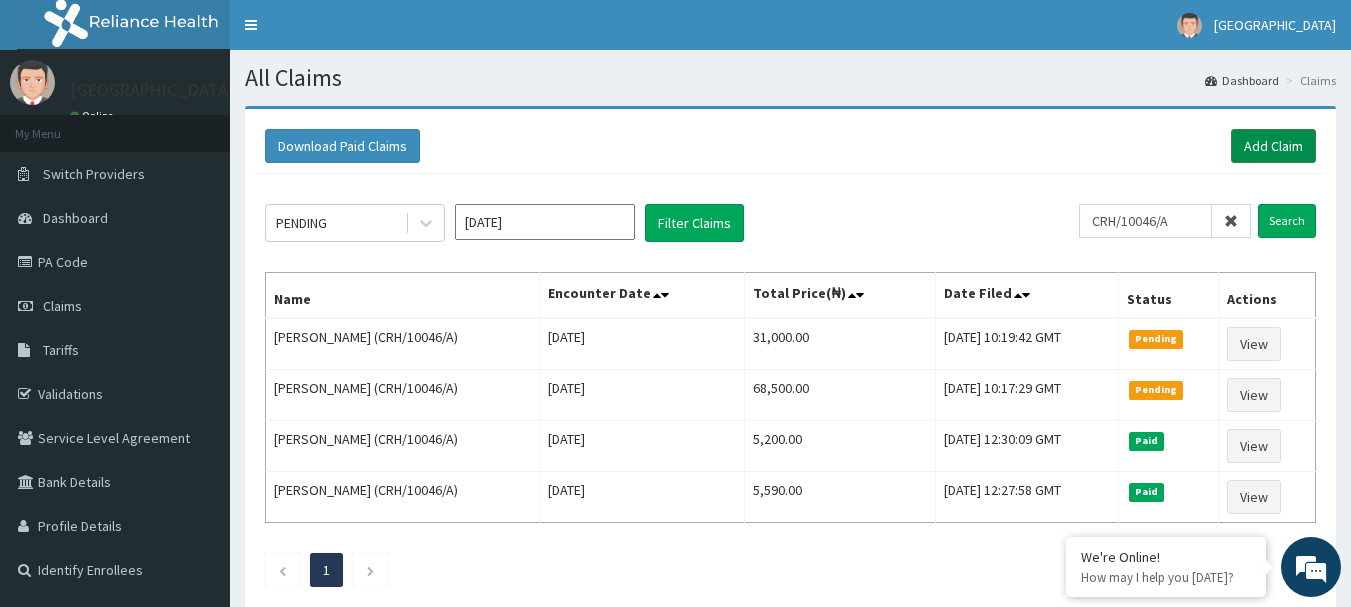 click on "Add Claim" at bounding box center (1273, 146) 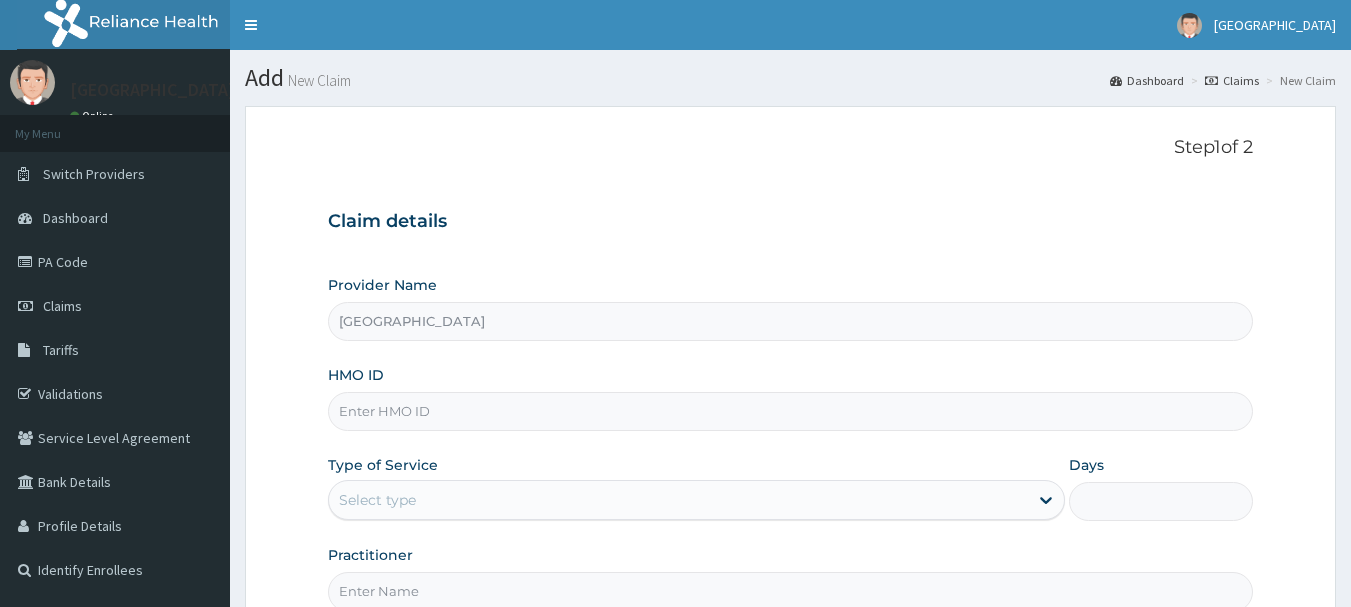 scroll, scrollTop: 215, scrollLeft: 0, axis: vertical 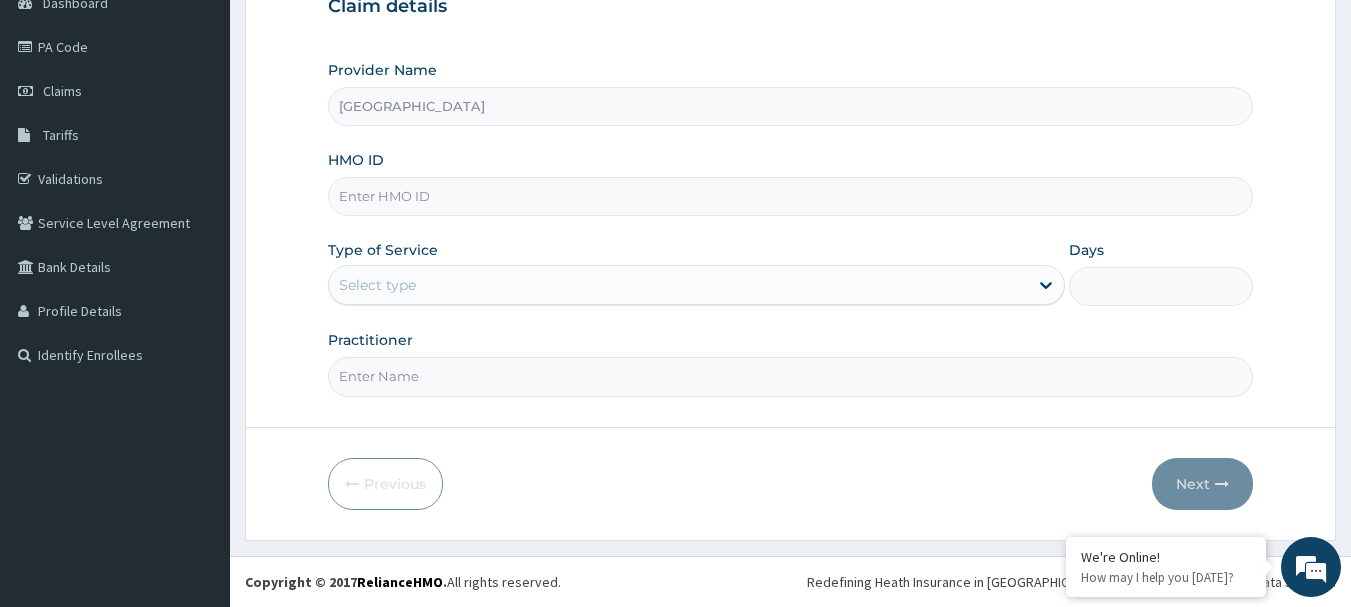 click on "HMO ID" at bounding box center [791, 196] 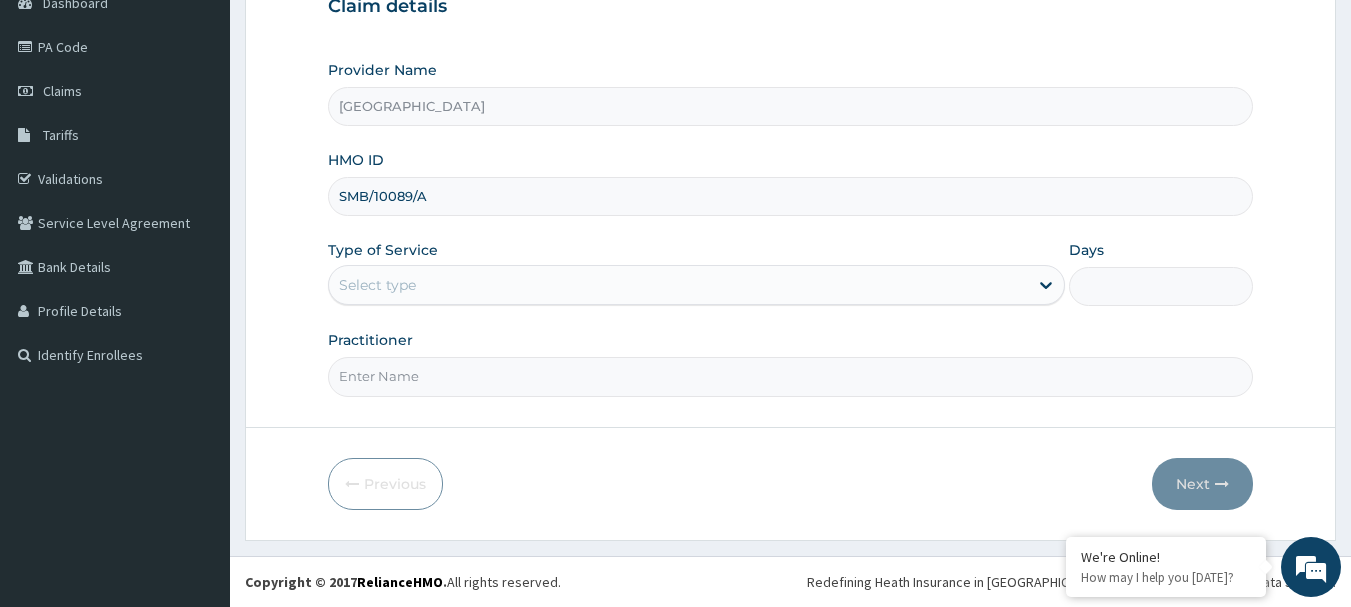 click on "SMB/10089/A" at bounding box center (791, 196) 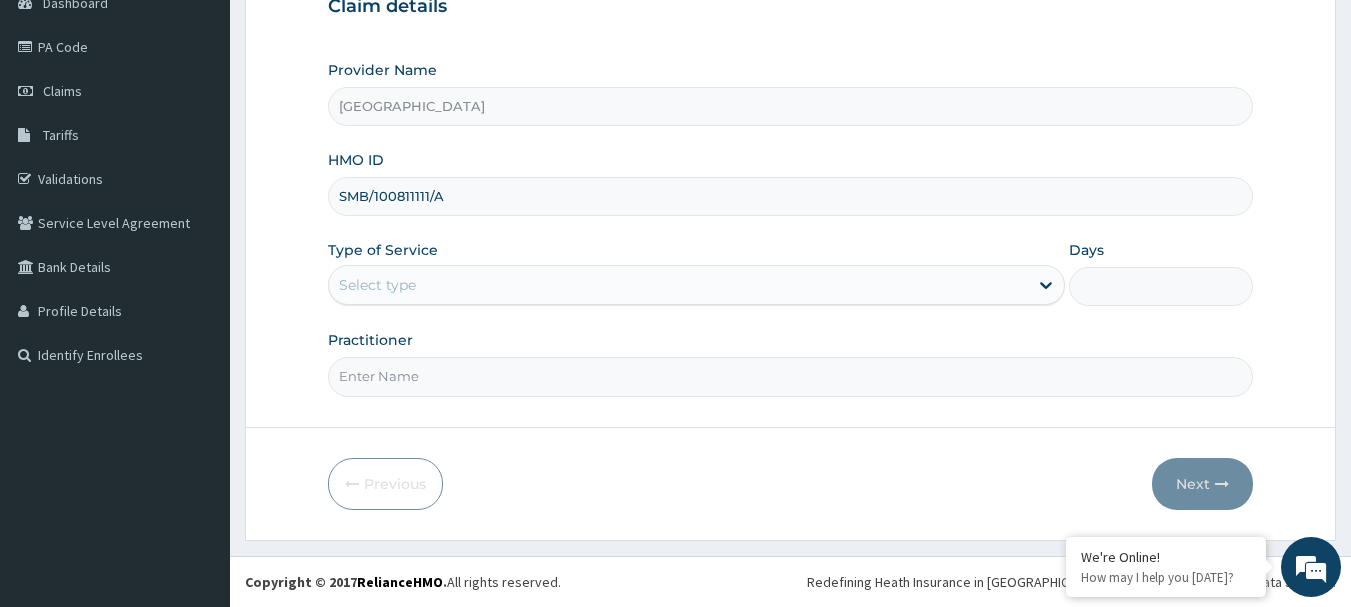 click on "SMB/100811111/A" at bounding box center (791, 196) 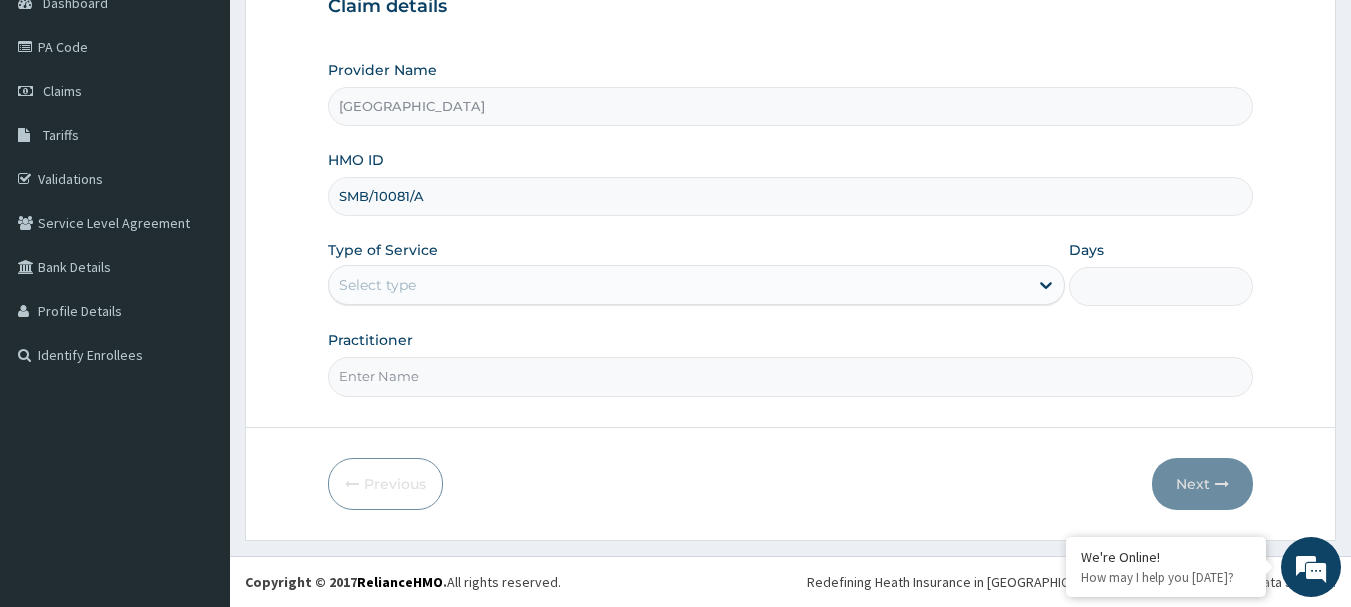 type on "SMB/10081/A" 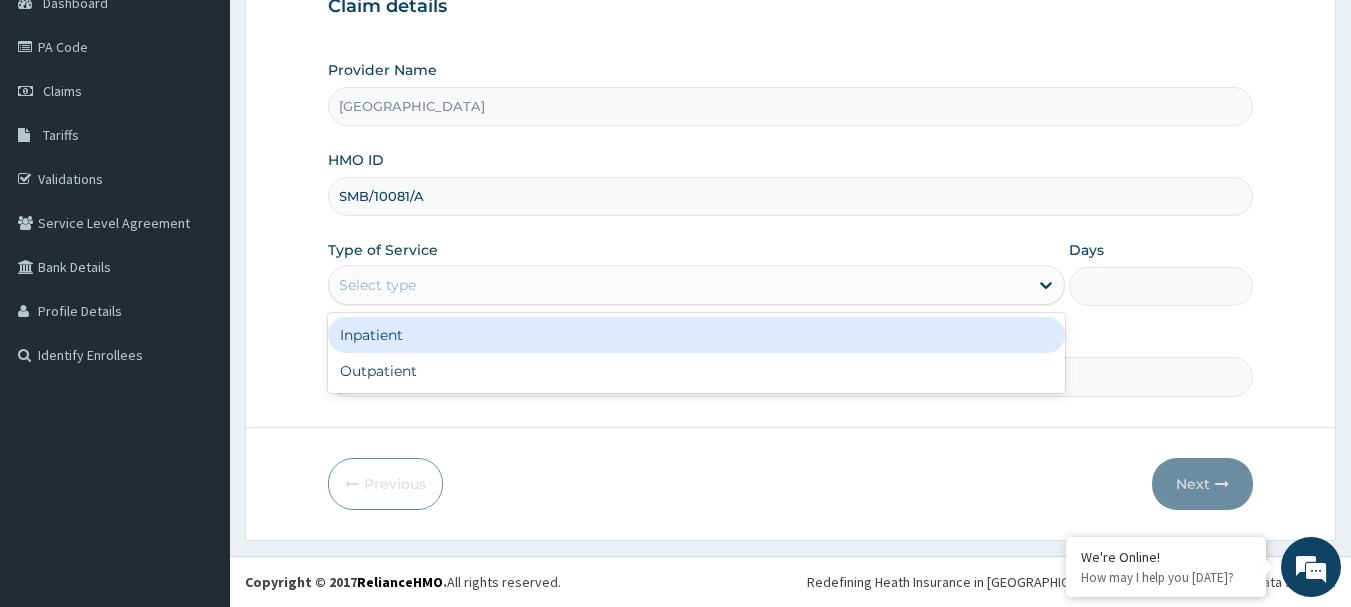 click on "Inpatient" at bounding box center [696, 335] 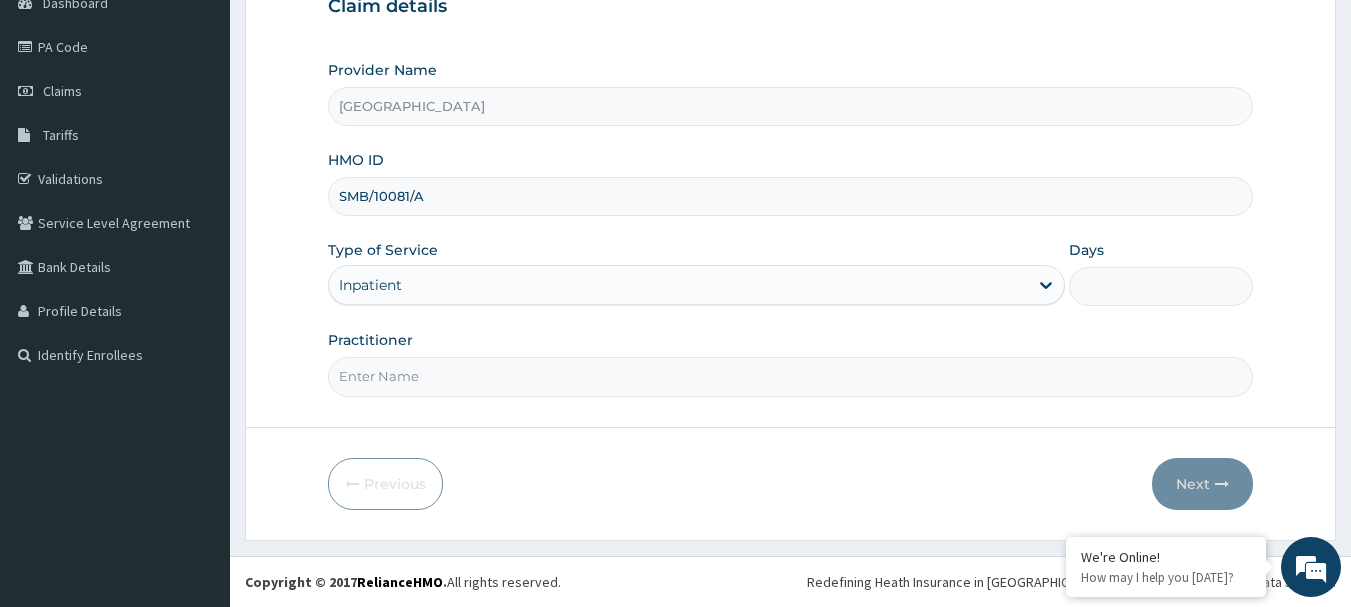 click on "Days" at bounding box center [1161, 286] 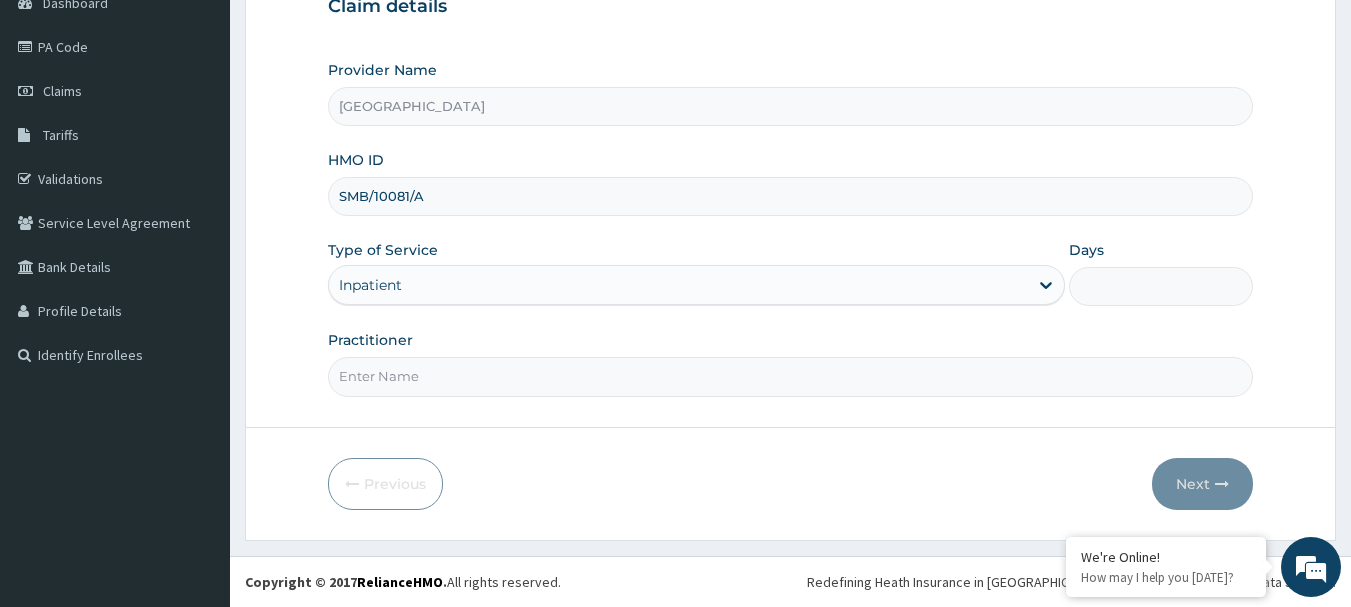 type on "2" 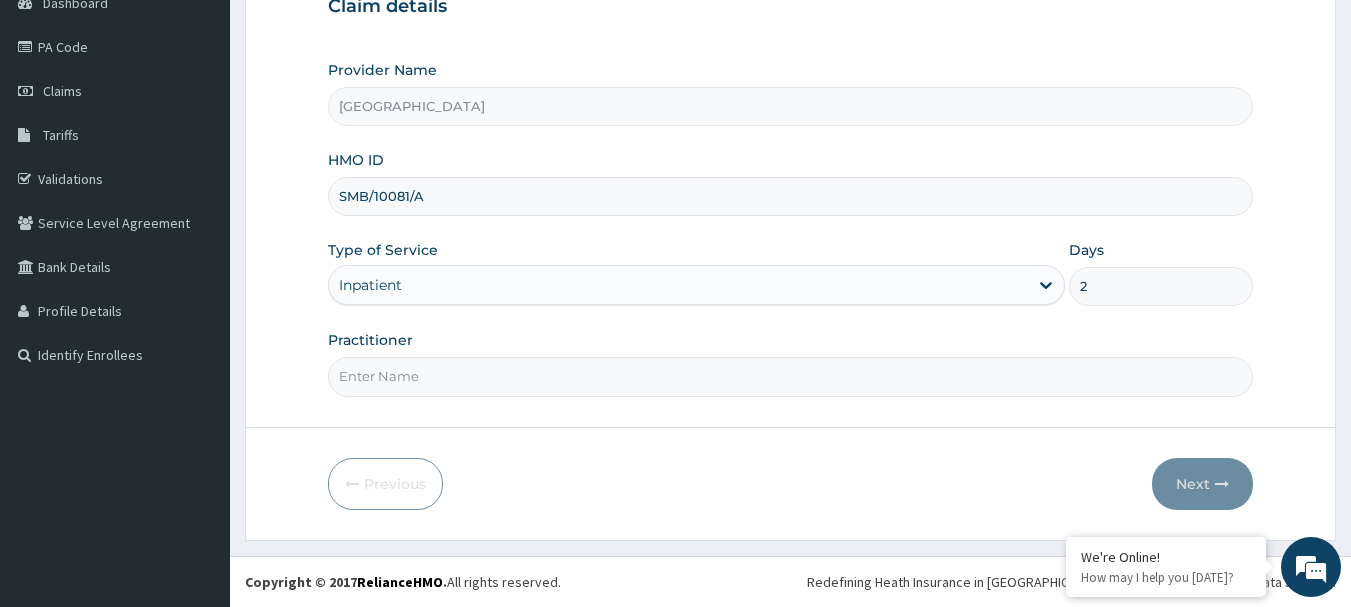 click on "Practitioner" at bounding box center [791, 376] 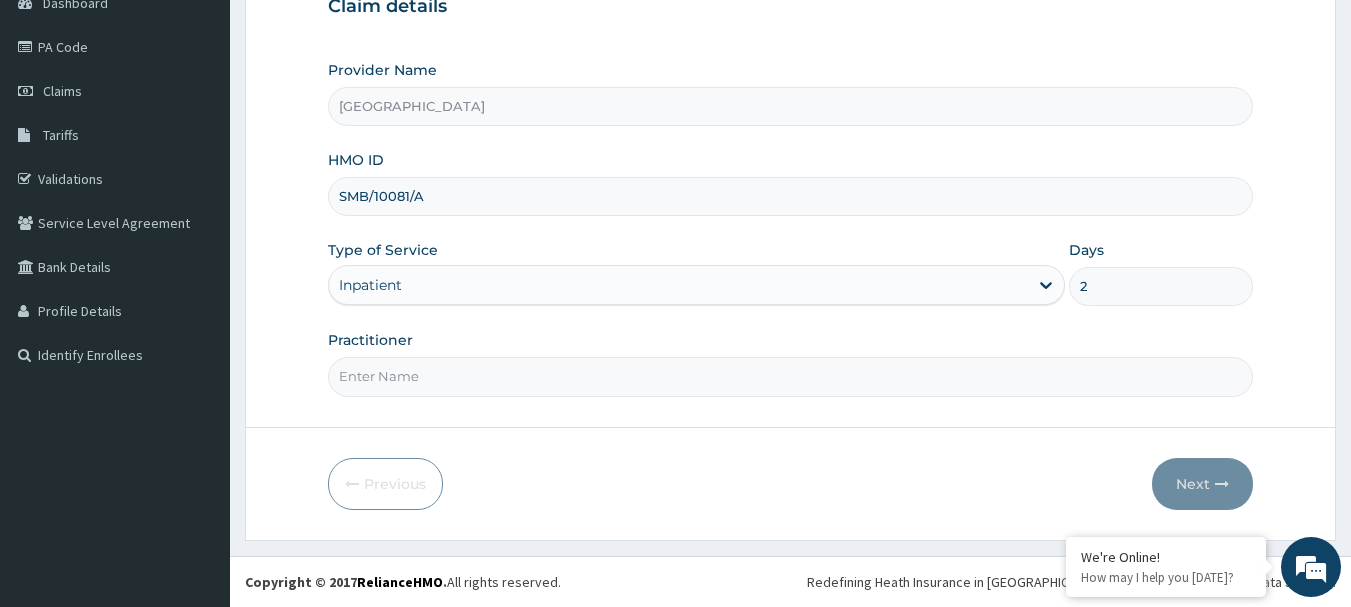 type on "Adewoyin" 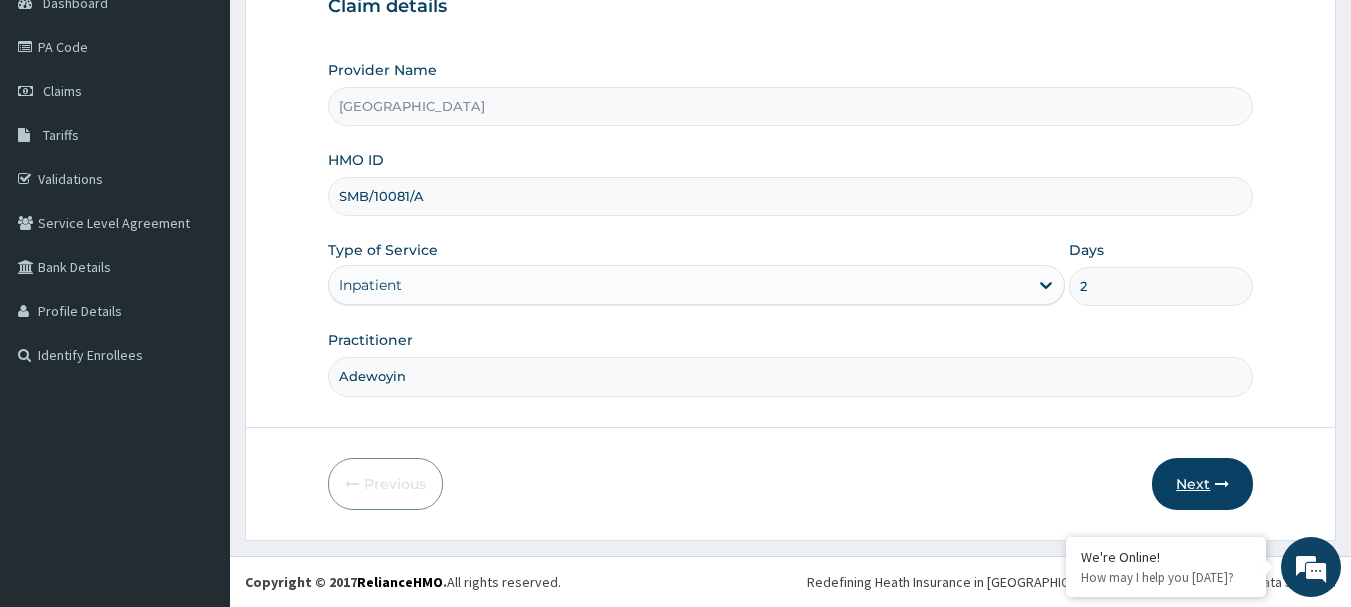 click on "Next" at bounding box center [1202, 484] 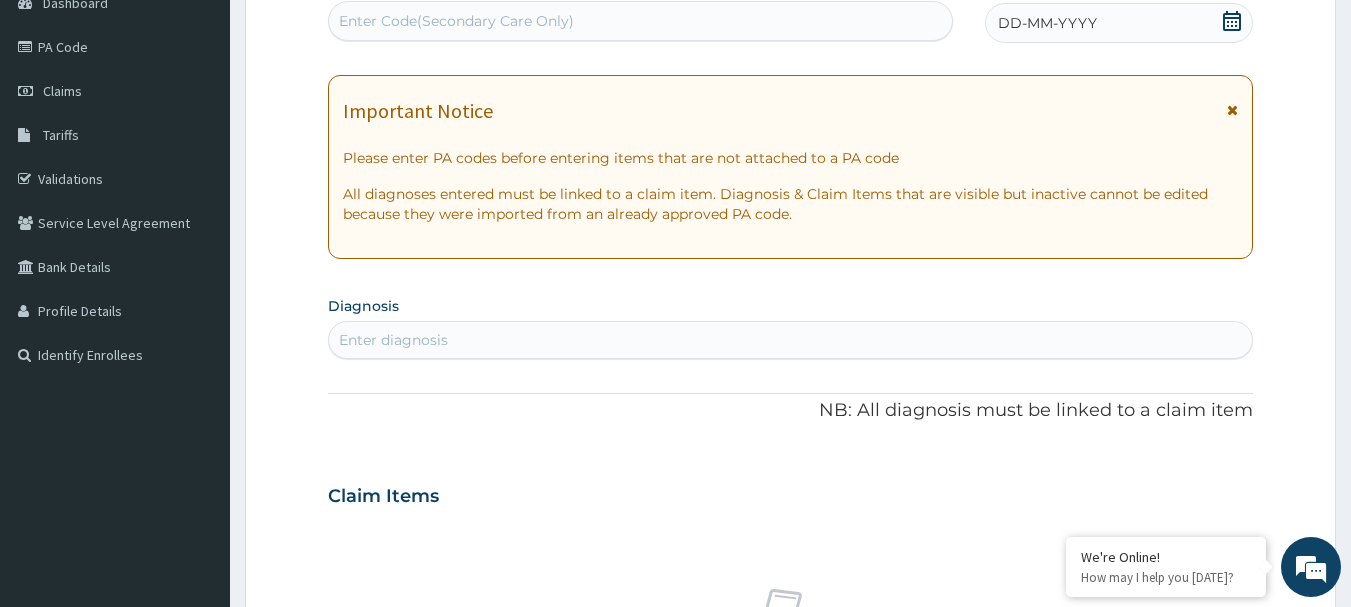 click on "Enter Code(Secondary Care Only)" at bounding box center (641, 21) 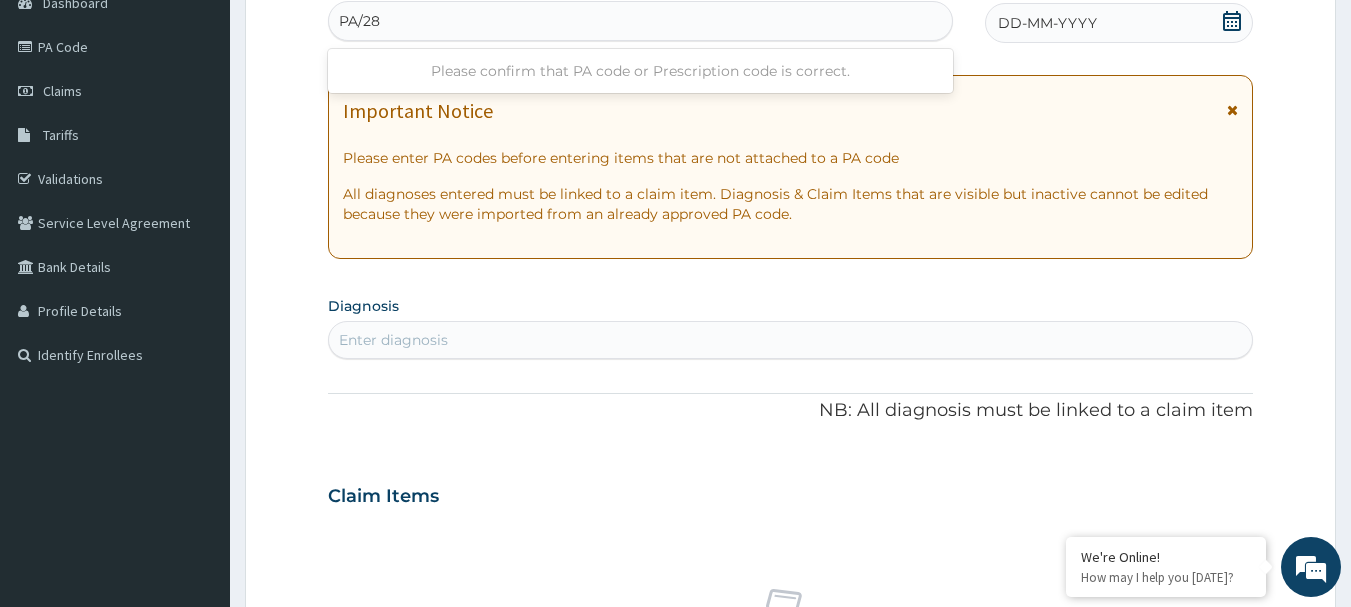 type on "PA/280" 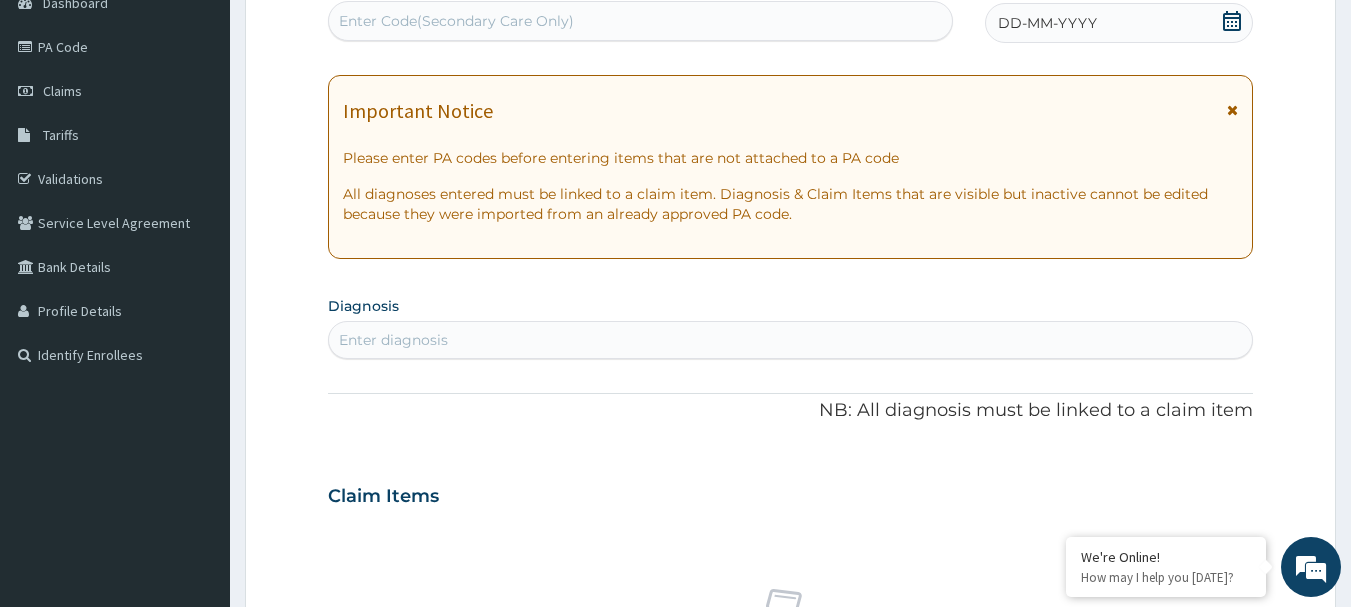 click on "Enter Code(Secondary Care Only)" at bounding box center (641, 21) 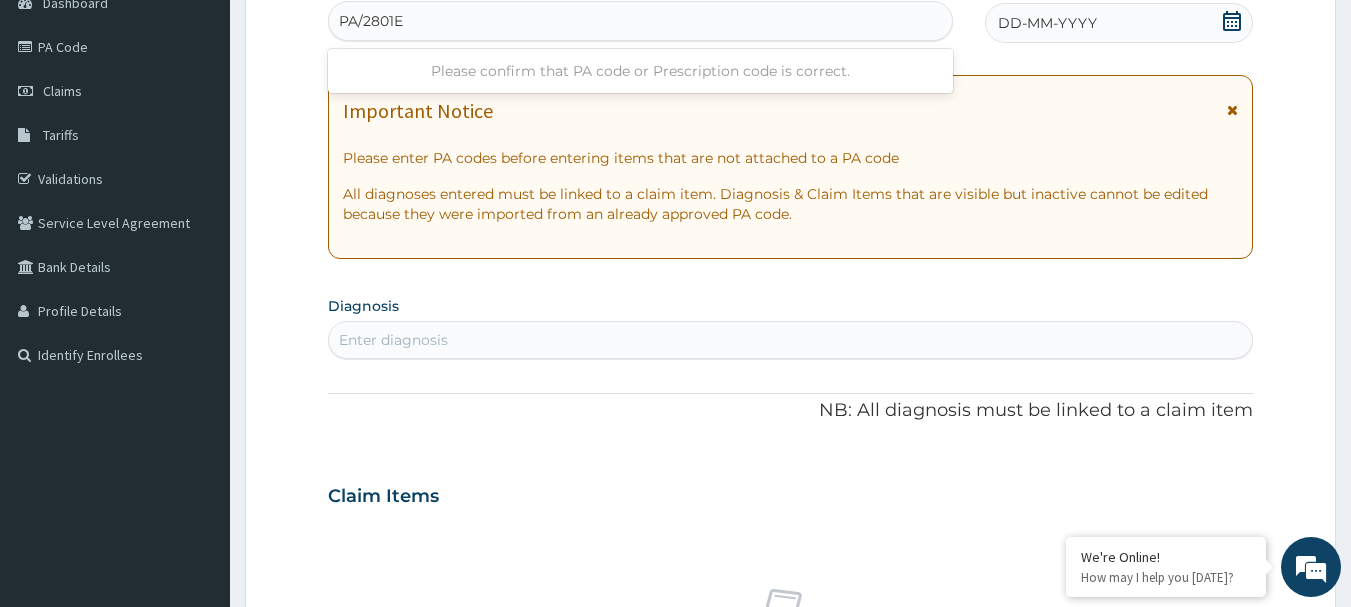 type on "PA/2801E0" 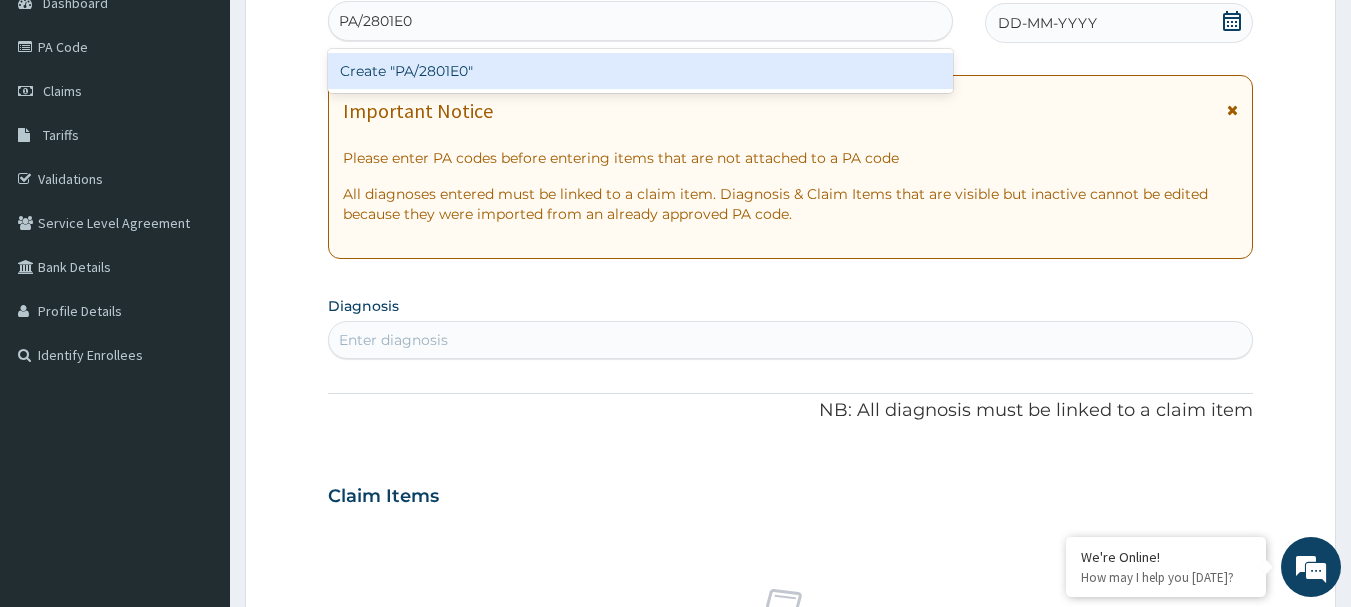 click on "Create "PA/2801E0"" at bounding box center [641, 71] 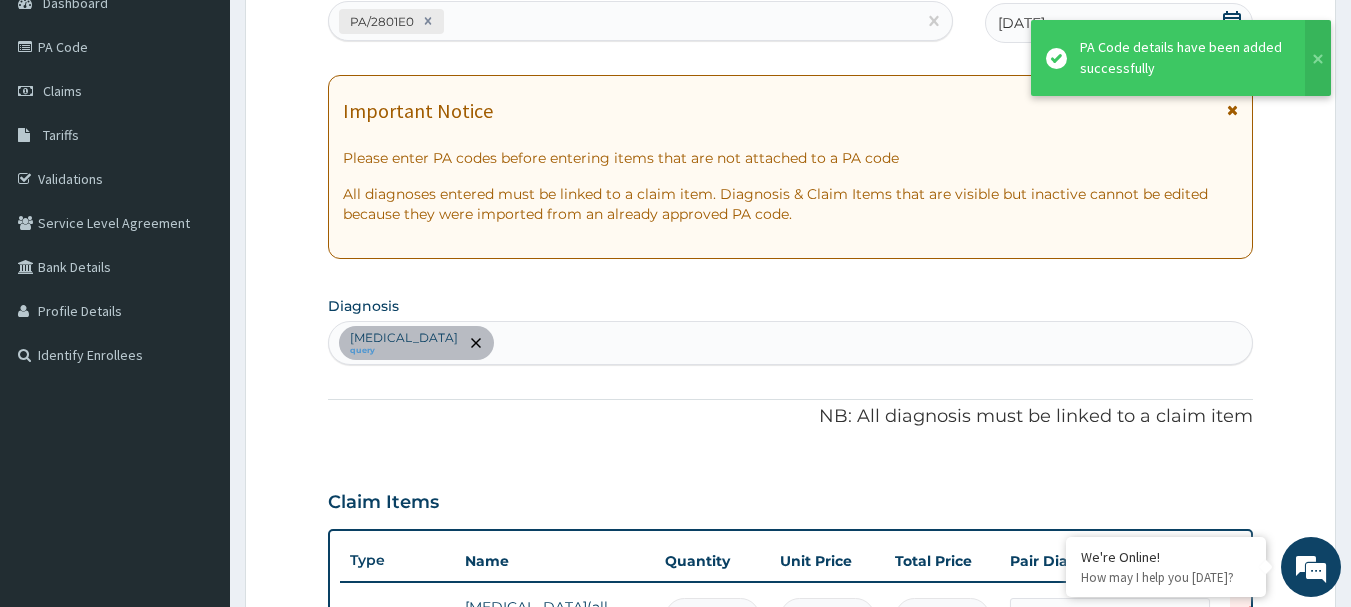 scroll, scrollTop: 245, scrollLeft: 0, axis: vertical 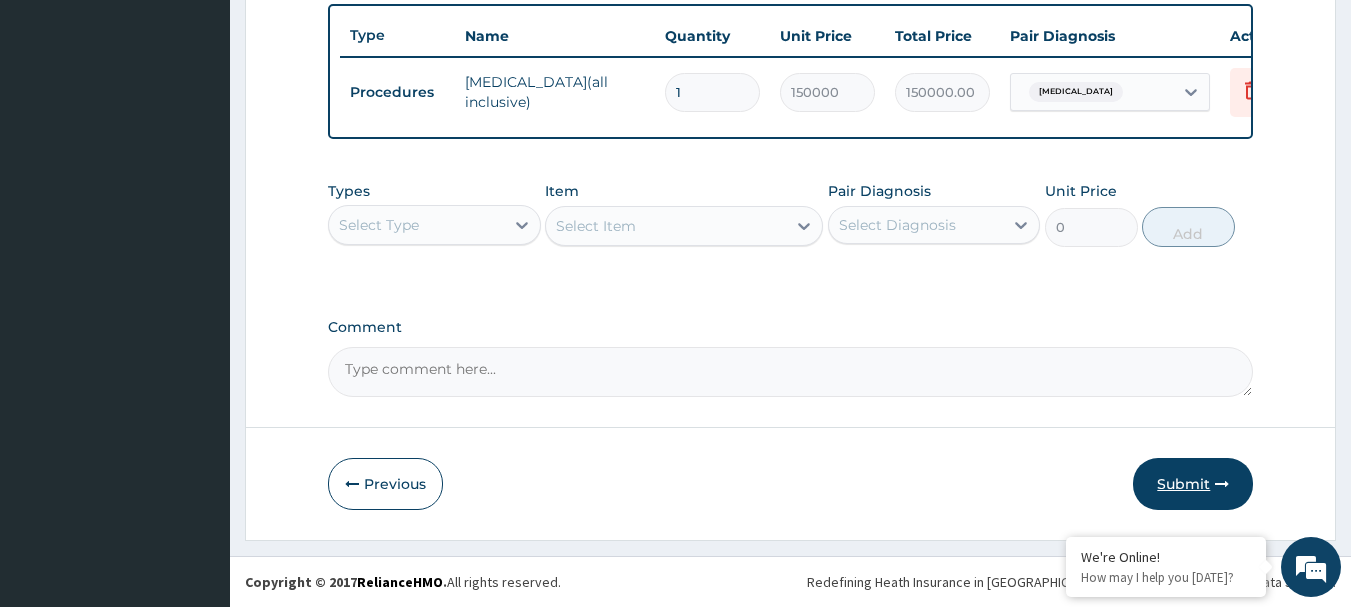 click on "Submit" at bounding box center (1193, 484) 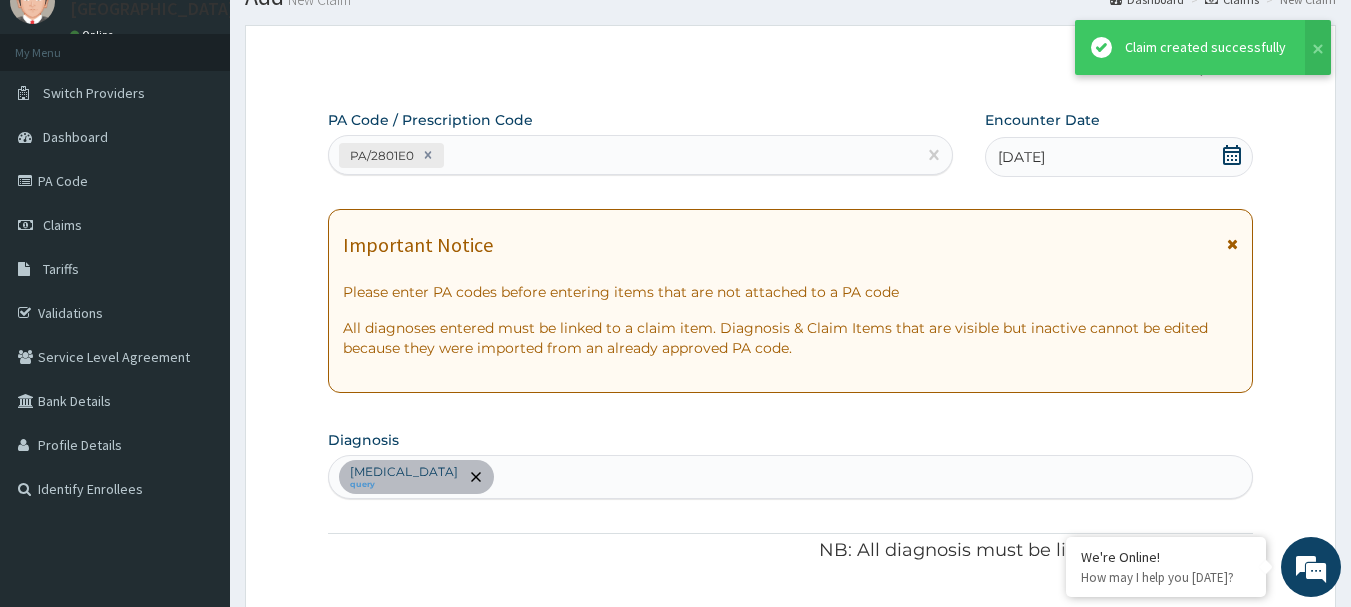 scroll, scrollTop: 755, scrollLeft: 0, axis: vertical 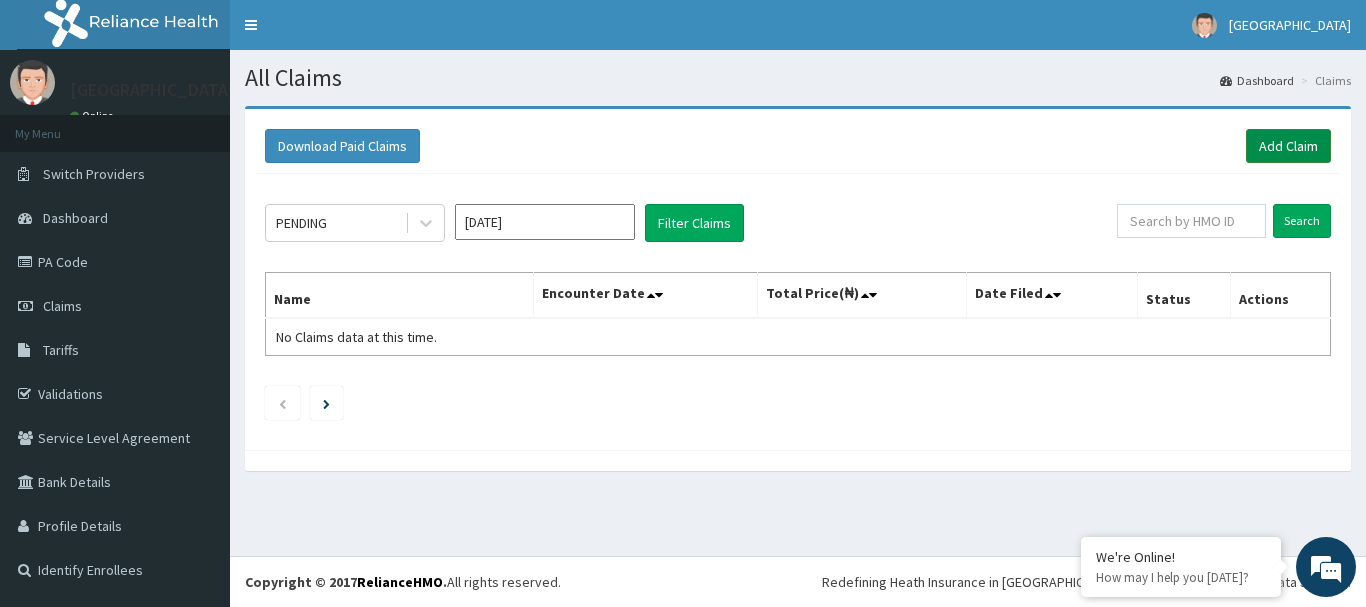 click on "Add Claim" at bounding box center (1288, 146) 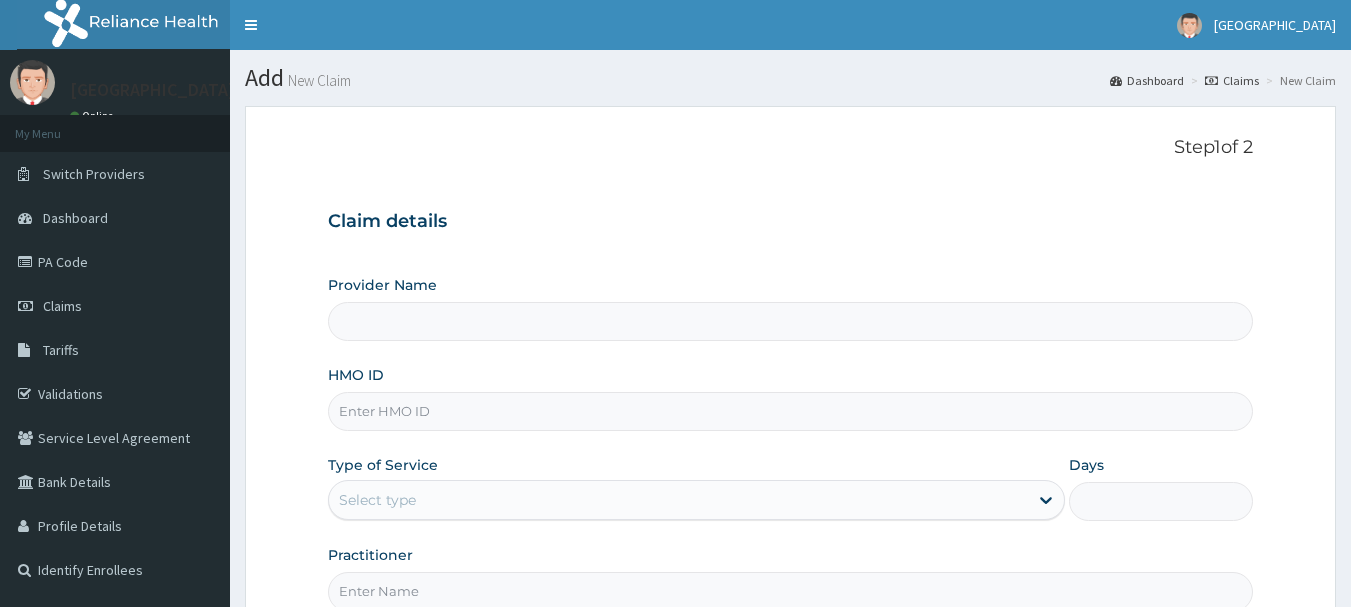 scroll, scrollTop: 0, scrollLeft: 0, axis: both 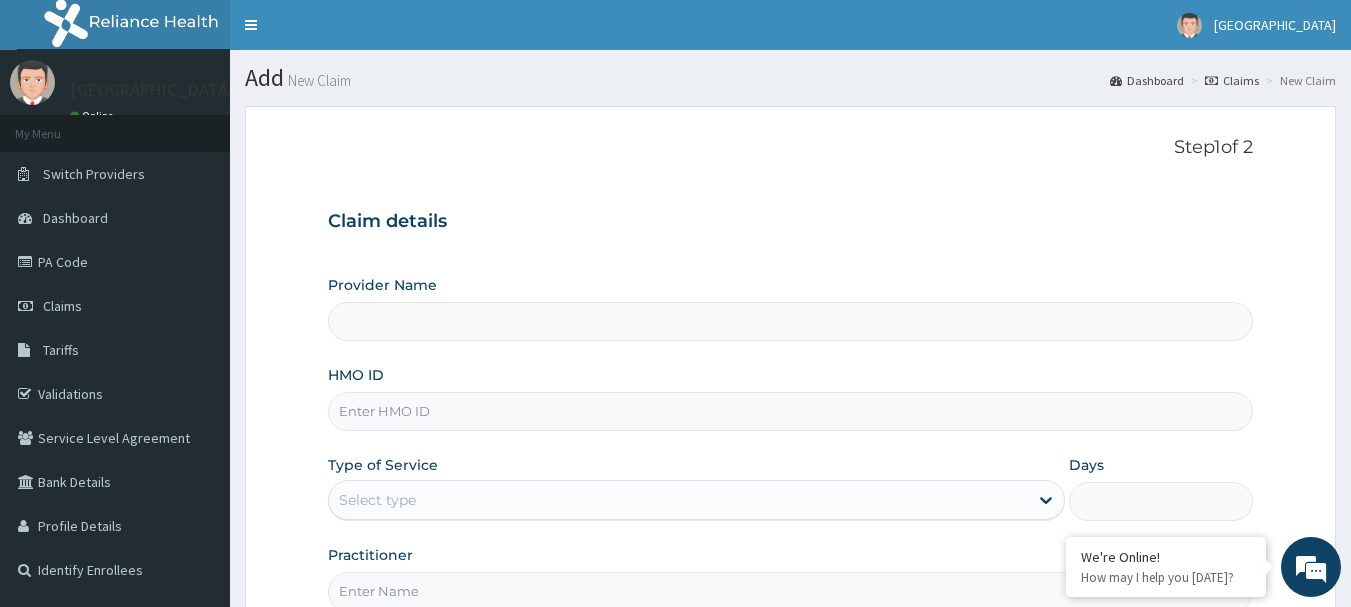 type on "[GEOGRAPHIC_DATA]" 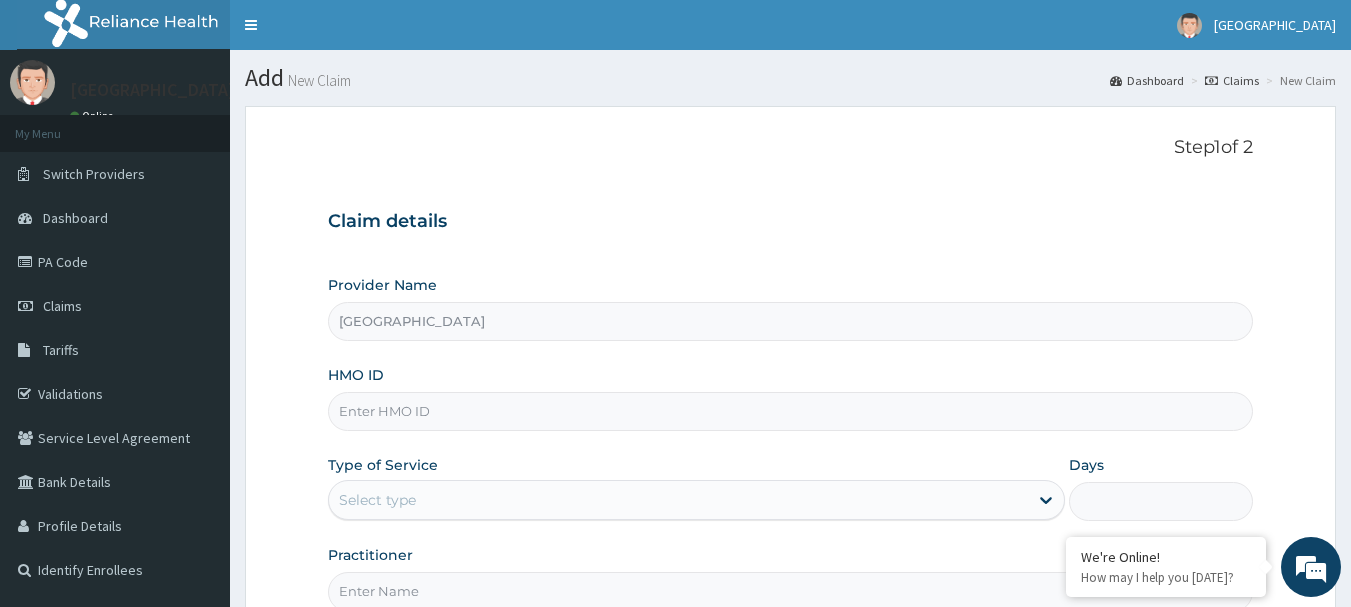 scroll, scrollTop: 215, scrollLeft: 0, axis: vertical 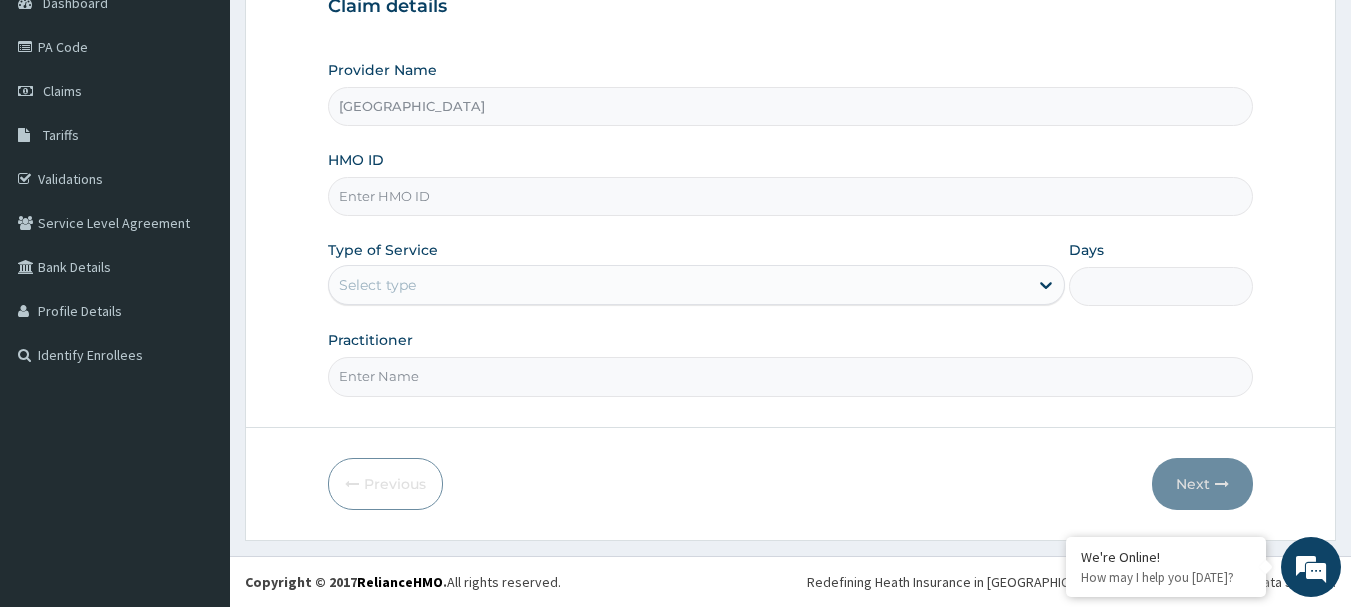 click on "HMO ID" at bounding box center [791, 196] 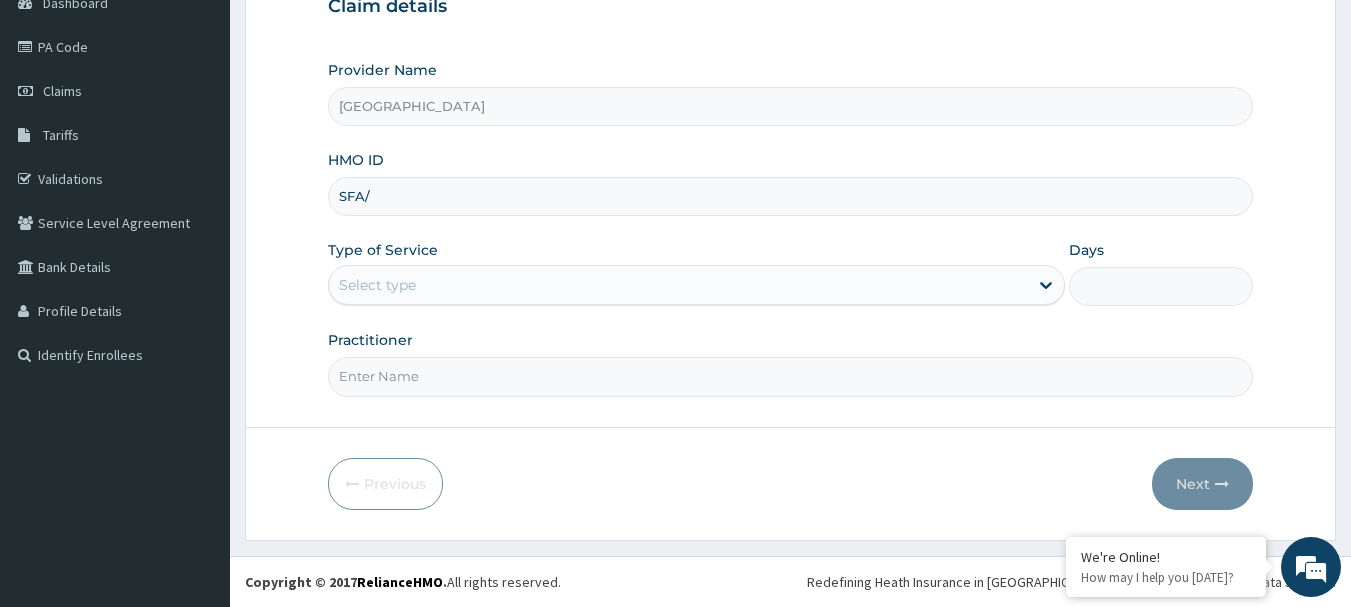 type on "SFA/13059/A" 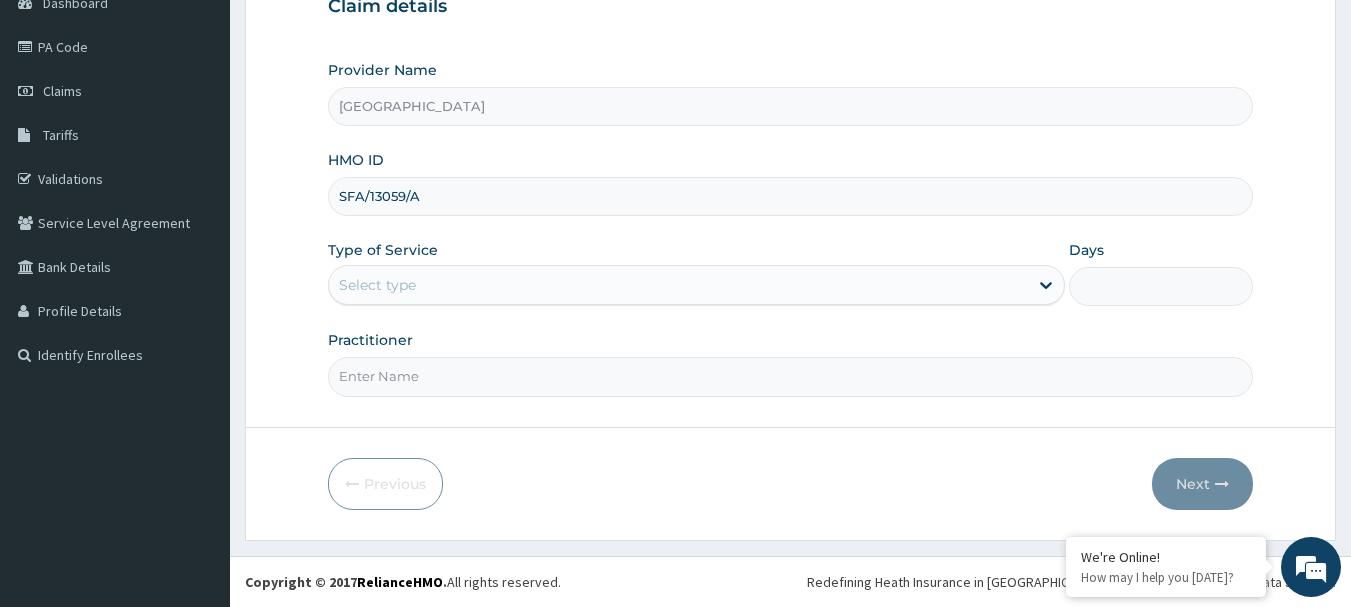 click on "Select type" at bounding box center (678, 285) 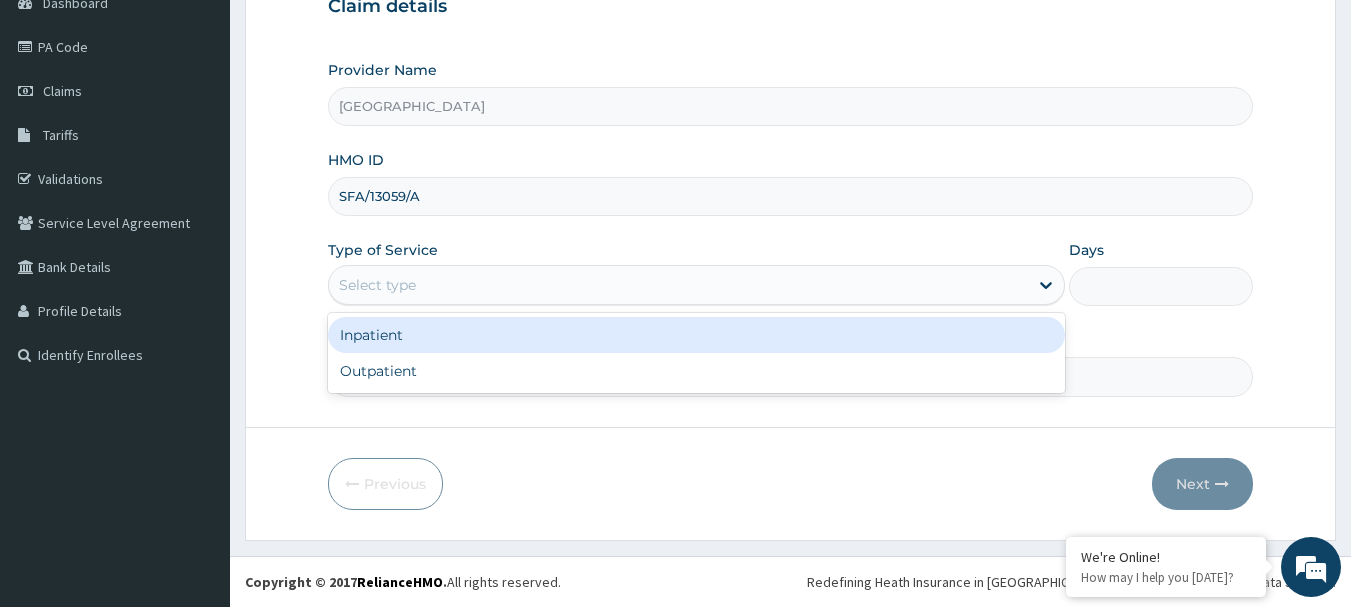 click on "Inpatient" at bounding box center (696, 335) 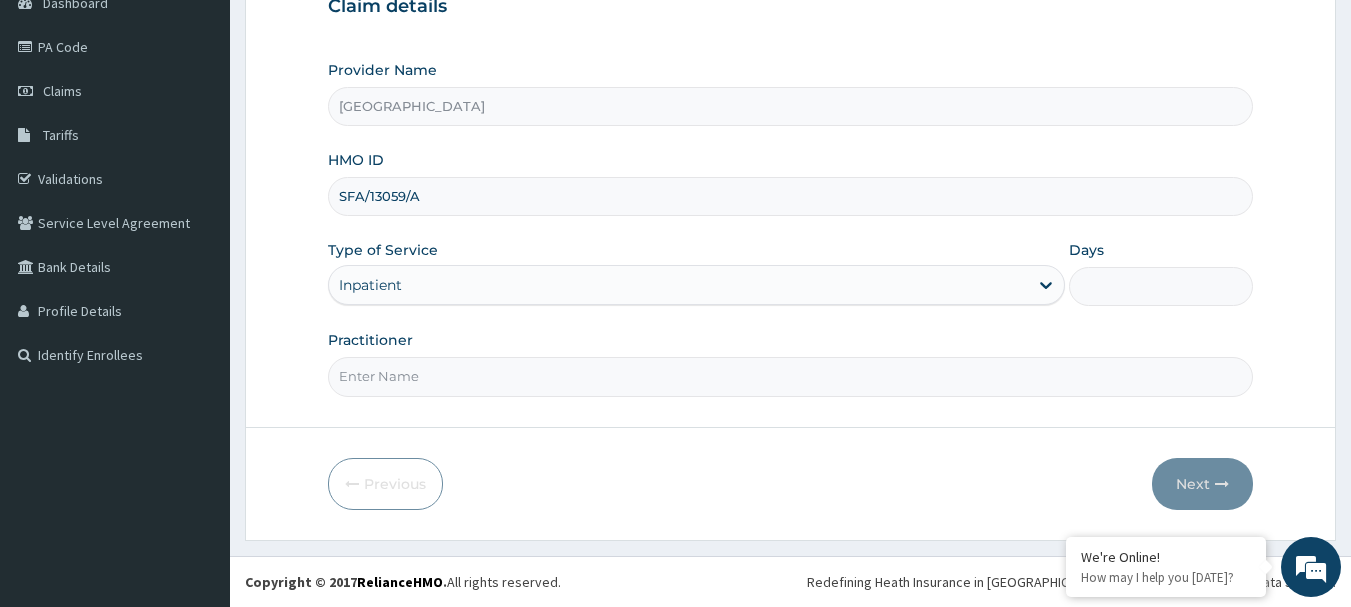 click on "Days" at bounding box center (1161, 286) 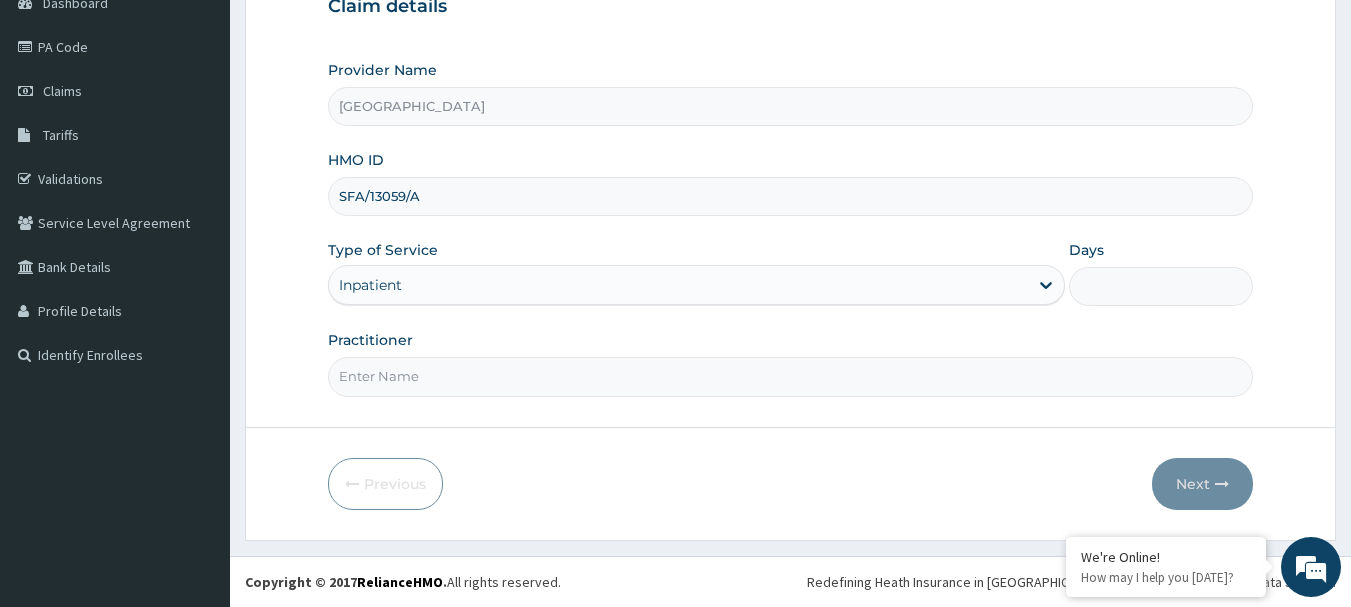 type on "2" 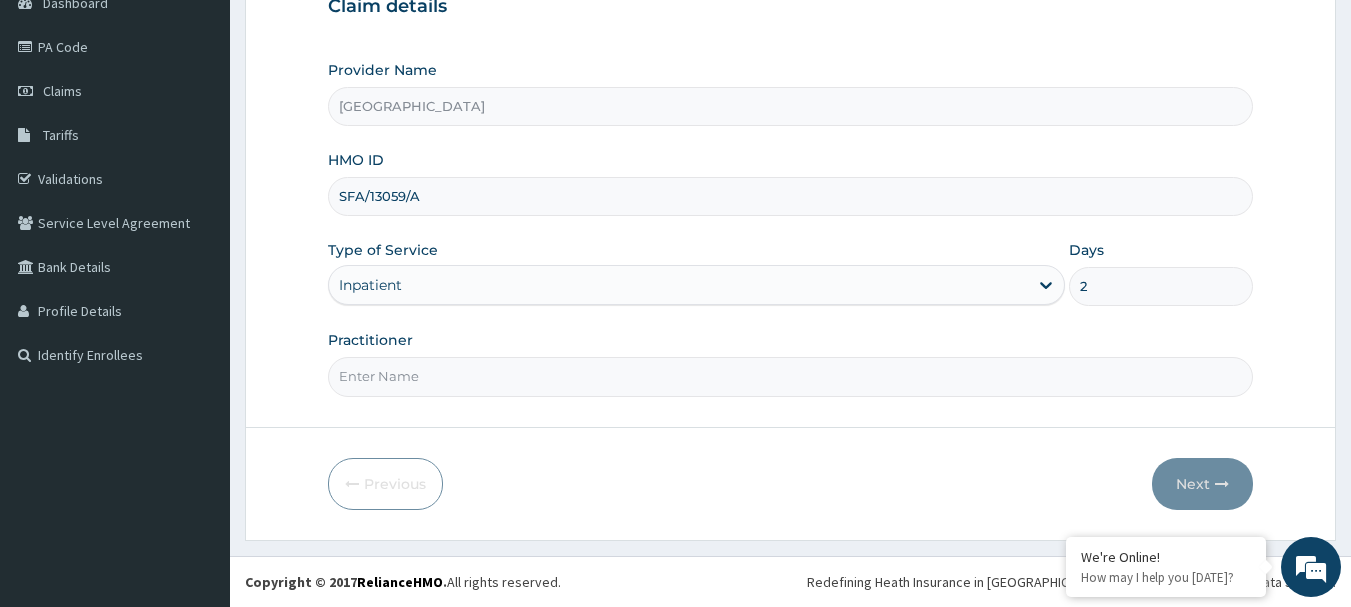 click on "Practitioner" at bounding box center (791, 376) 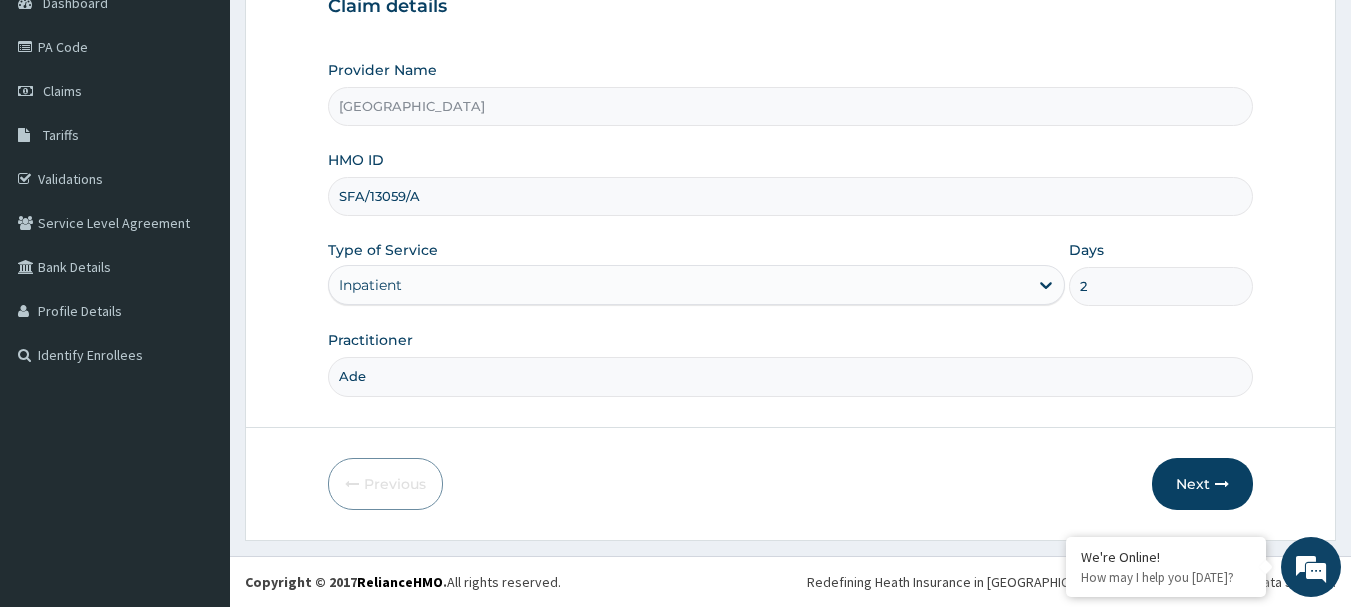 type on "Adedayo" 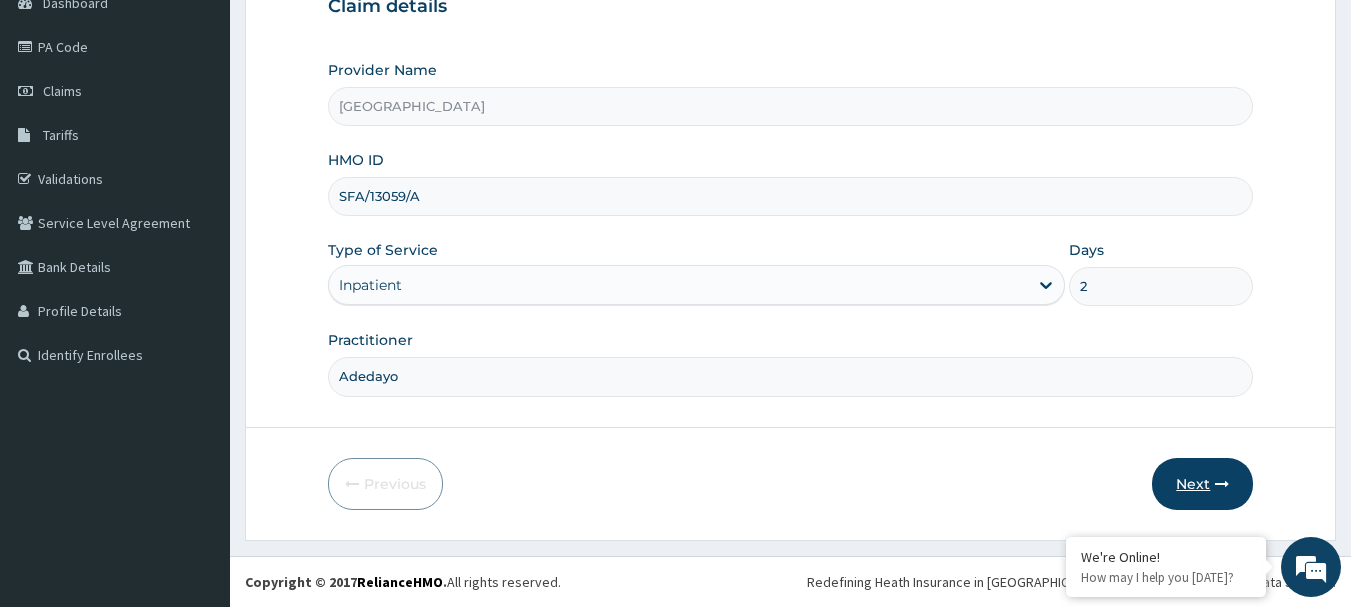 click on "Next" at bounding box center (1202, 484) 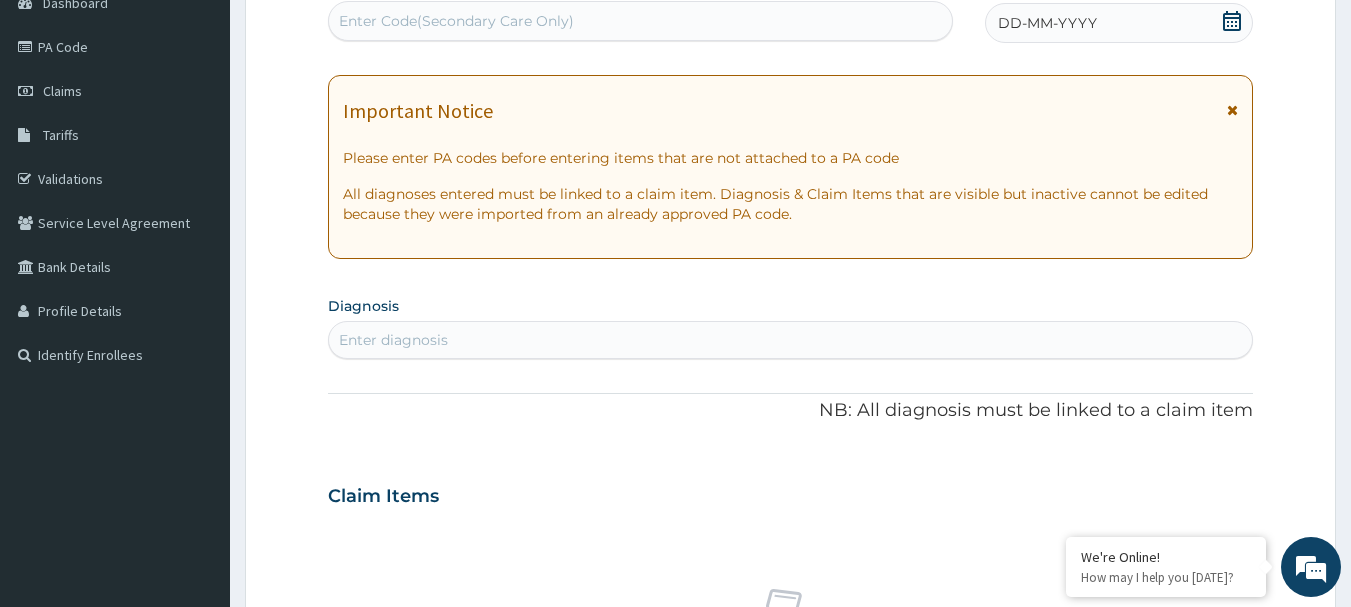 click on "DD-MM-YYYY" at bounding box center (1047, 23) 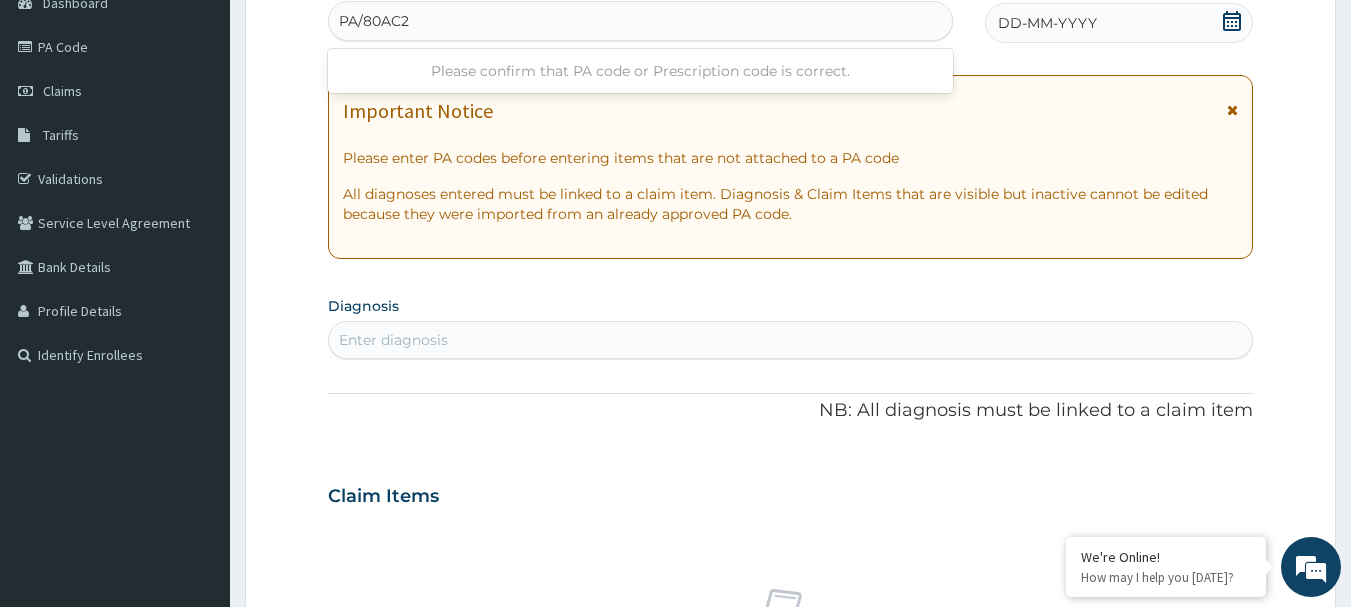 type on "PA/80AC21" 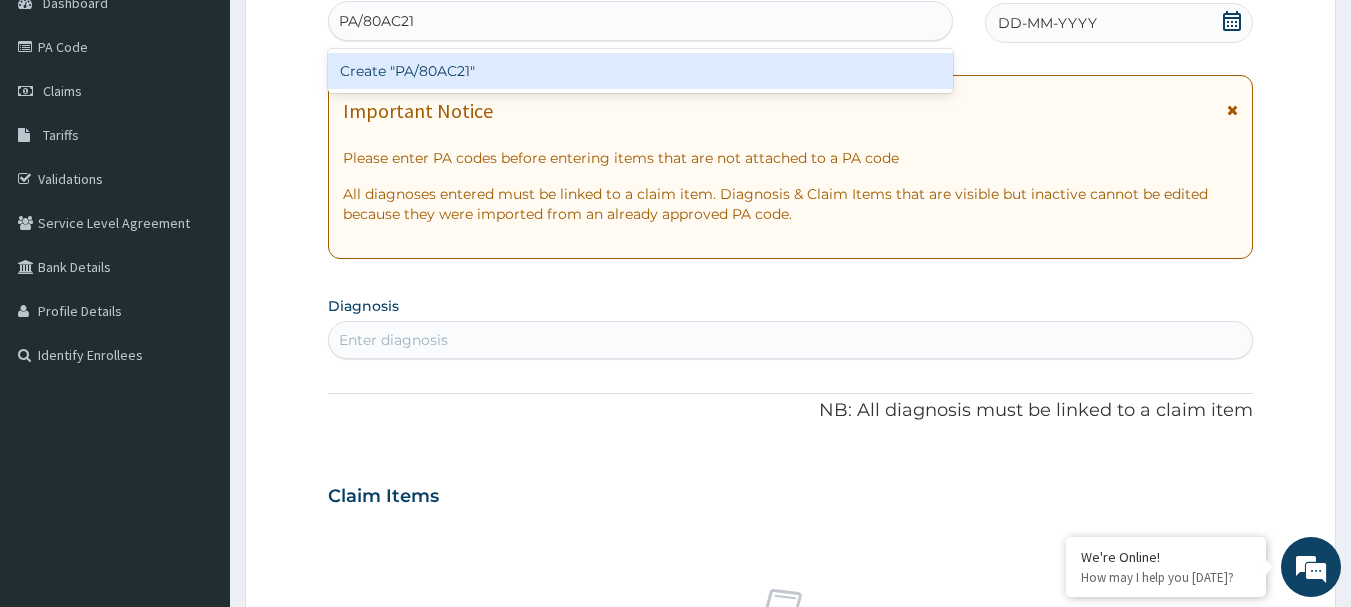 click on "Create "PA/80AC21"" at bounding box center [641, 71] 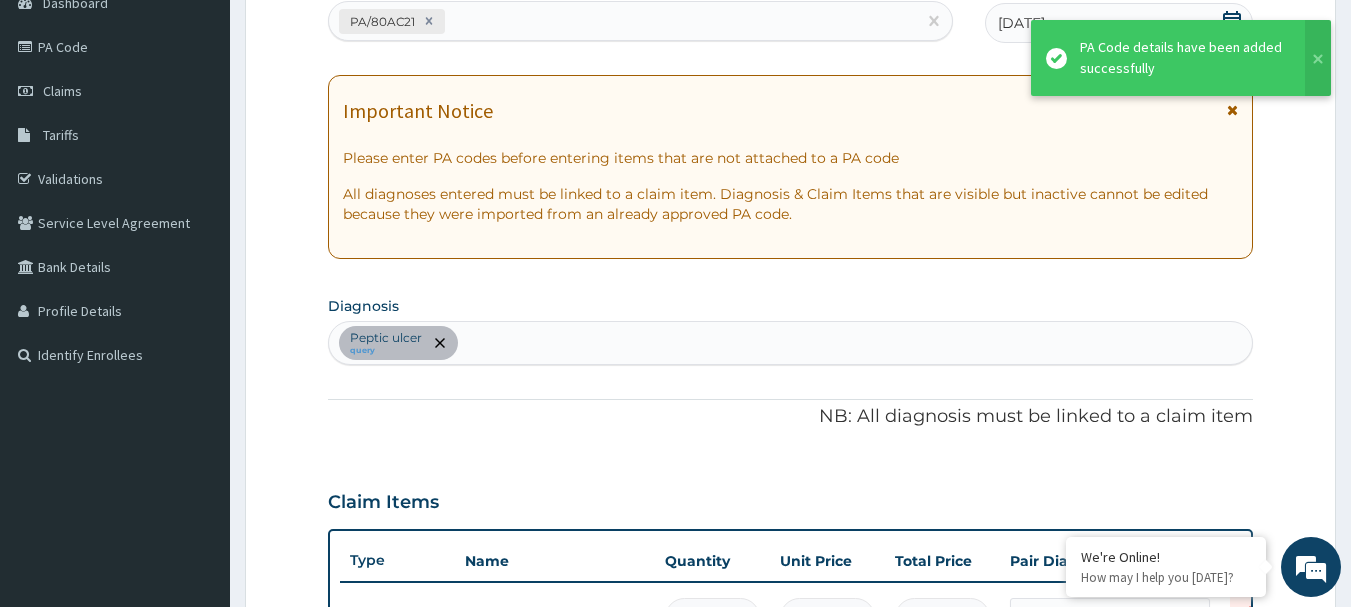 scroll, scrollTop: 245, scrollLeft: 0, axis: vertical 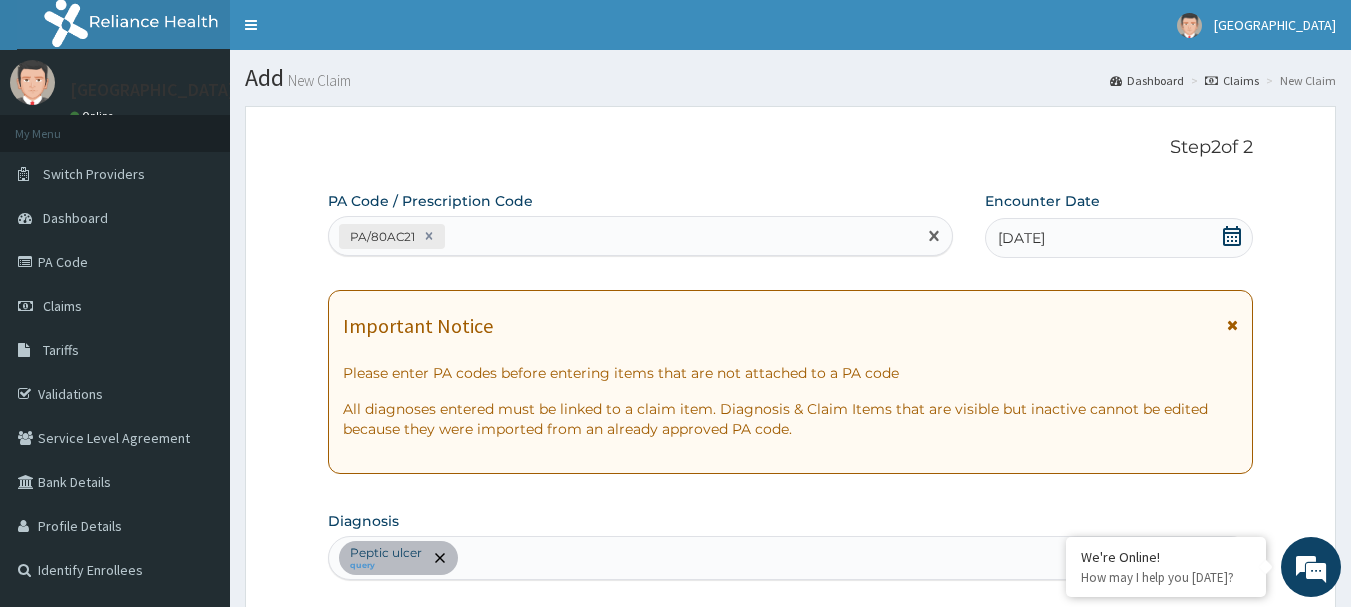 click on "PA/80AC21" at bounding box center [623, 236] 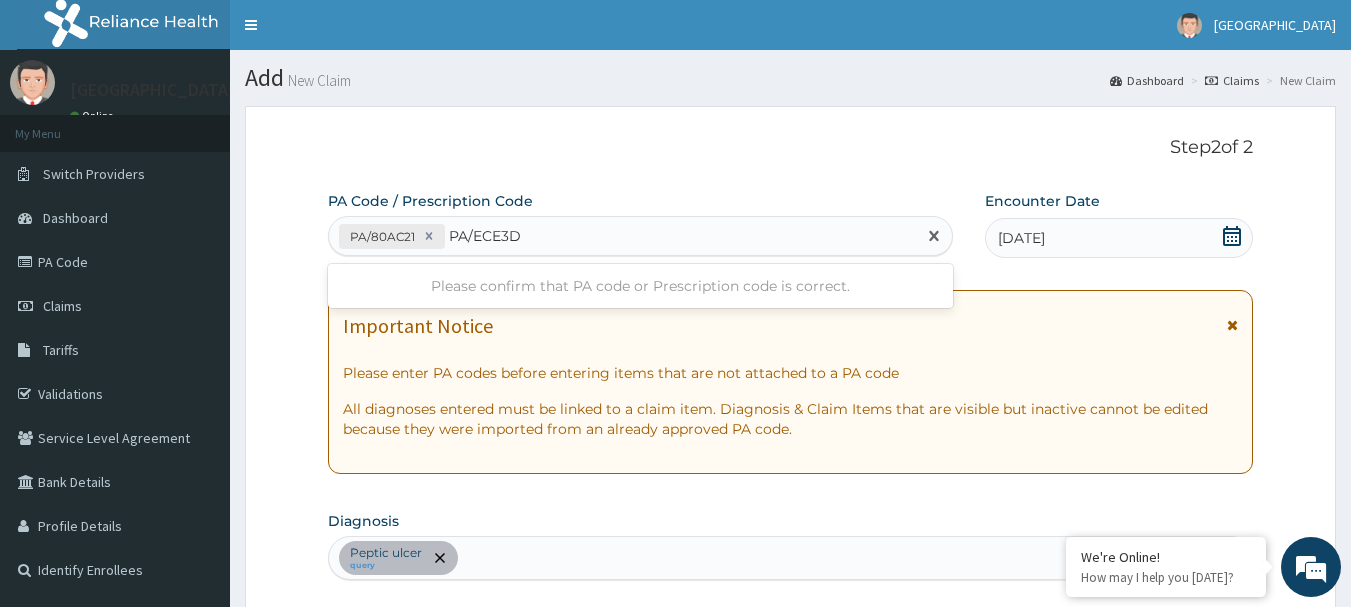 type on "PA/ECE3D4" 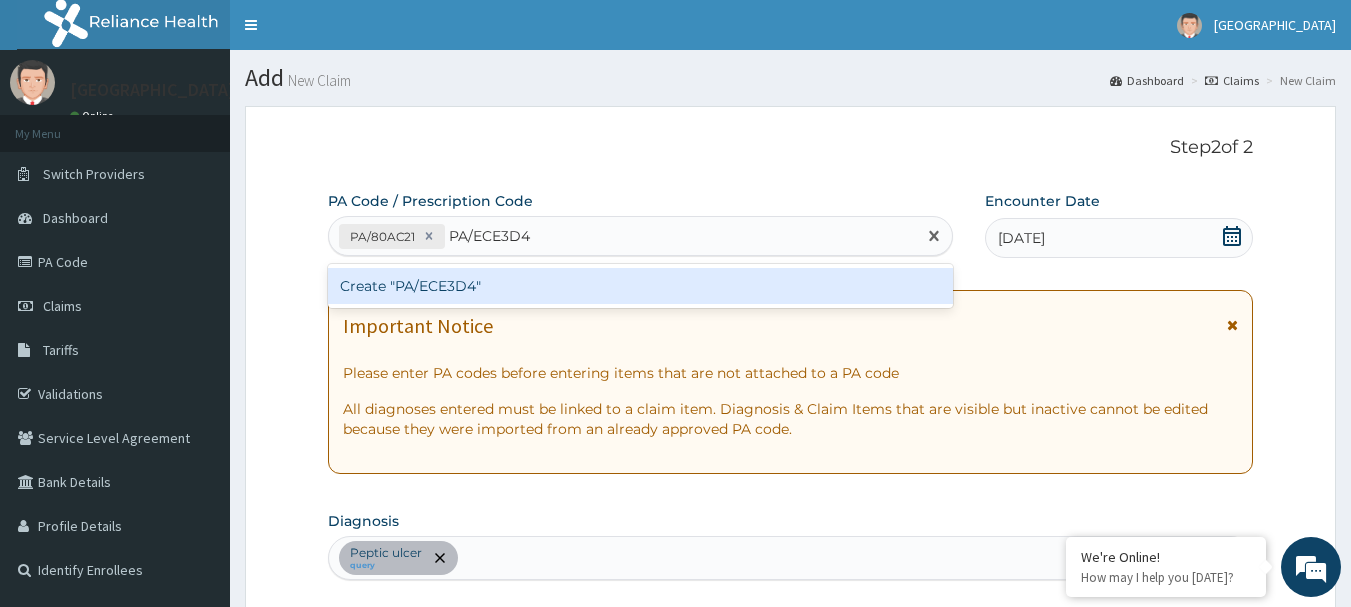 click on "Create "PA/ECE3D4"" at bounding box center [641, 286] 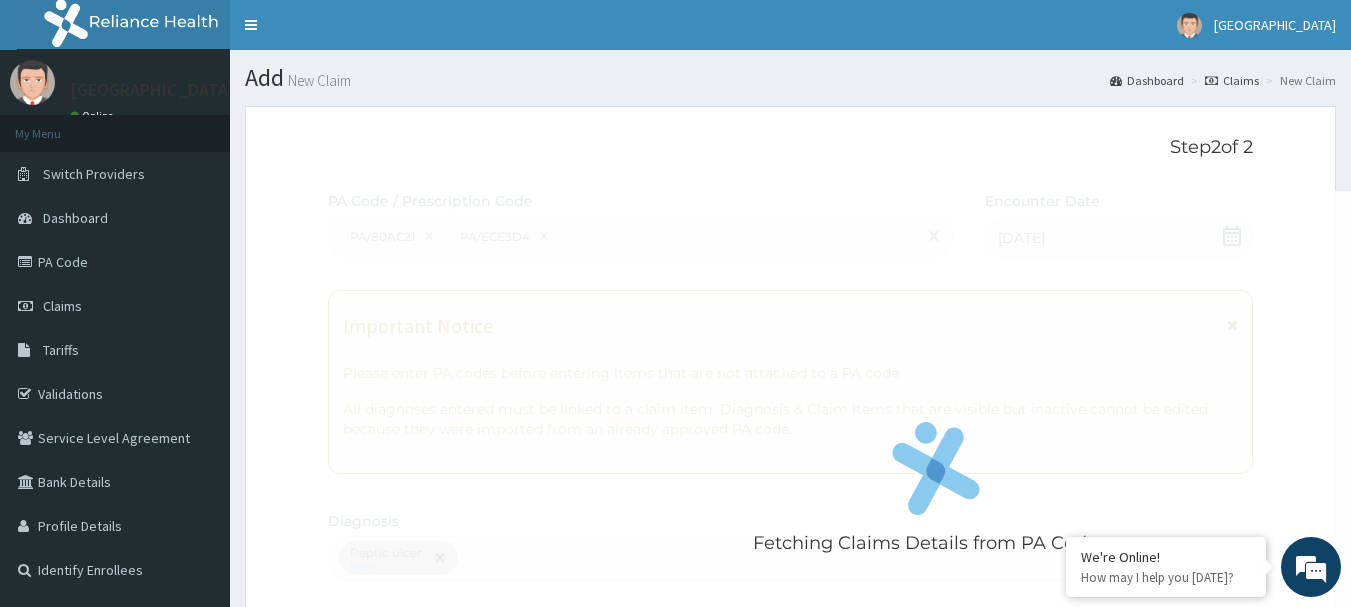 scroll, scrollTop: 1388, scrollLeft: 0, axis: vertical 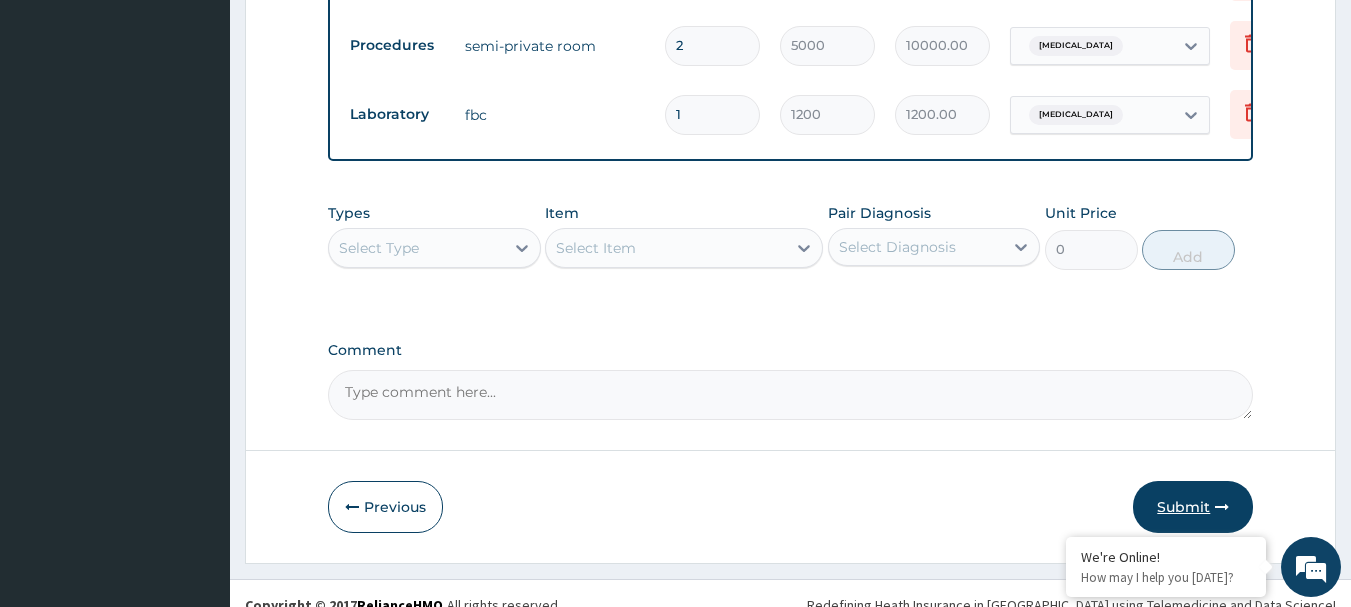 click on "Submit" at bounding box center (1193, 507) 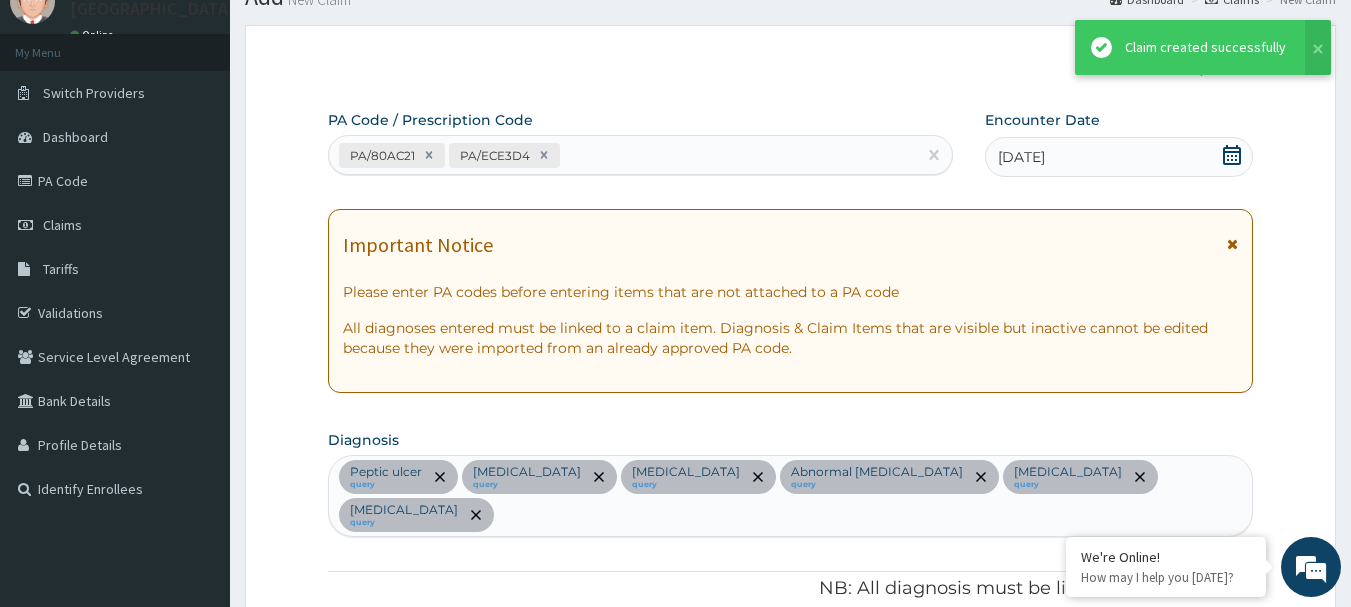 scroll, scrollTop: 1614, scrollLeft: 0, axis: vertical 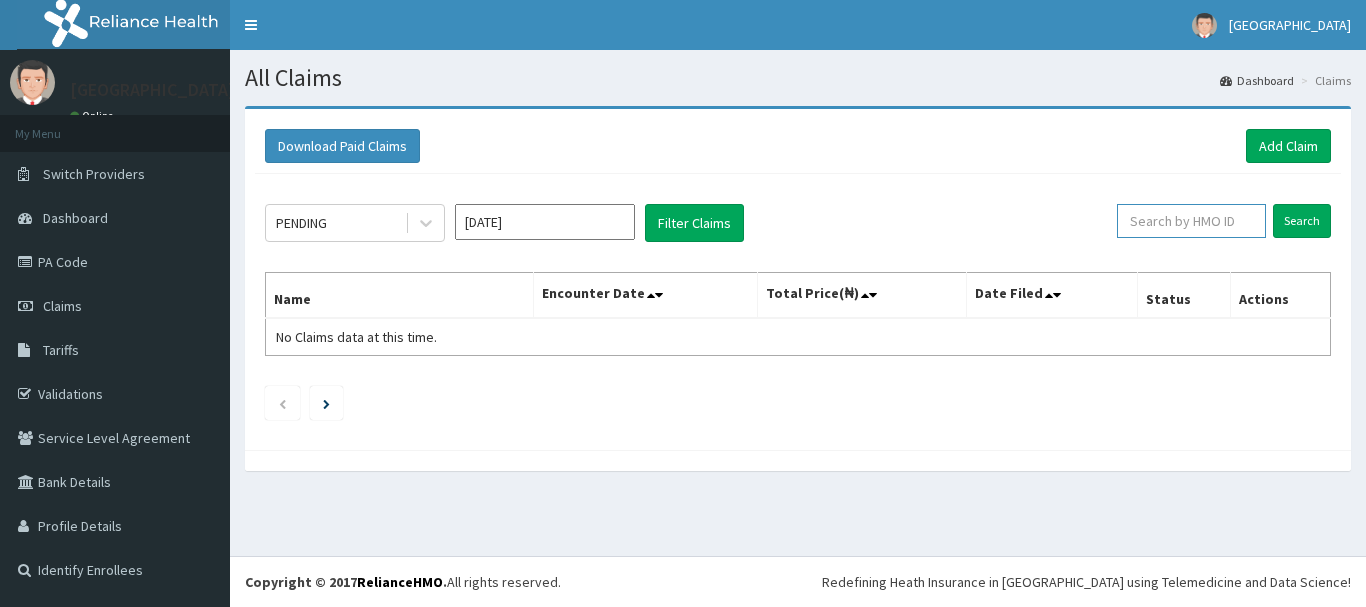 click at bounding box center [1191, 221] 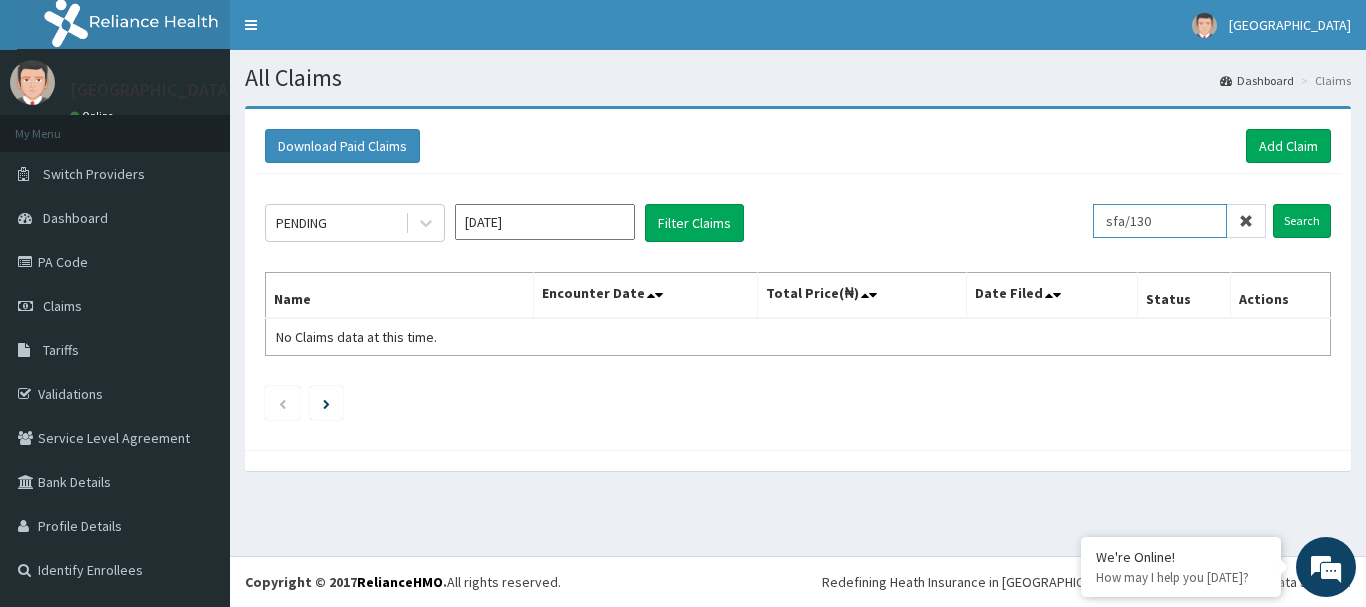 scroll, scrollTop: 0, scrollLeft: 0, axis: both 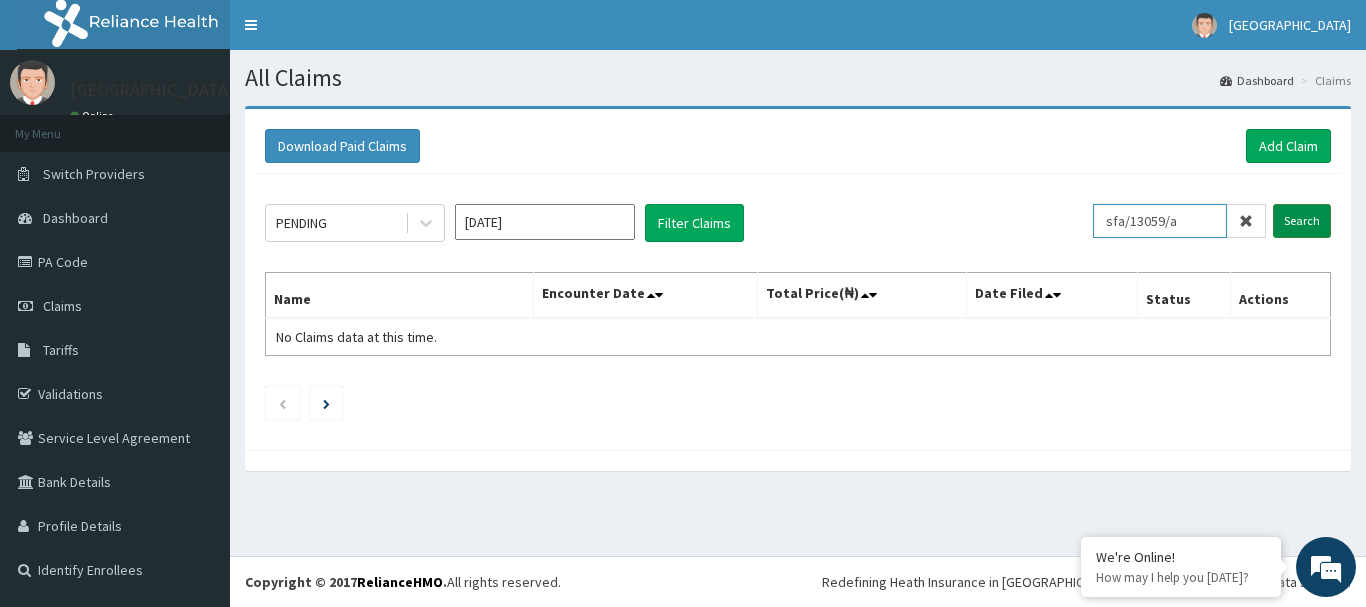 type on "sfa/13059/a" 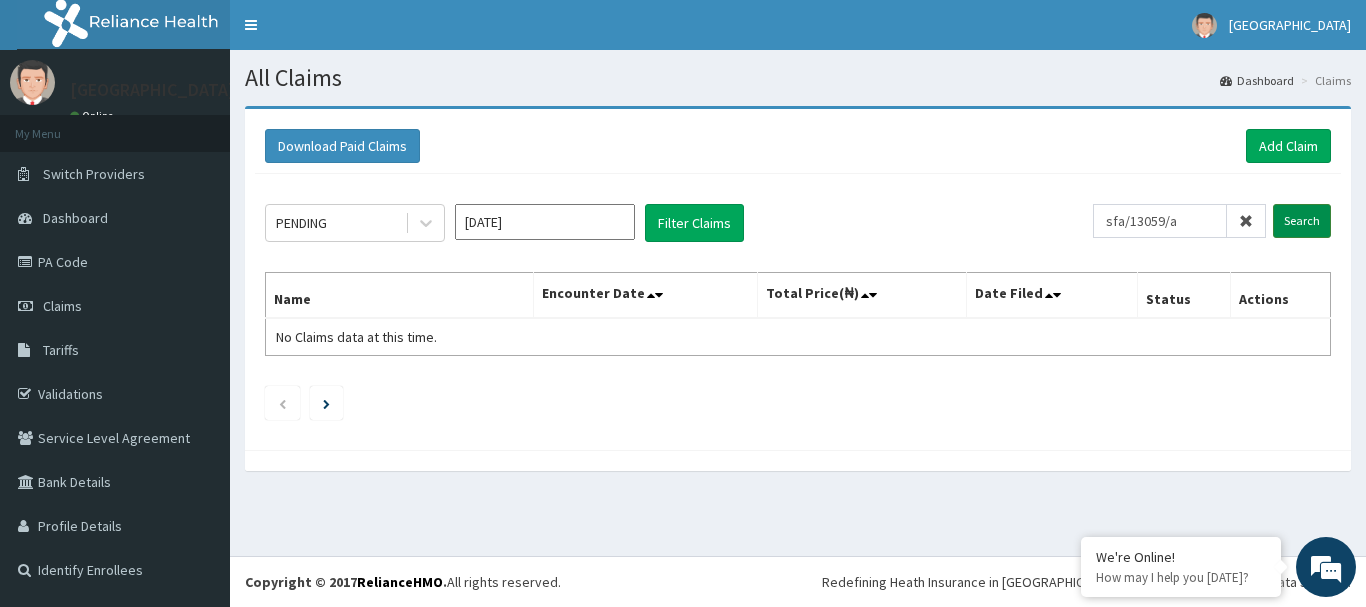 click on "Search" at bounding box center [1302, 221] 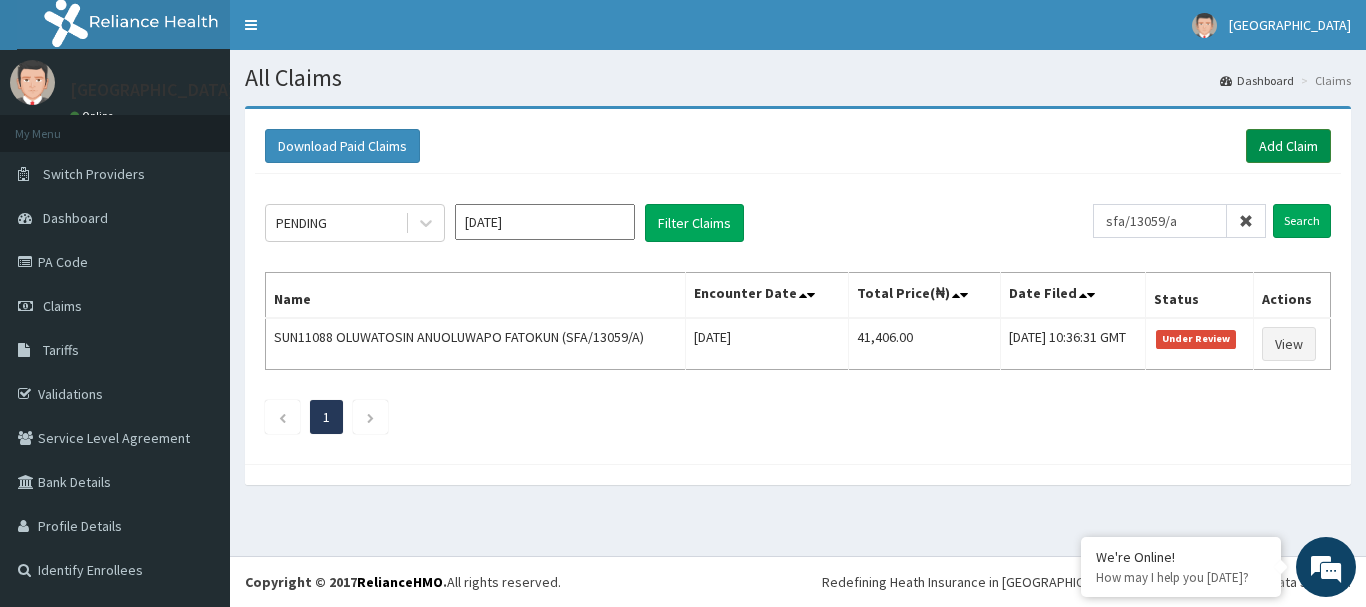 click on "Add Claim" at bounding box center (1288, 146) 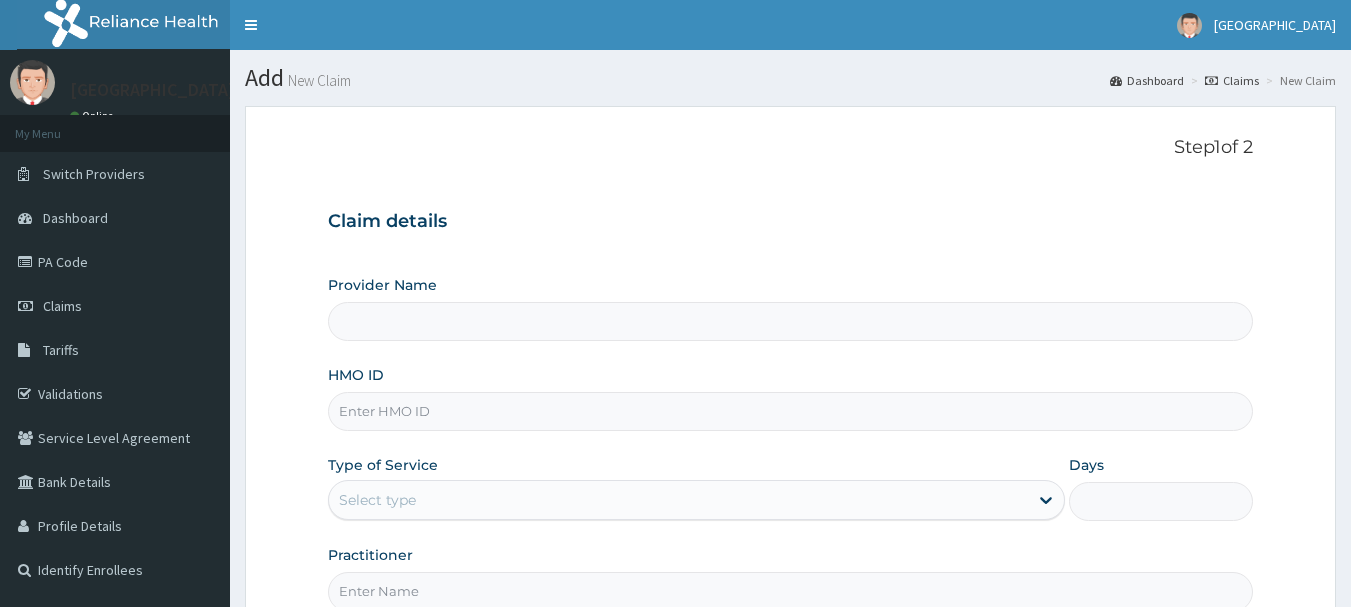 scroll, scrollTop: 0, scrollLeft: 0, axis: both 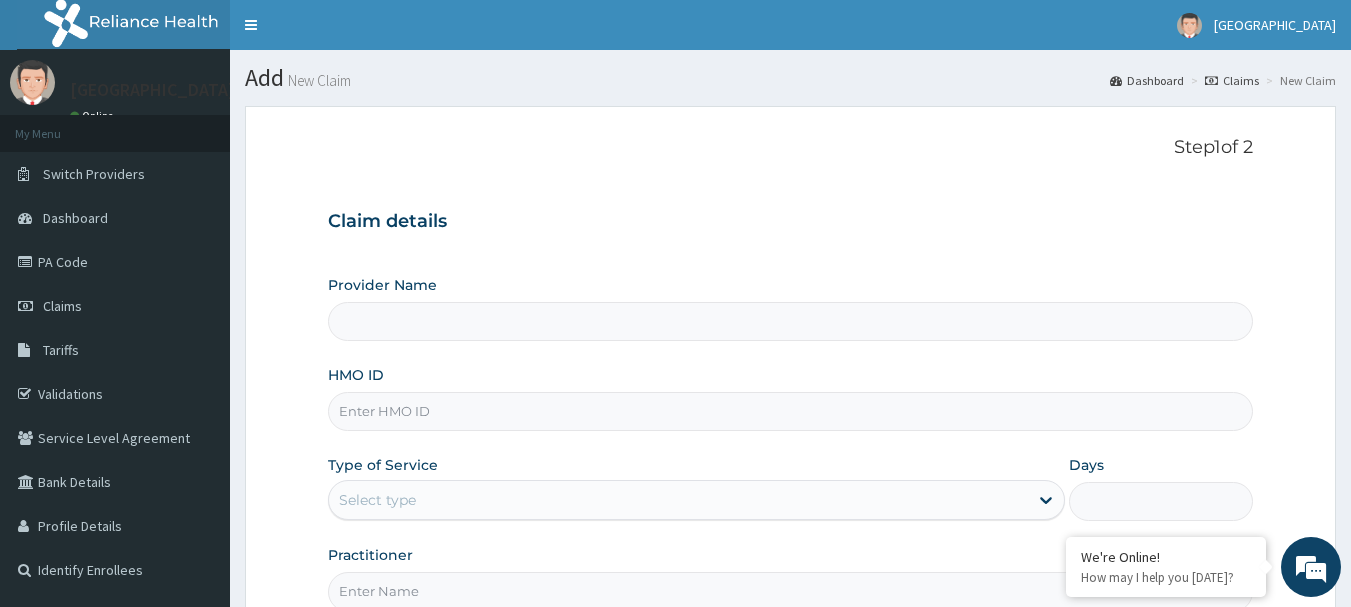 type on "[GEOGRAPHIC_DATA]" 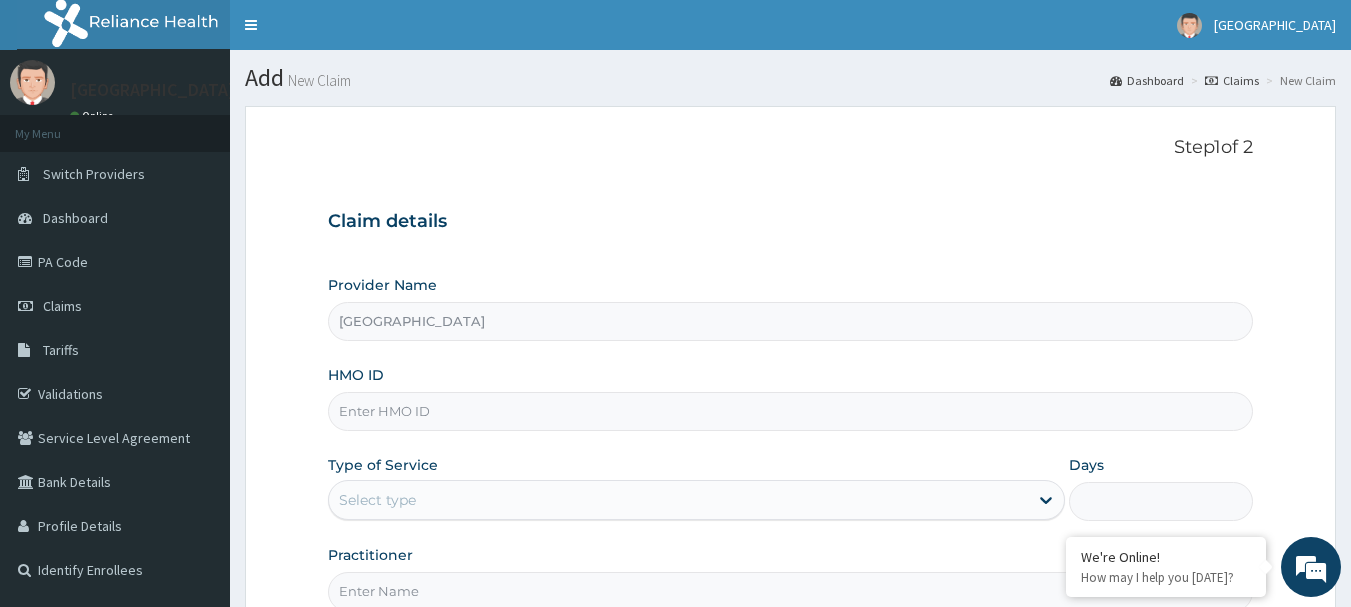 scroll, scrollTop: 215, scrollLeft: 0, axis: vertical 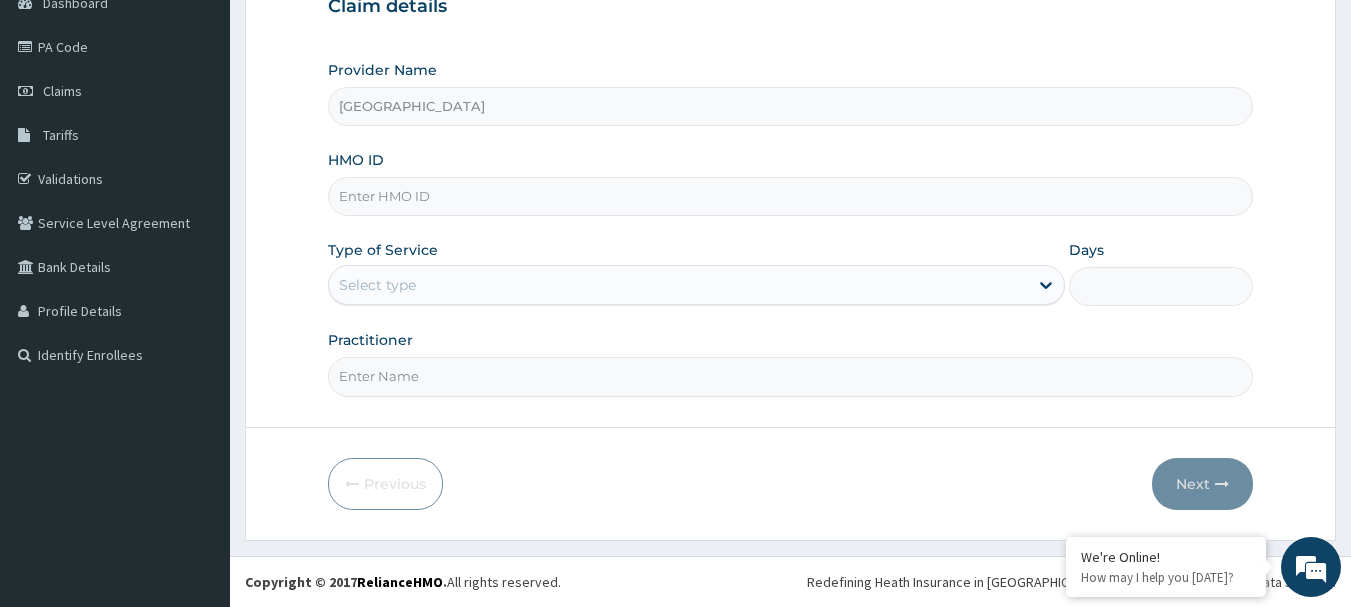drag, startPoint x: 1358, startPoint y: 208, endPoint x: 1365, endPoint y: 646, distance: 438.05594 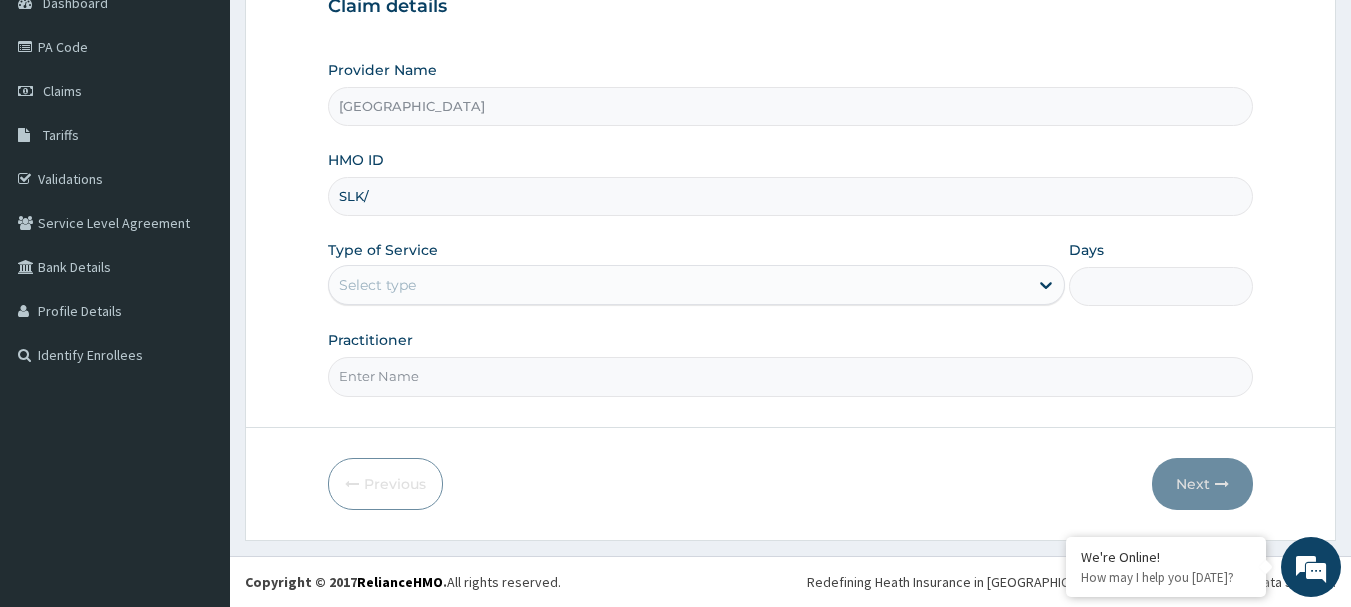 scroll, scrollTop: 0, scrollLeft: 0, axis: both 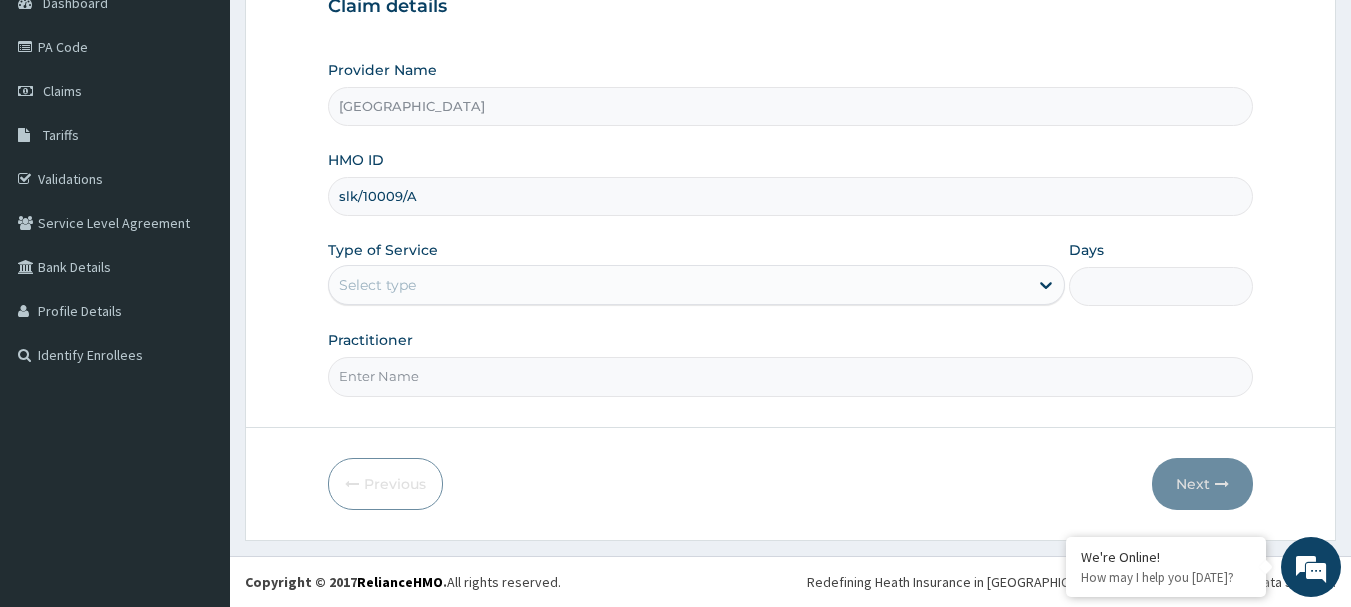 click on "slk/10009/A" at bounding box center [791, 196] 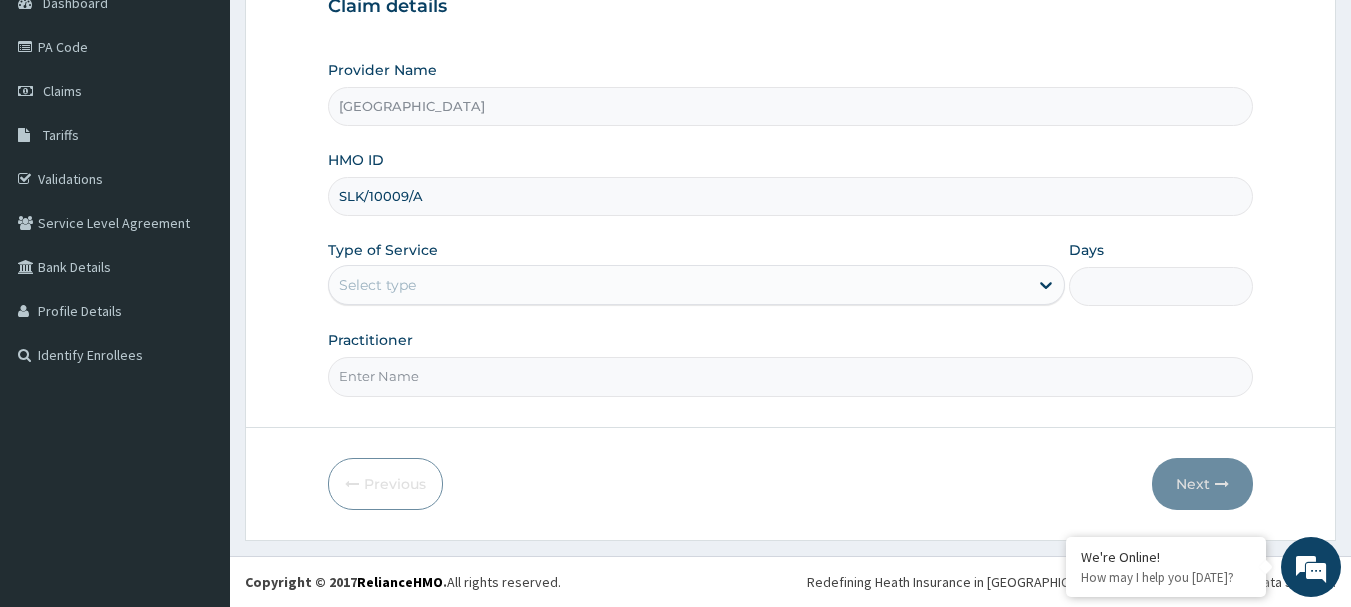 type on "SLK/10009/A" 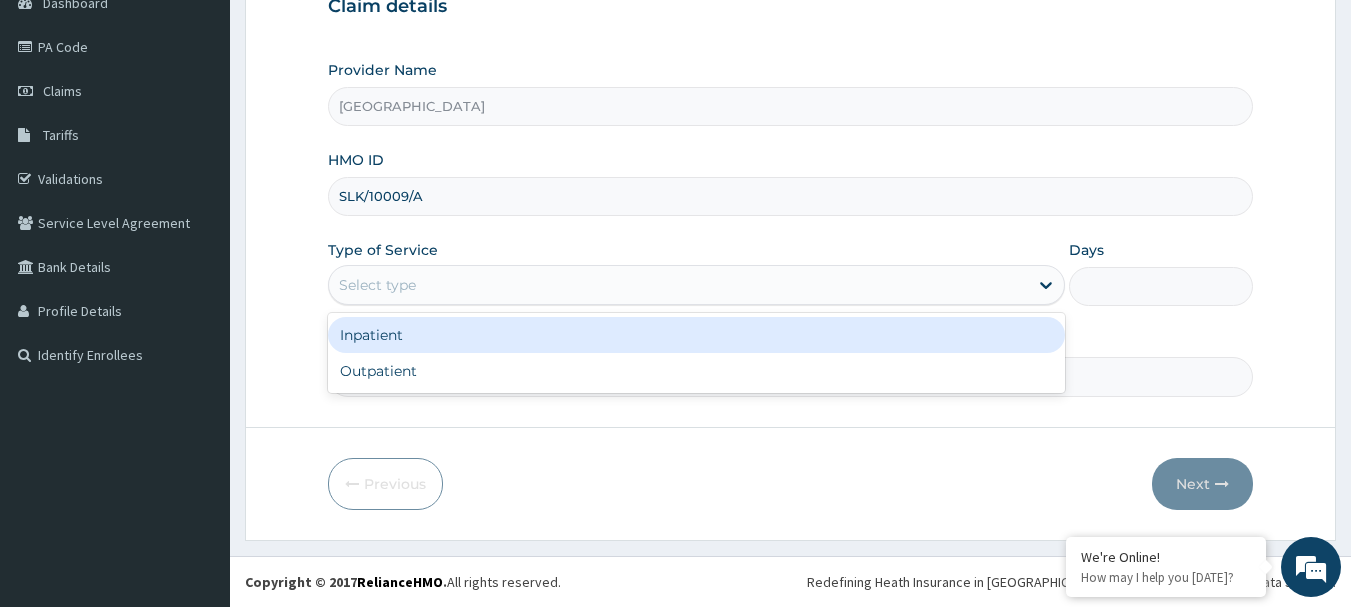click on "Select type" at bounding box center (678, 285) 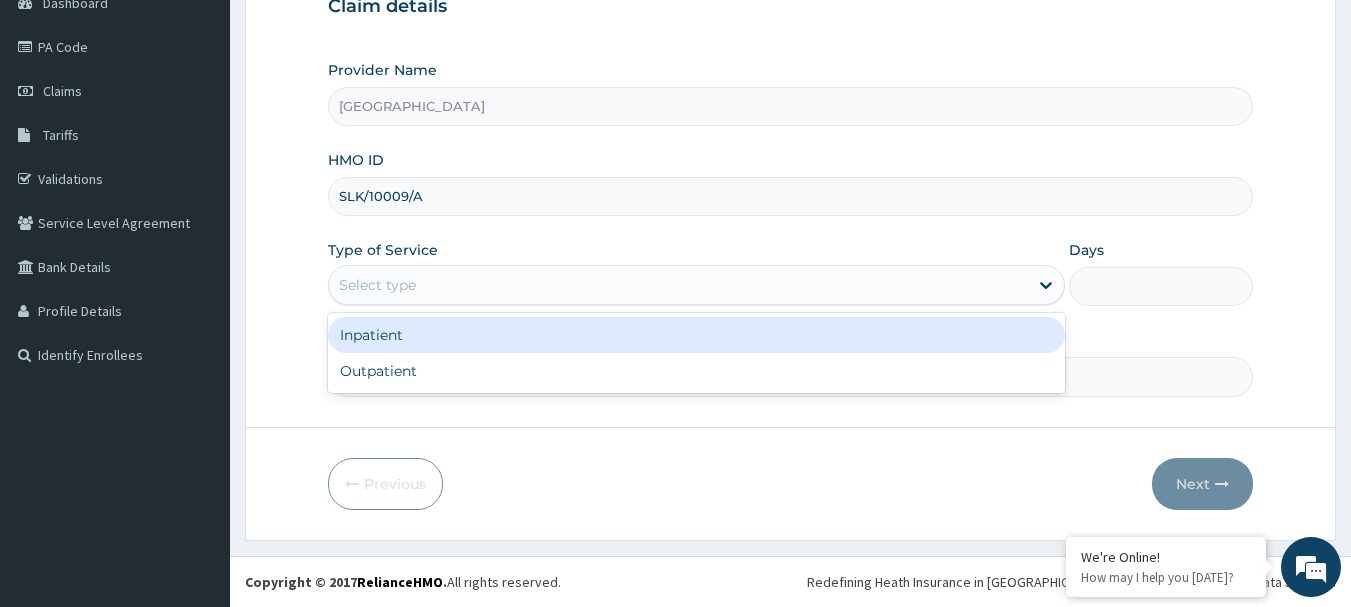 click on "Inpatient" at bounding box center (696, 335) 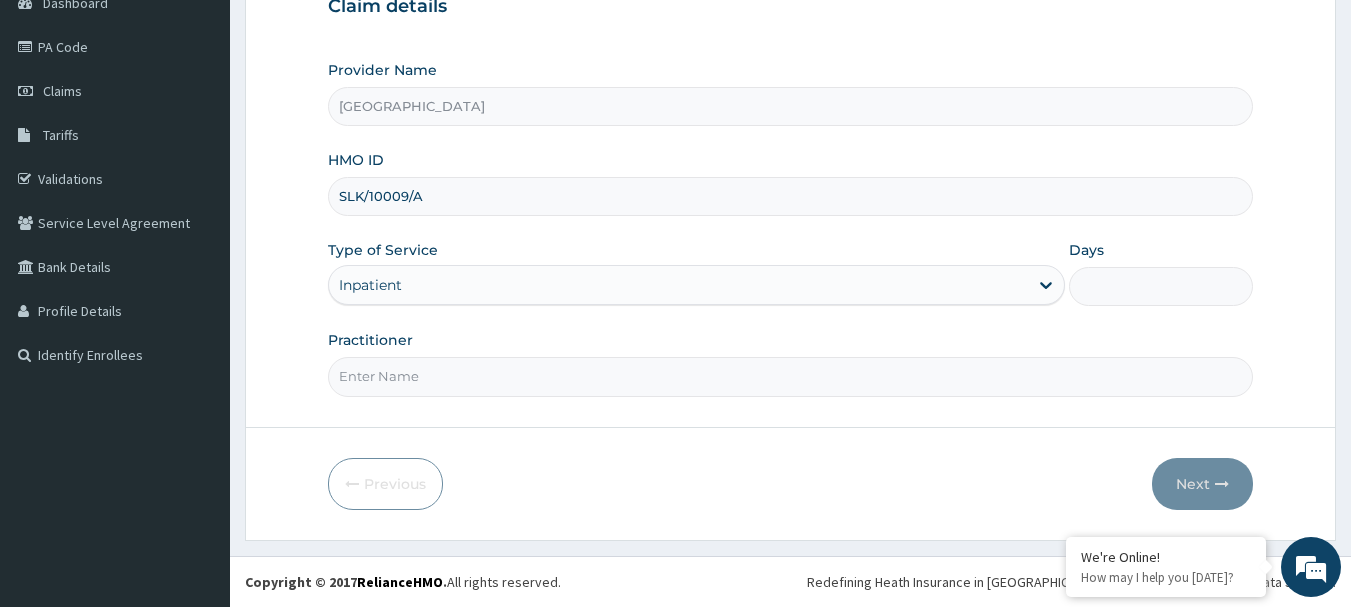 click on "Days" at bounding box center [1161, 286] 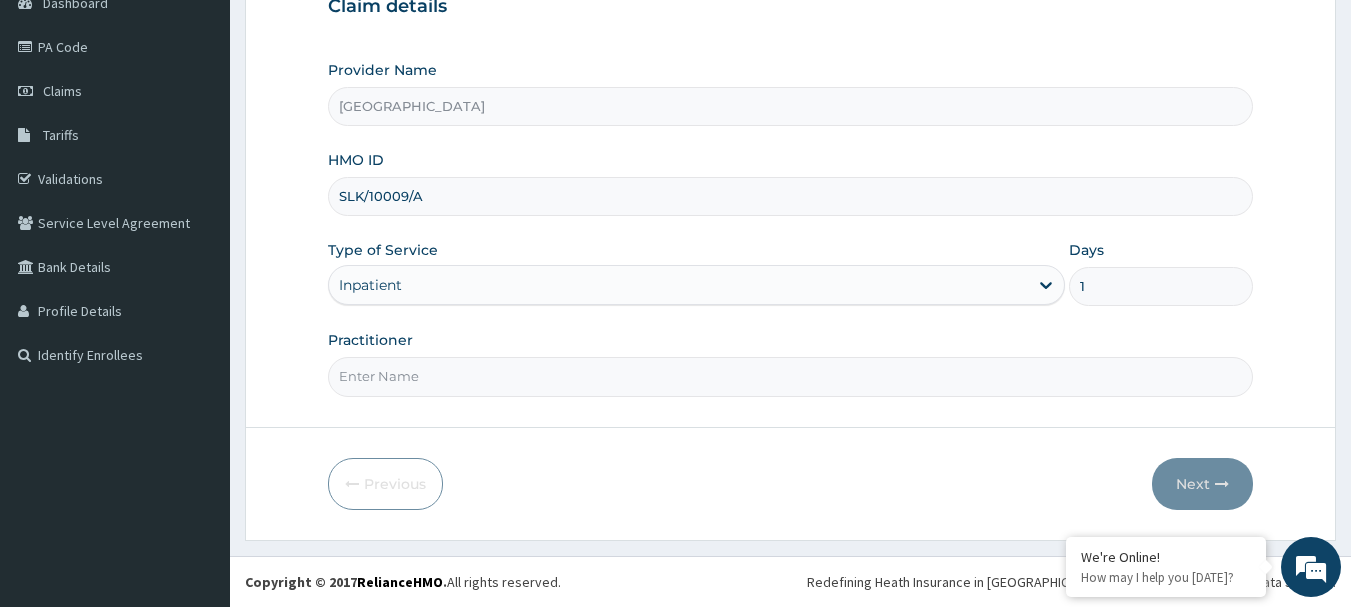 type on "1" 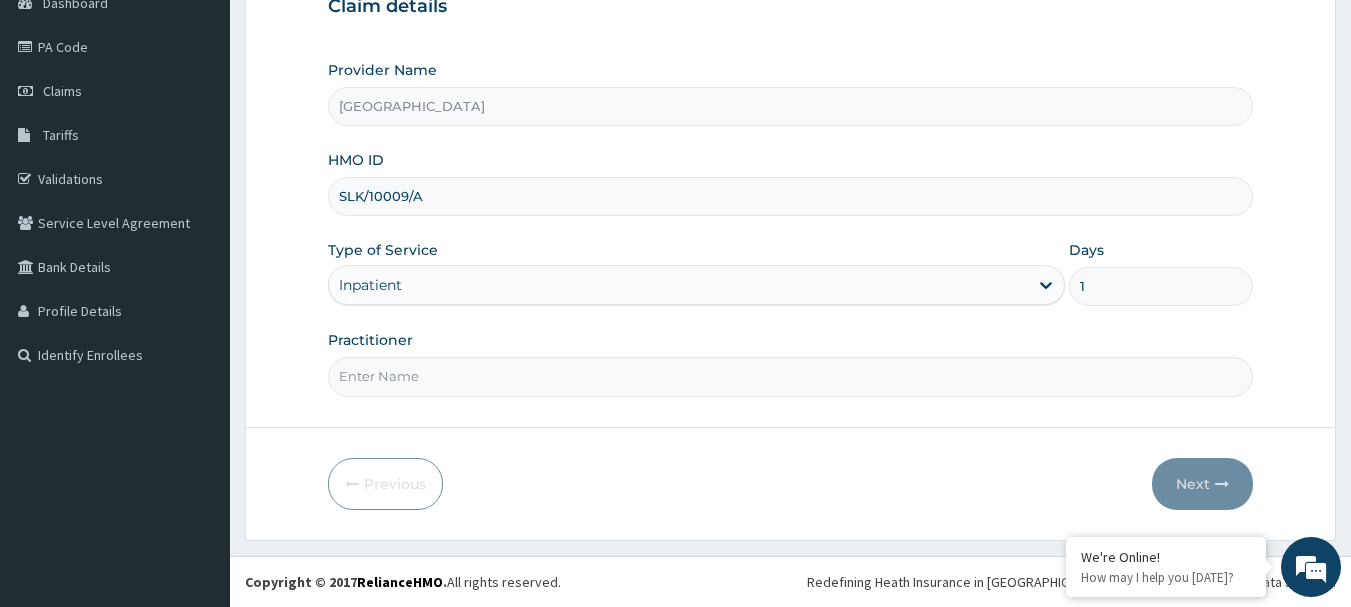 type on "Afolabi" 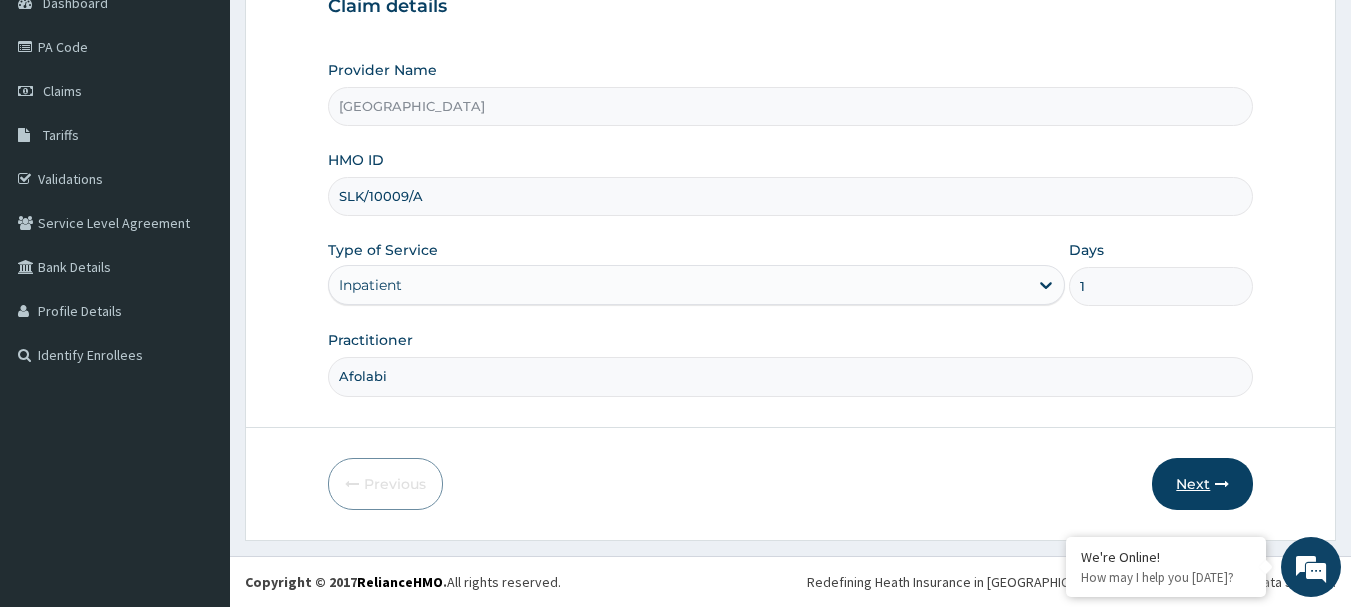 click on "Next" at bounding box center (1202, 484) 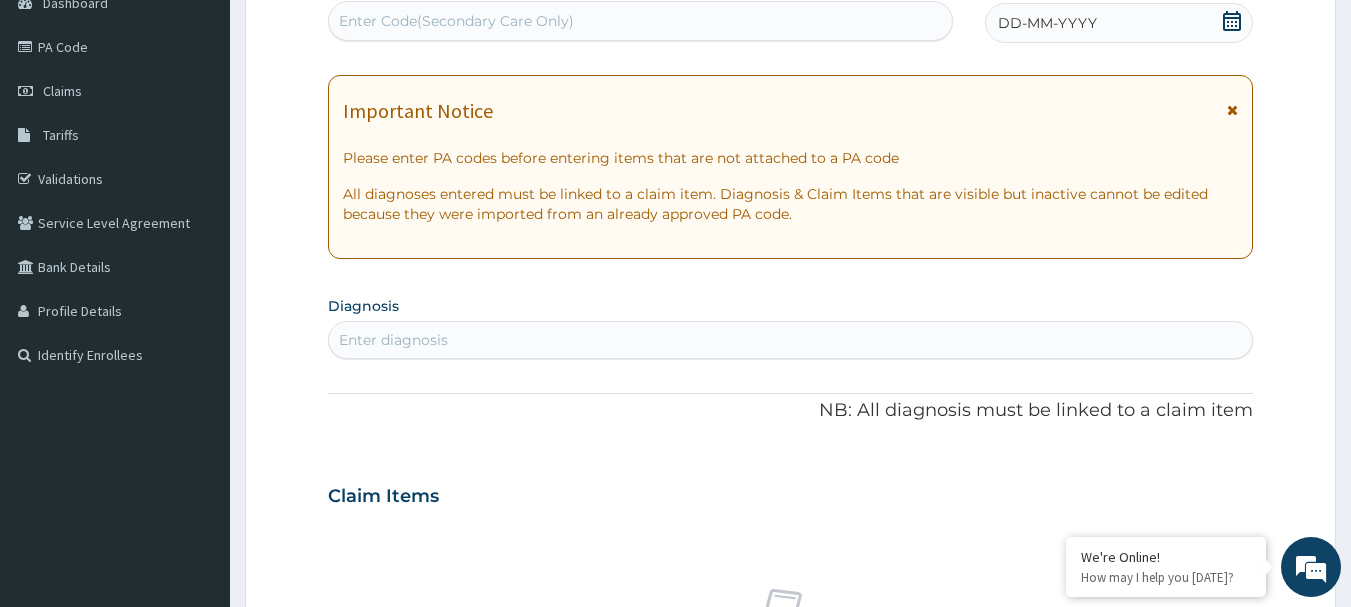 click on "Enter Code(Secondary Care Only)" at bounding box center (641, 21) 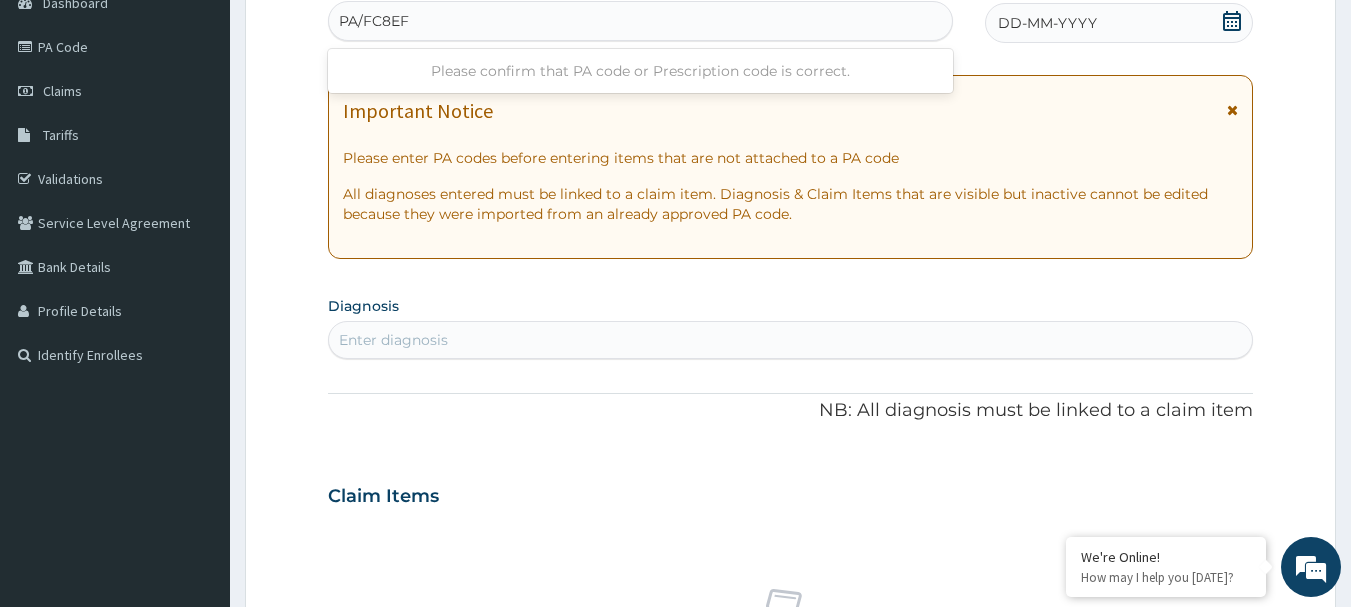 type on "PA/FC8EF9" 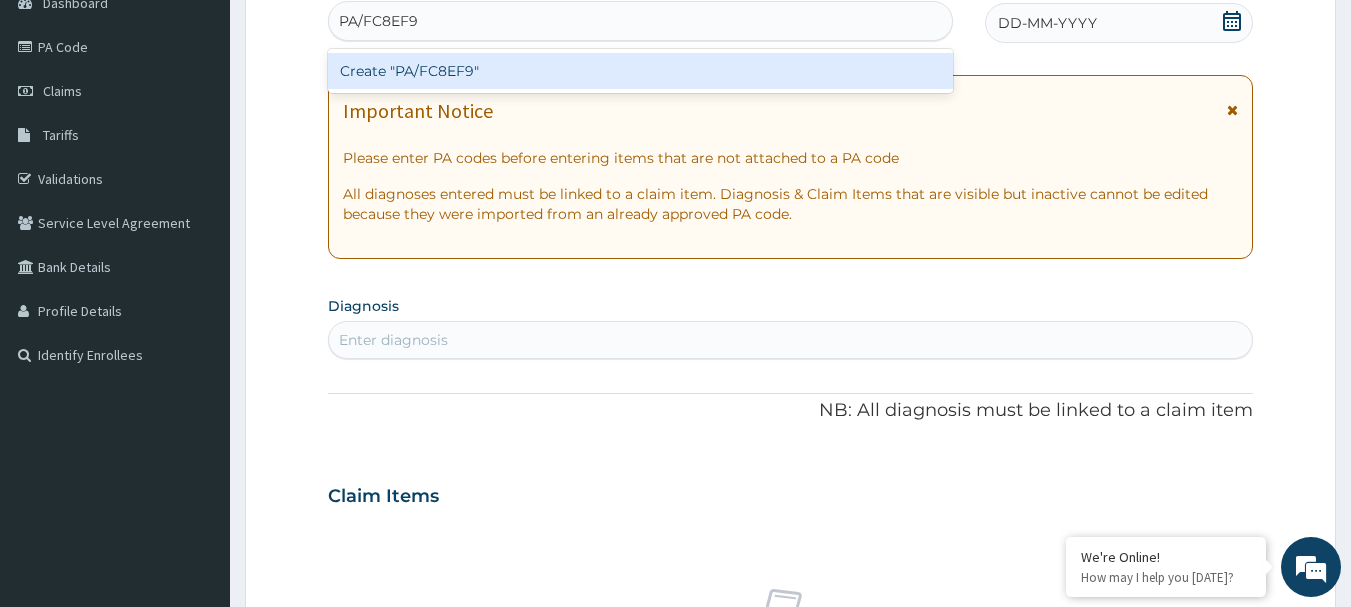 click on "Create "PA/FC8EF9"" at bounding box center [641, 71] 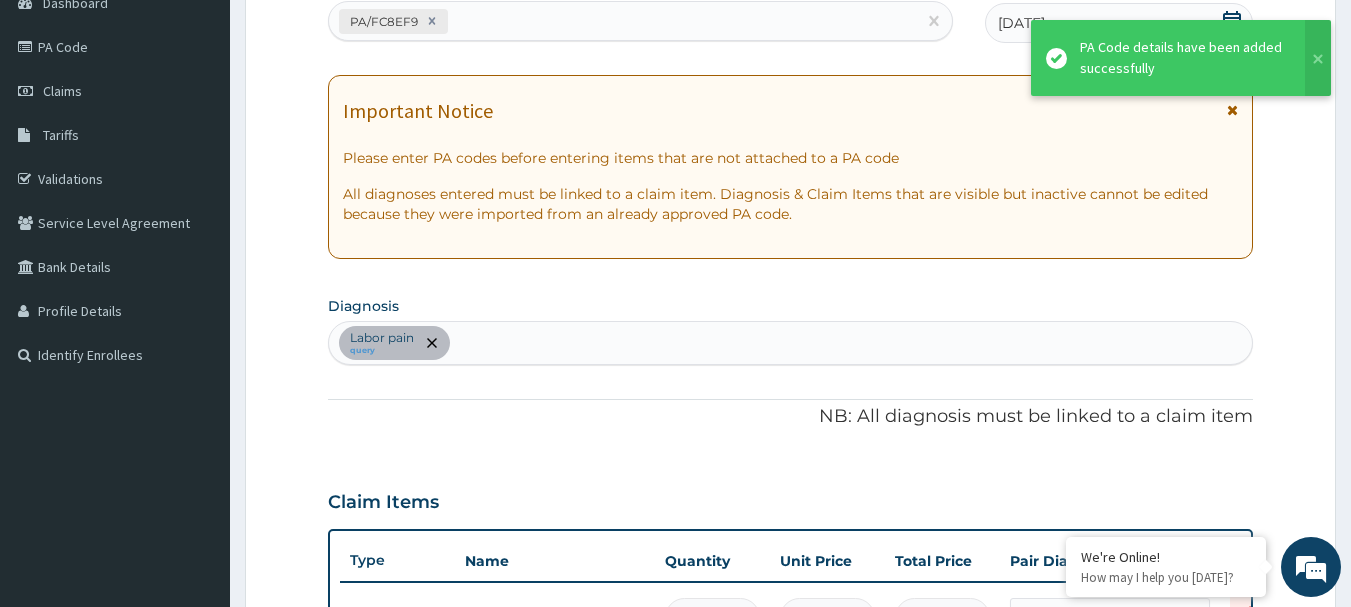 scroll, scrollTop: 598, scrollLeft: 0, axis: vertical 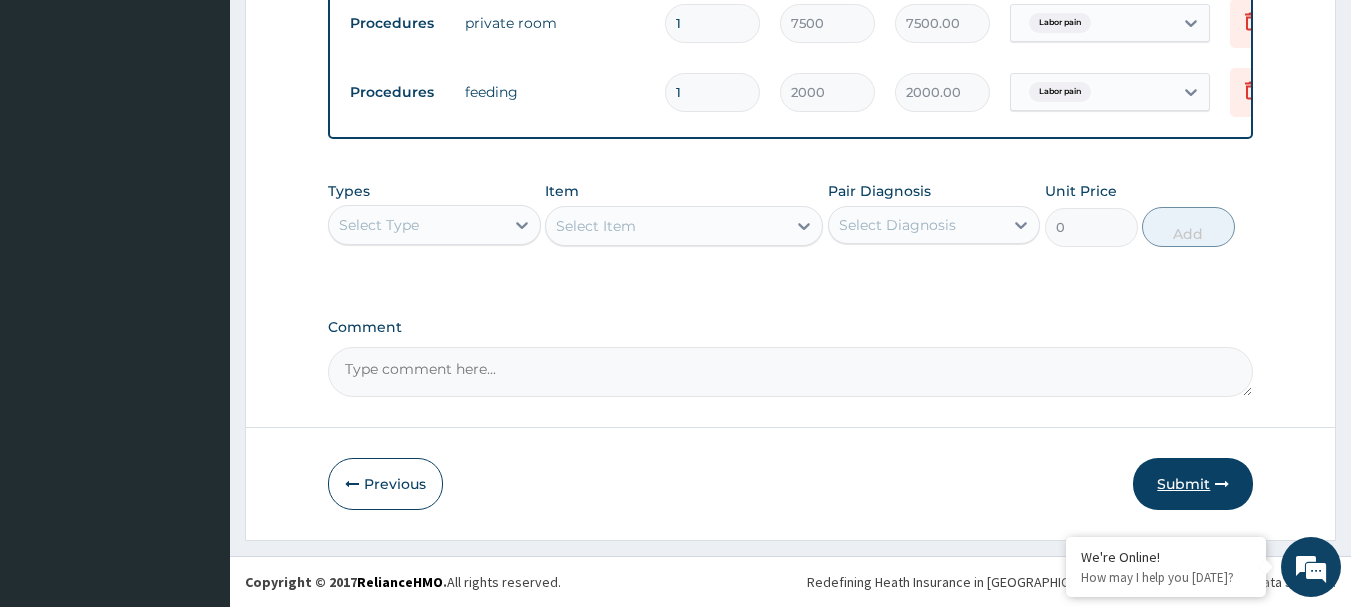 click on "Submit" at bounding box center [1193, 484] 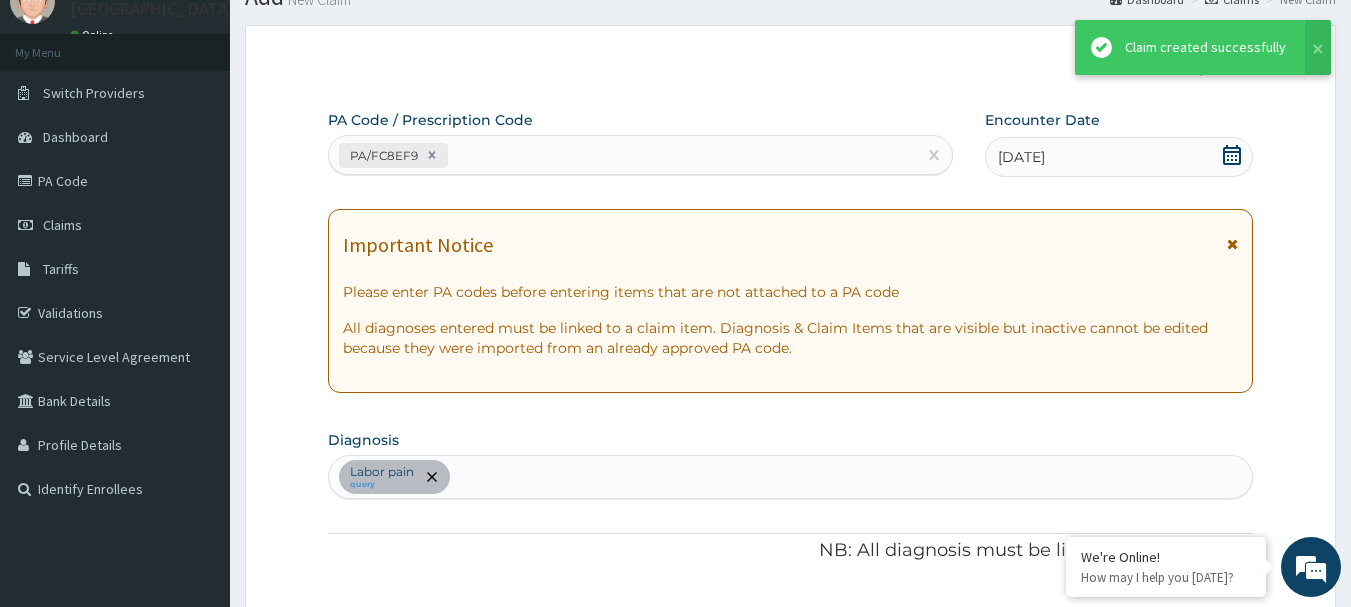 scroll, scrollTop: 824, scrollLeft: 0, axis: vertical 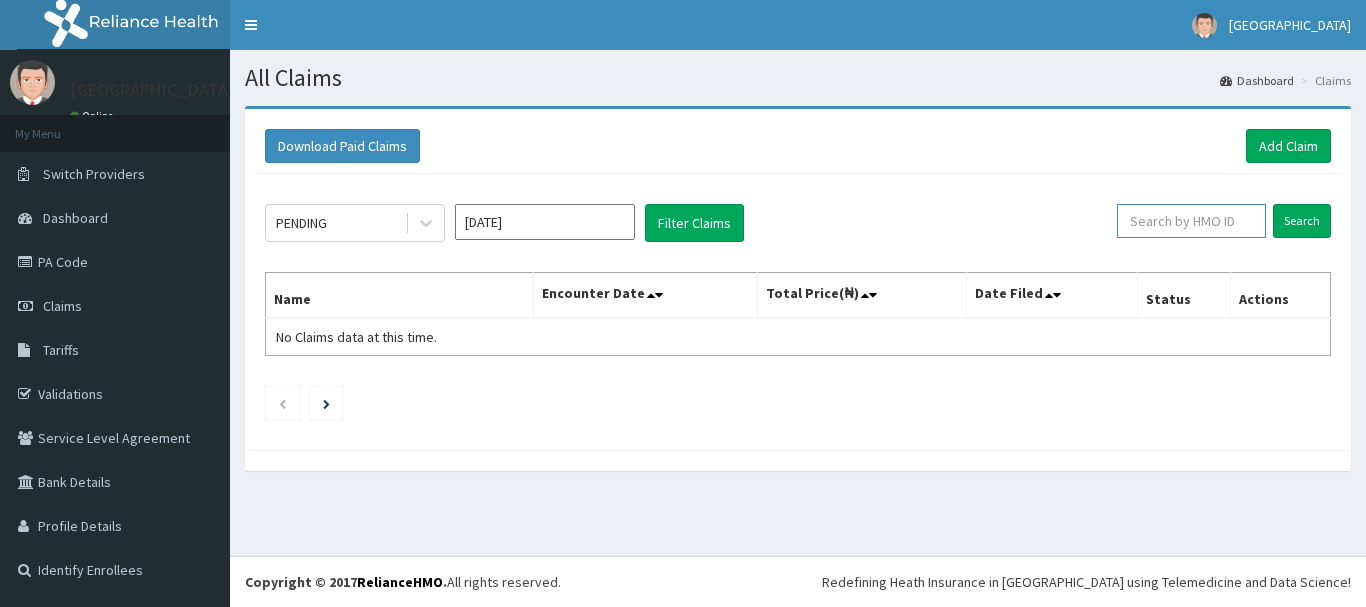 click at bounding box center [1191, 221] 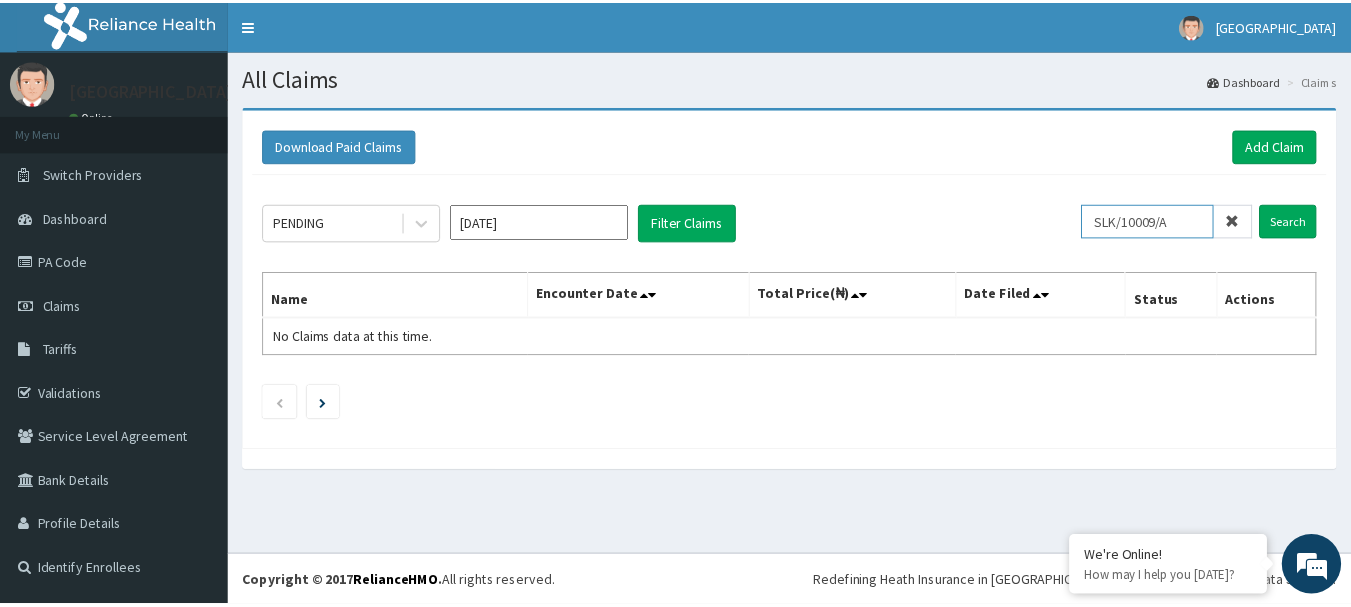 scroll, scrollTop: 0, scrollLeft: 0, axis: both 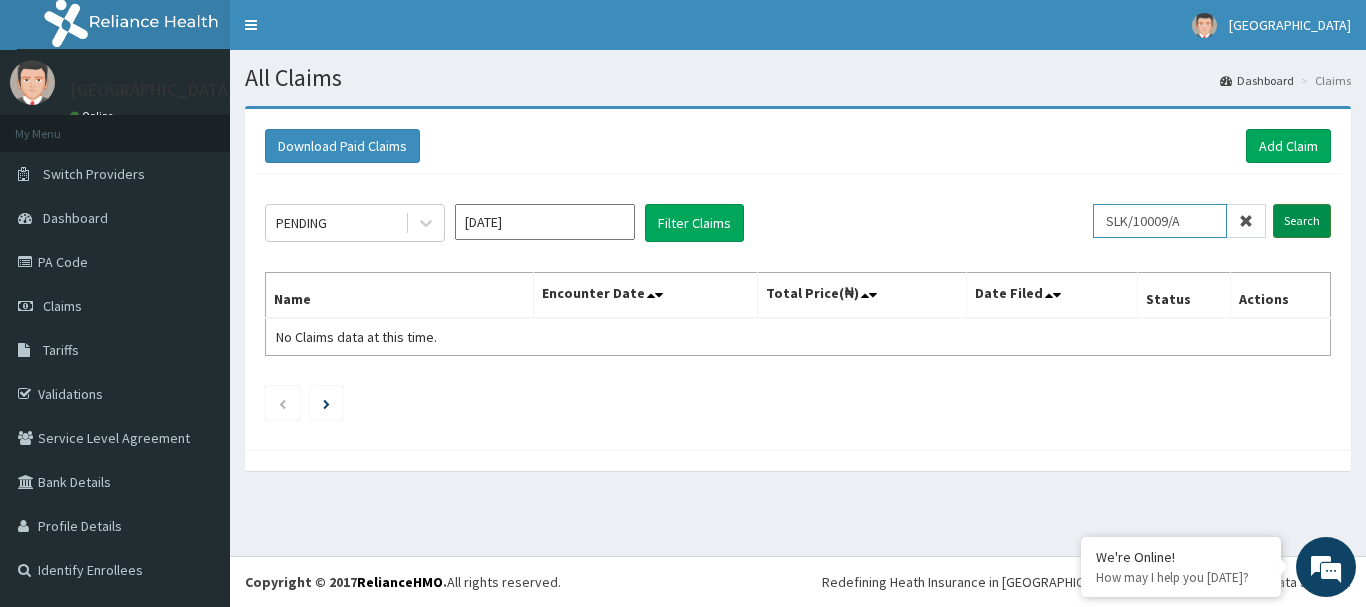 type on "SLK/10009/A" 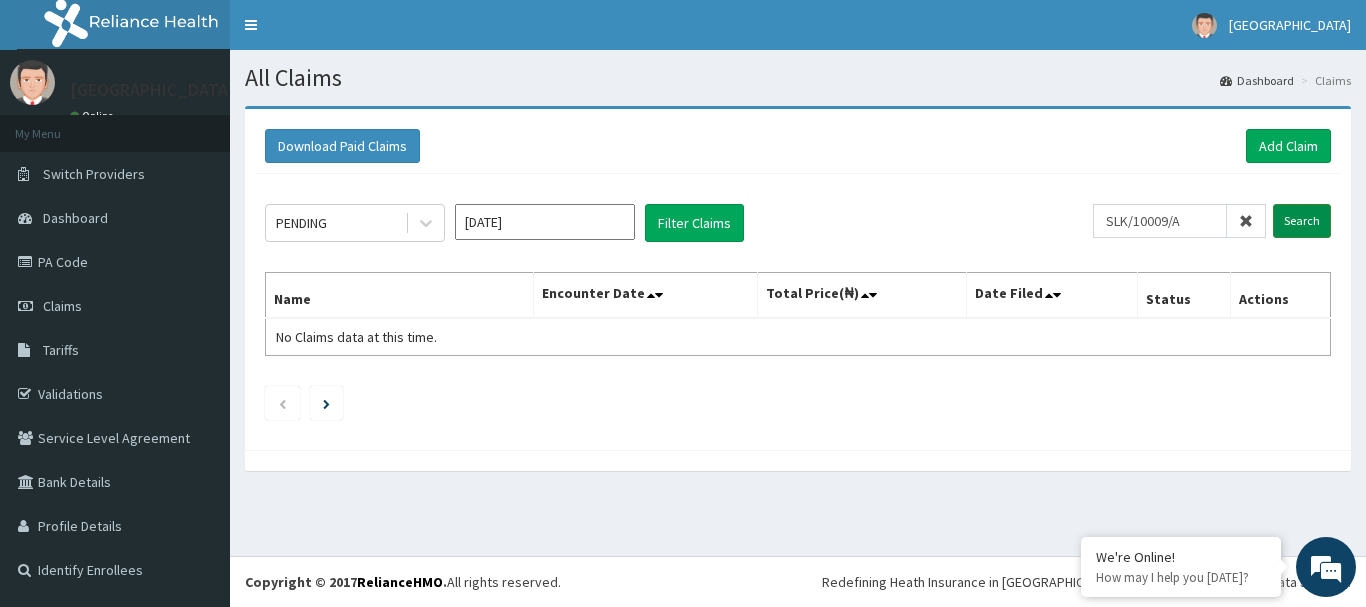 click on "Search" at bounding box center [1302, 221] 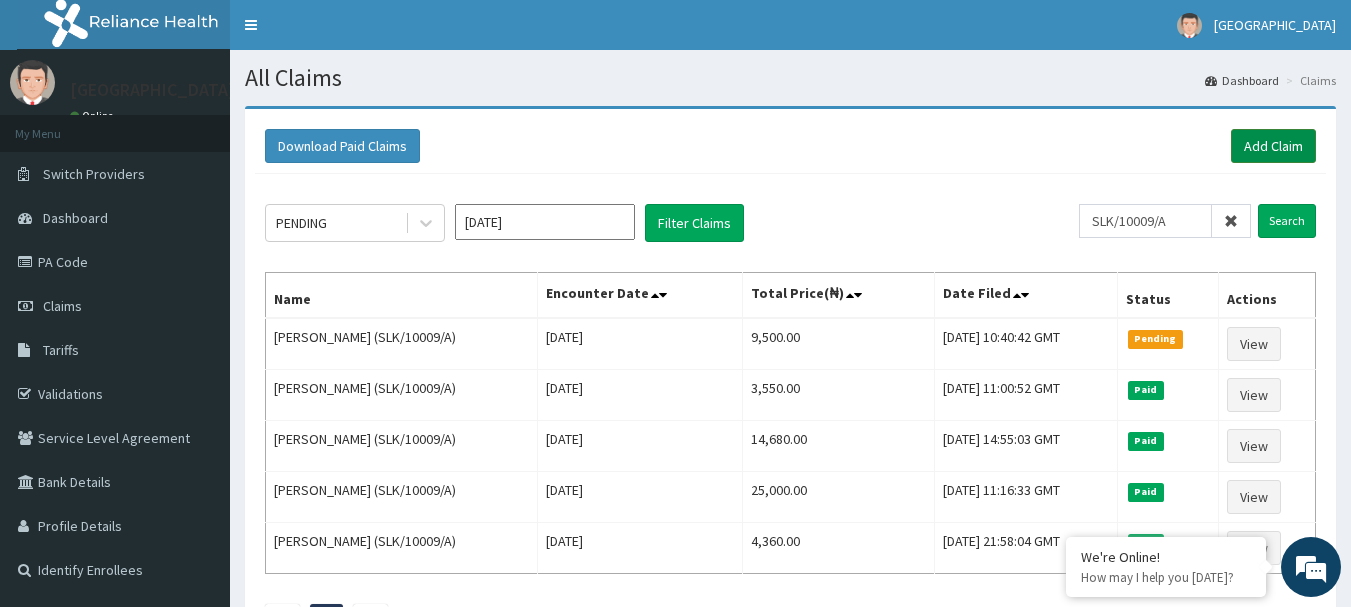 click on "Add Claim" at bounding box center (1273, 146) 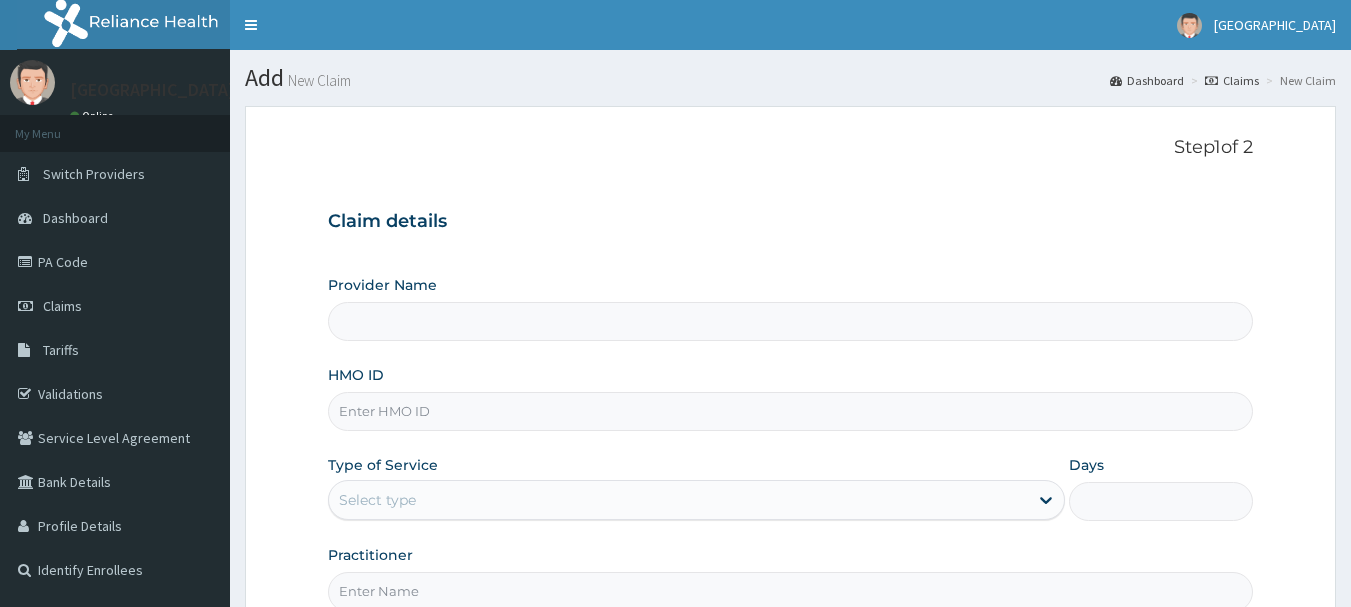 scroll, scrollTop: 0, scrollLeft: 0, axis: both 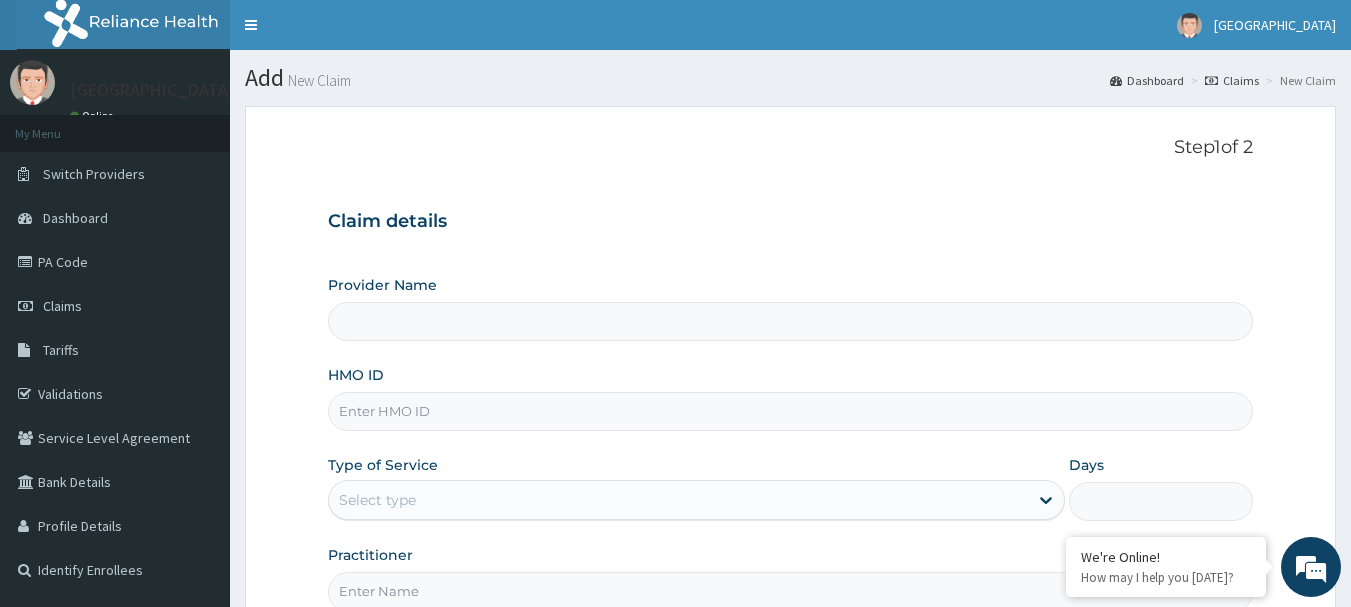 type on "[GEOGRAPHIC_DATA]" 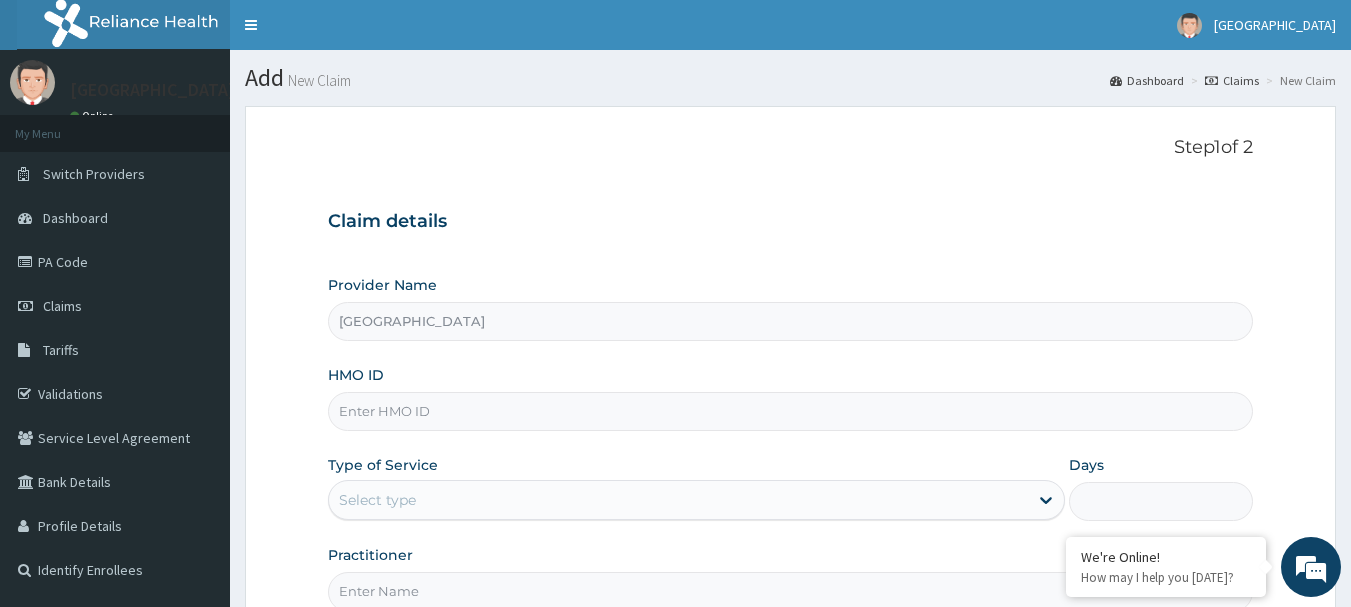 scroll, scrollTop: 0, scrollLeft: 0, axis: both 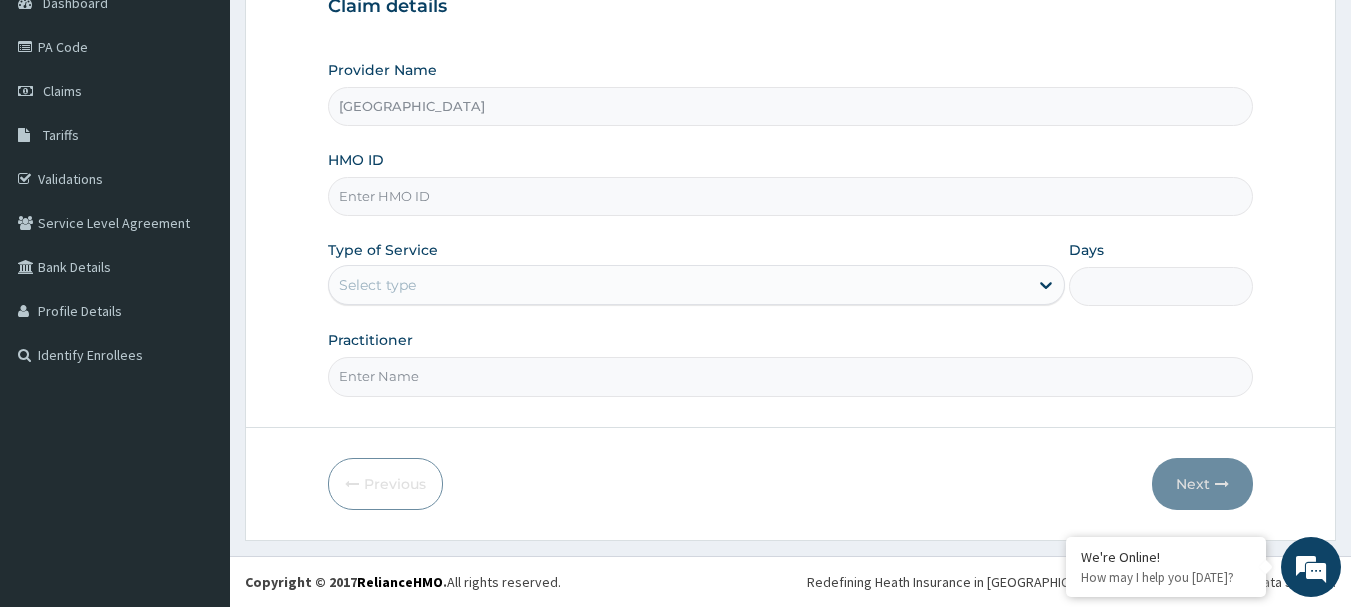 click on "HMO ID" at bounding box center (791, 196) 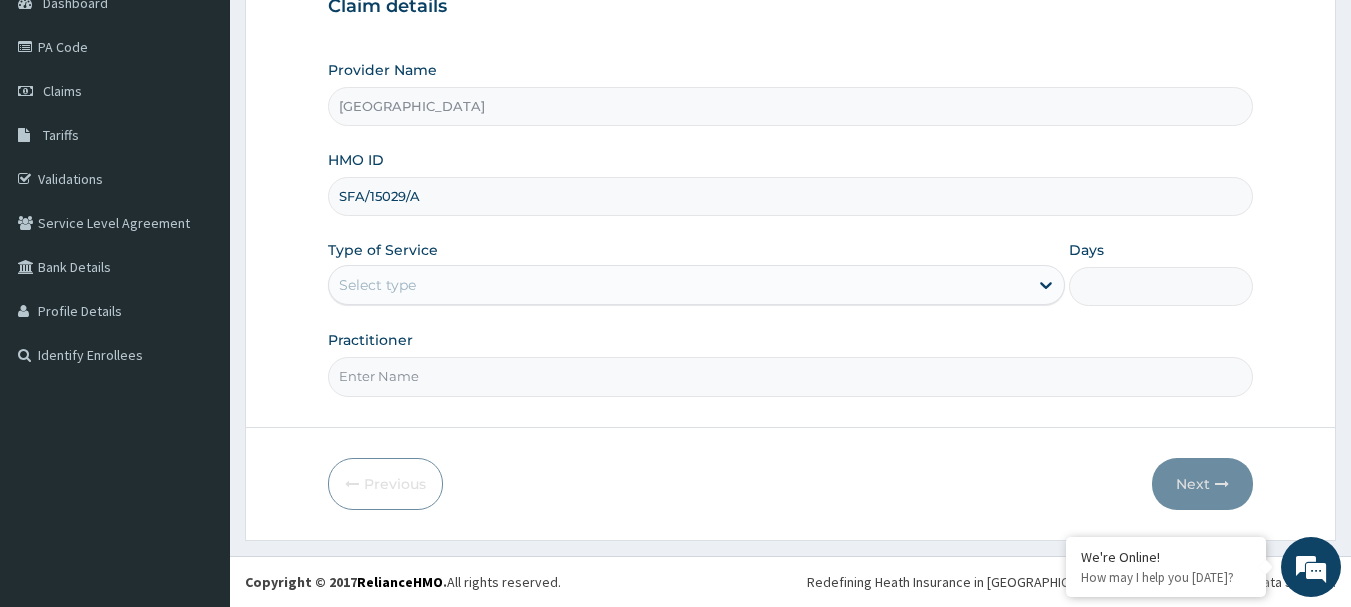 type on "SFA/15029/A" 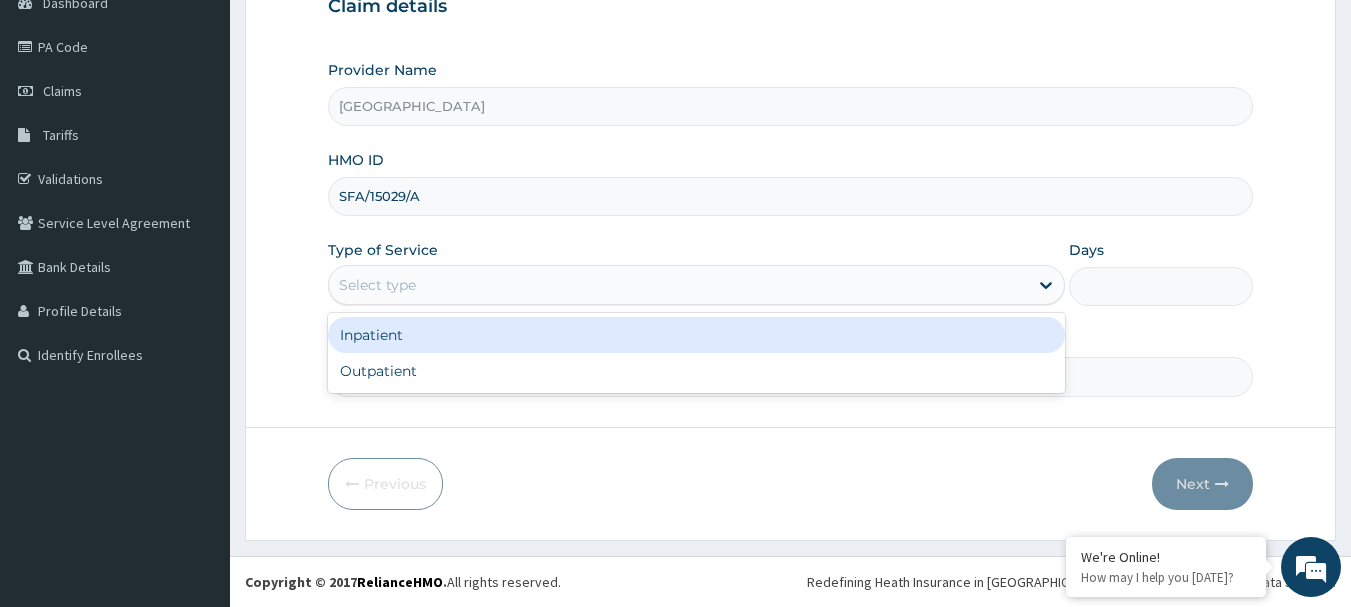 click on "Select type" at bounding box center [678, 285] 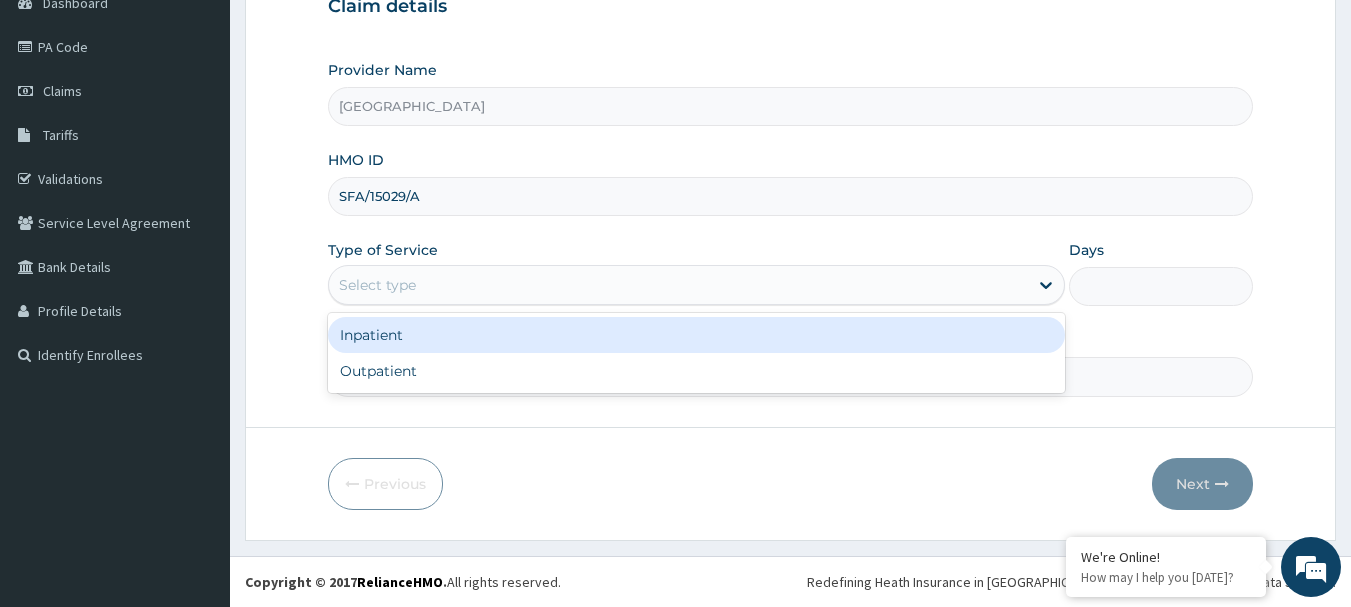 click on "Inpatient" at bounding box center (696, 335) 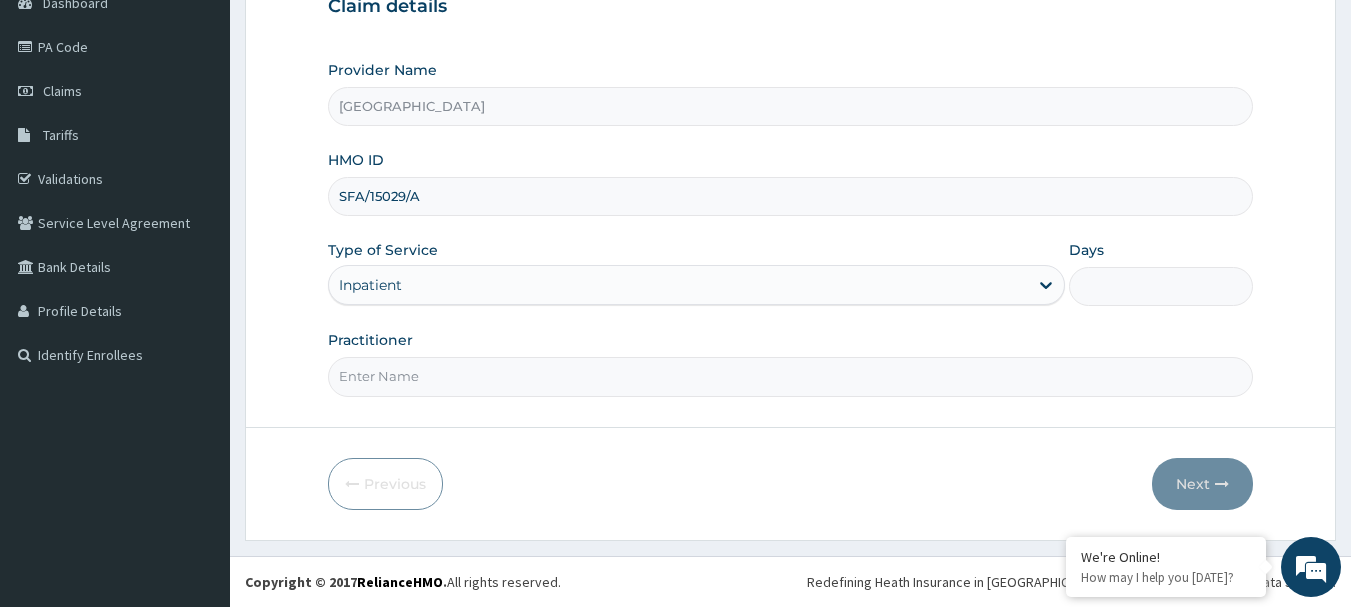 click on "Days" at bounding box center (1161, 286) 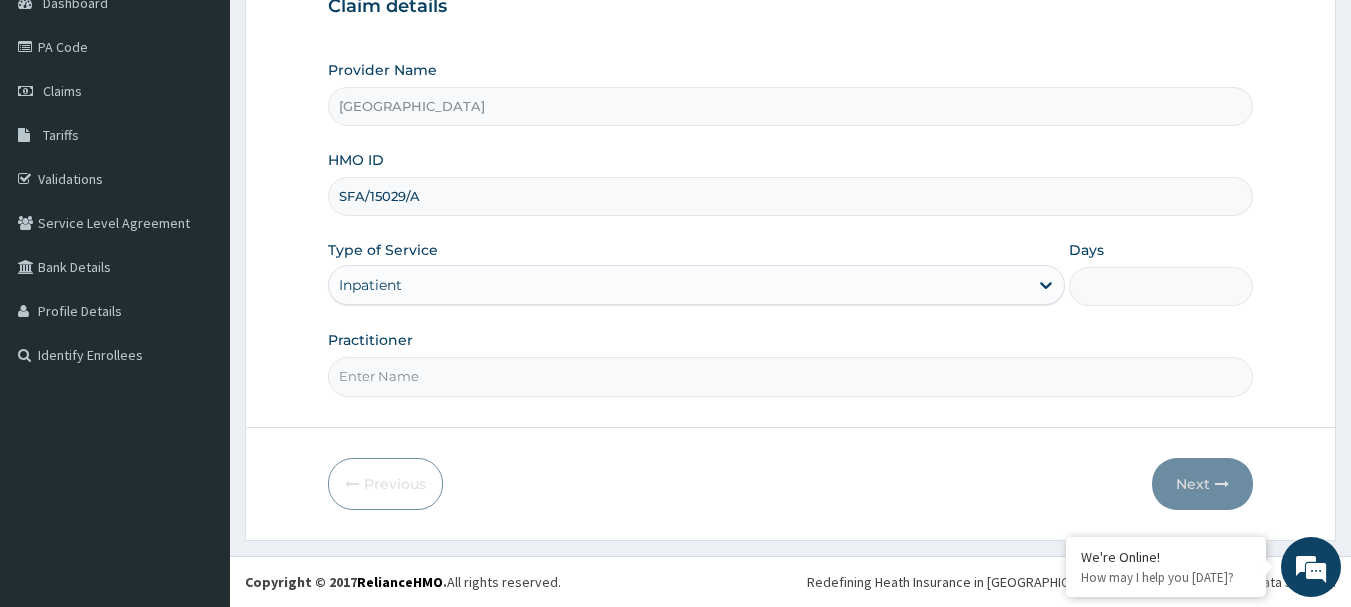 type on "2" 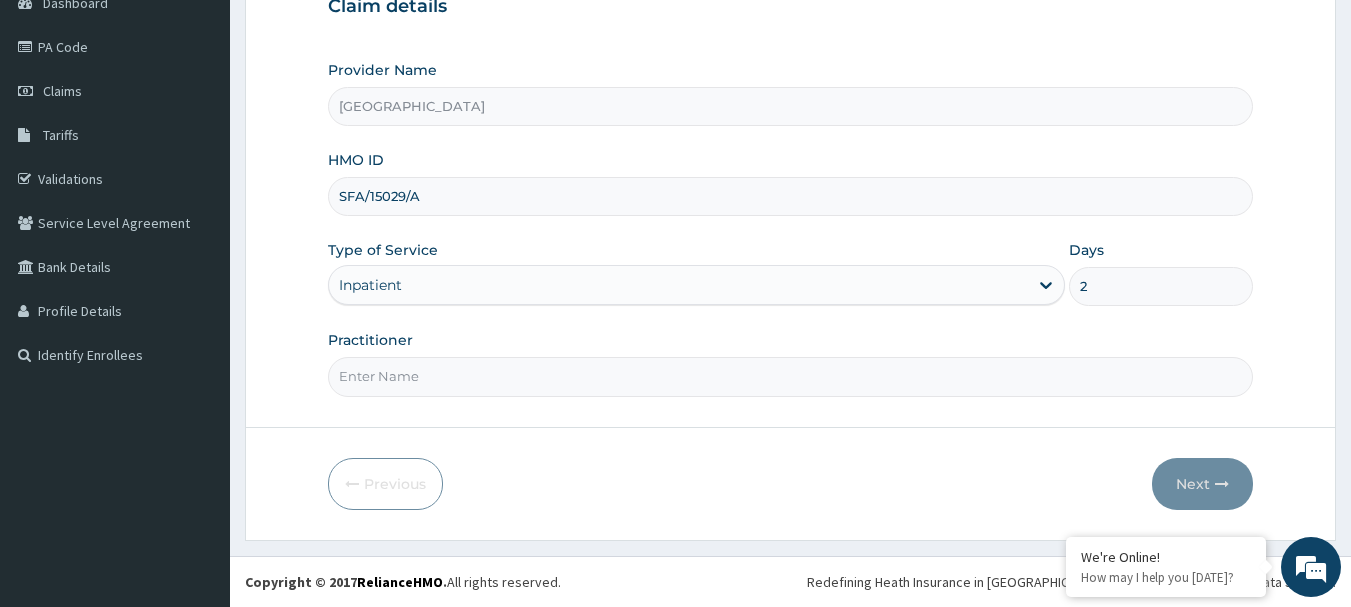 click on "Practitioner" at bounding box center [791, 376] 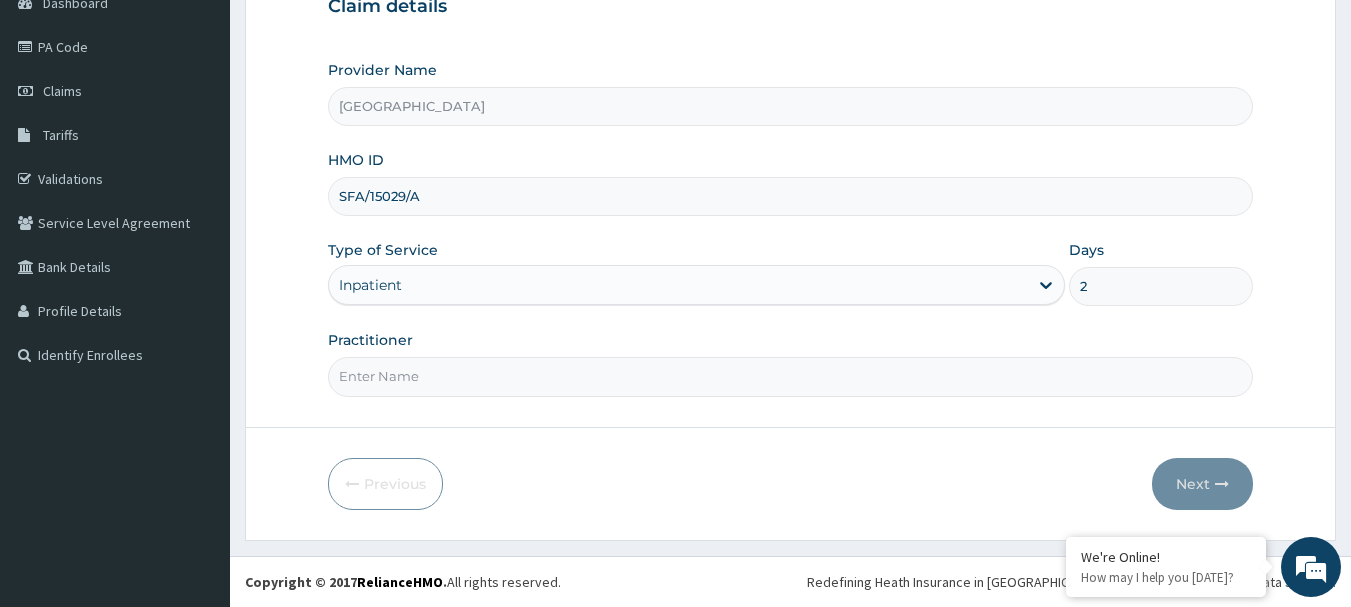 type on "[PERSON_NAME]" 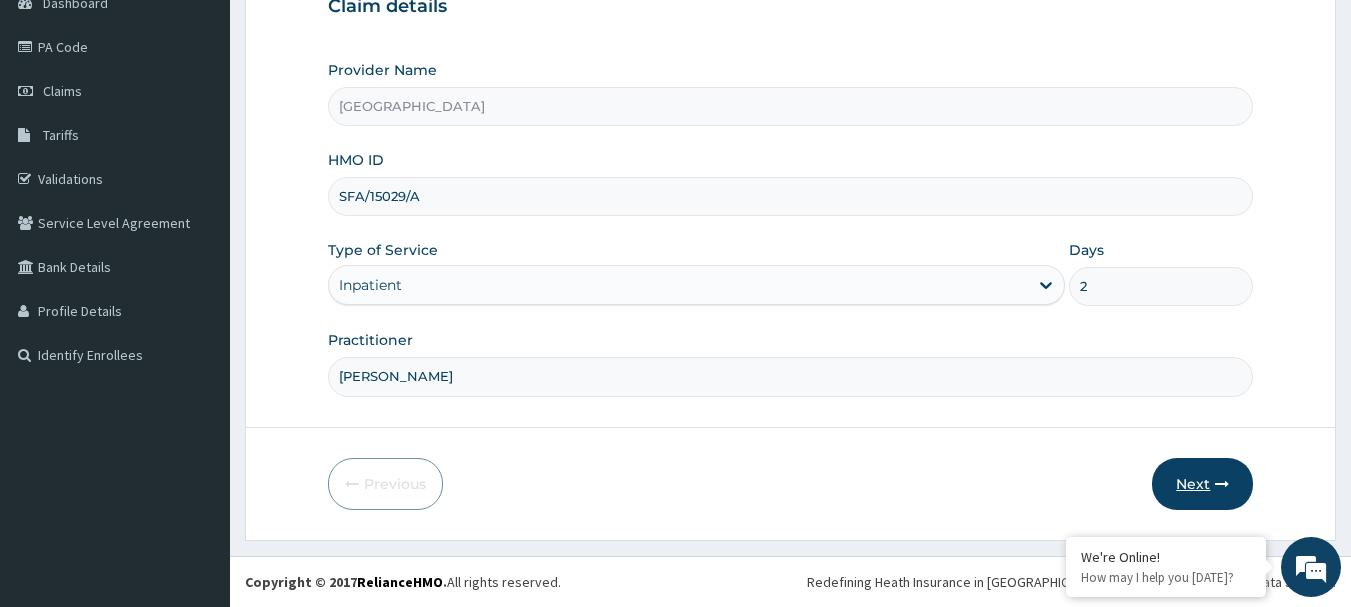 click on "Next" at bounding box center [1202, 484] 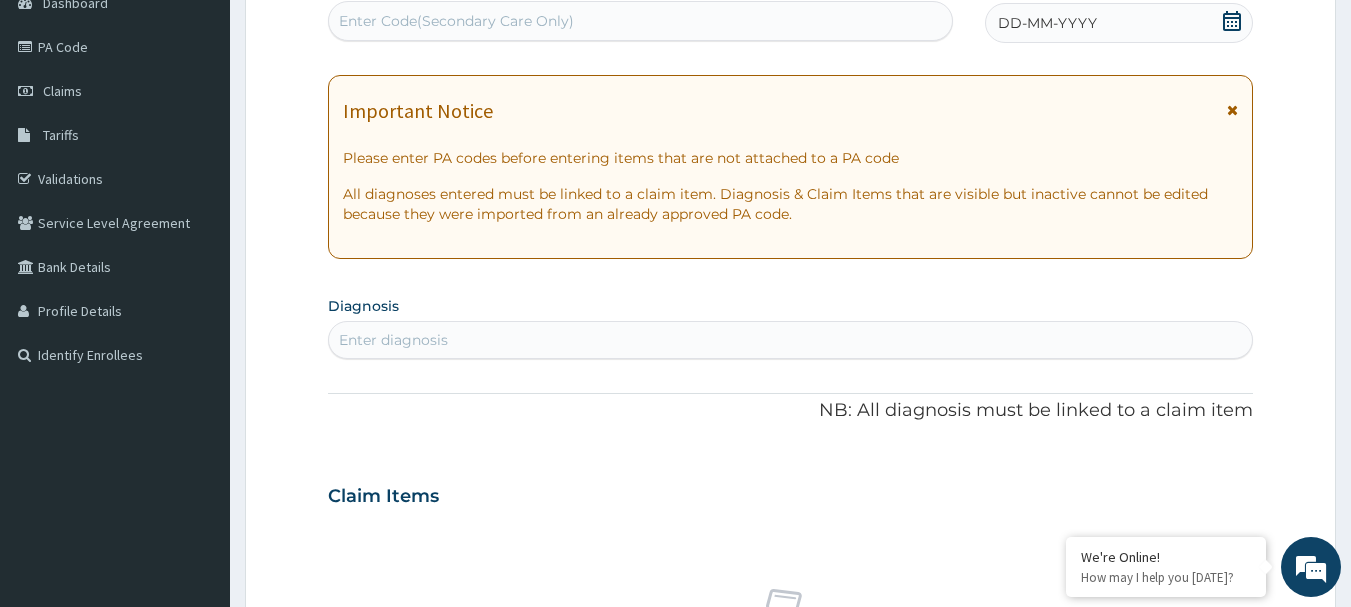 click on "Enter Code(Secondary Care Only)" at bounding box center (641, 21) 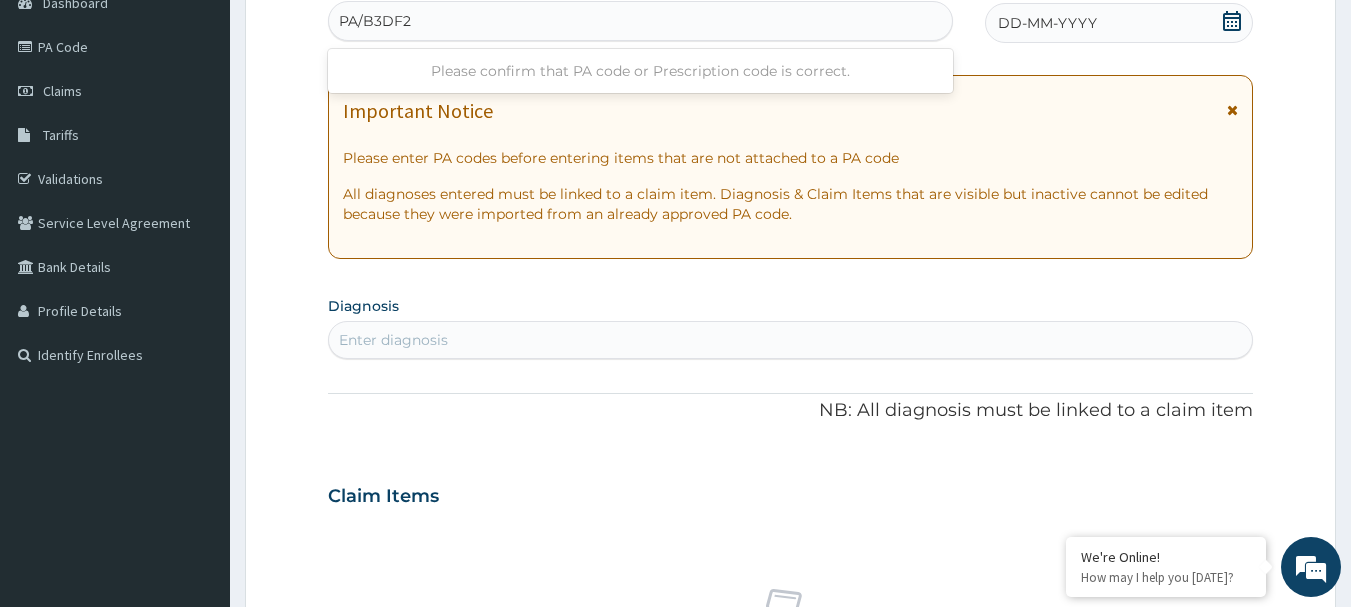 type on "PA/B3DF29" 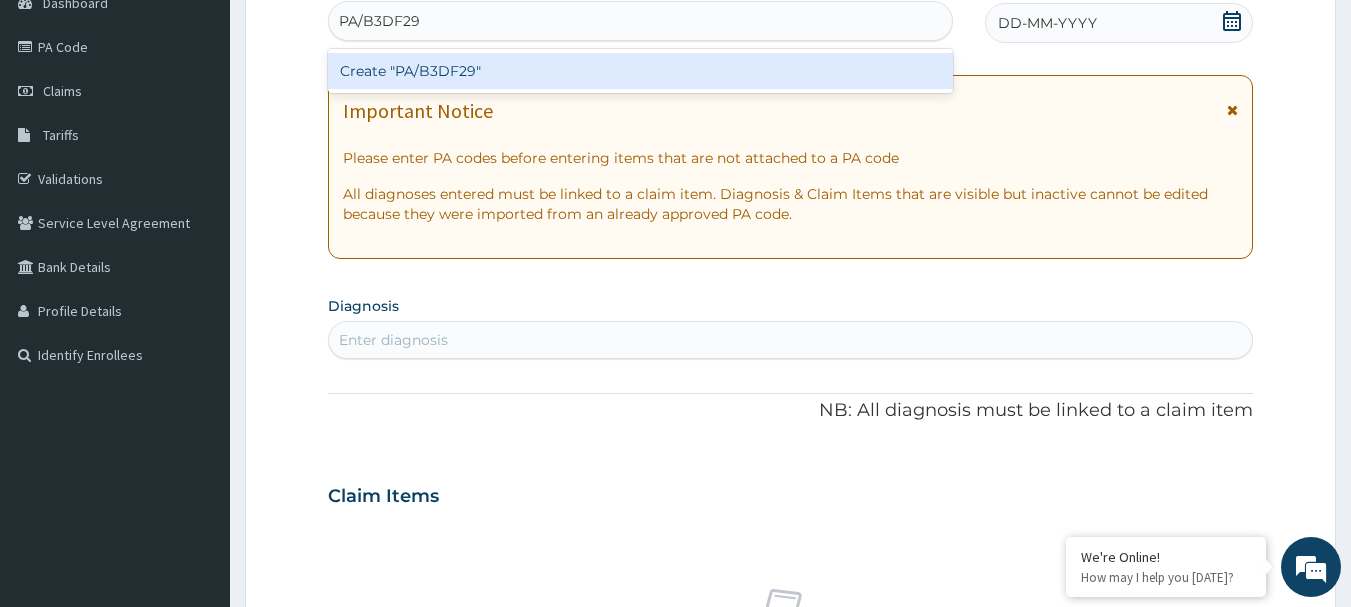 click on "Create "PA/B3DF29"" at bounding box center [641, 71] 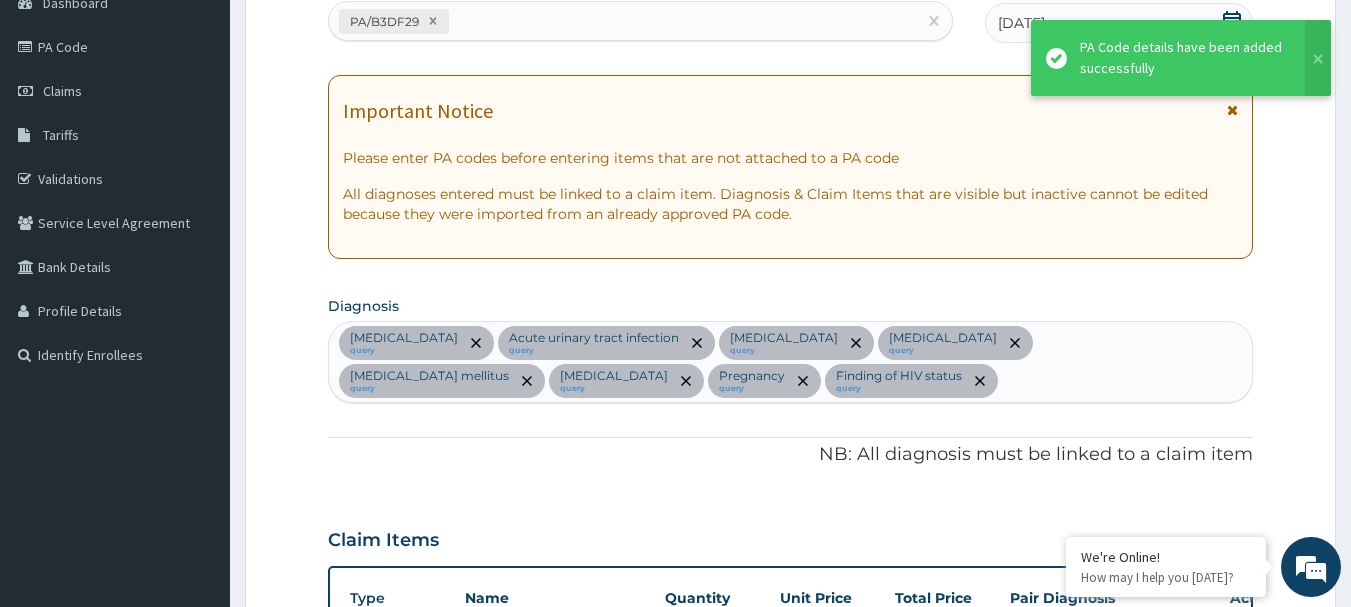 scroll, scrollTop: 1356, scrollLeft: 0, axis: vertical 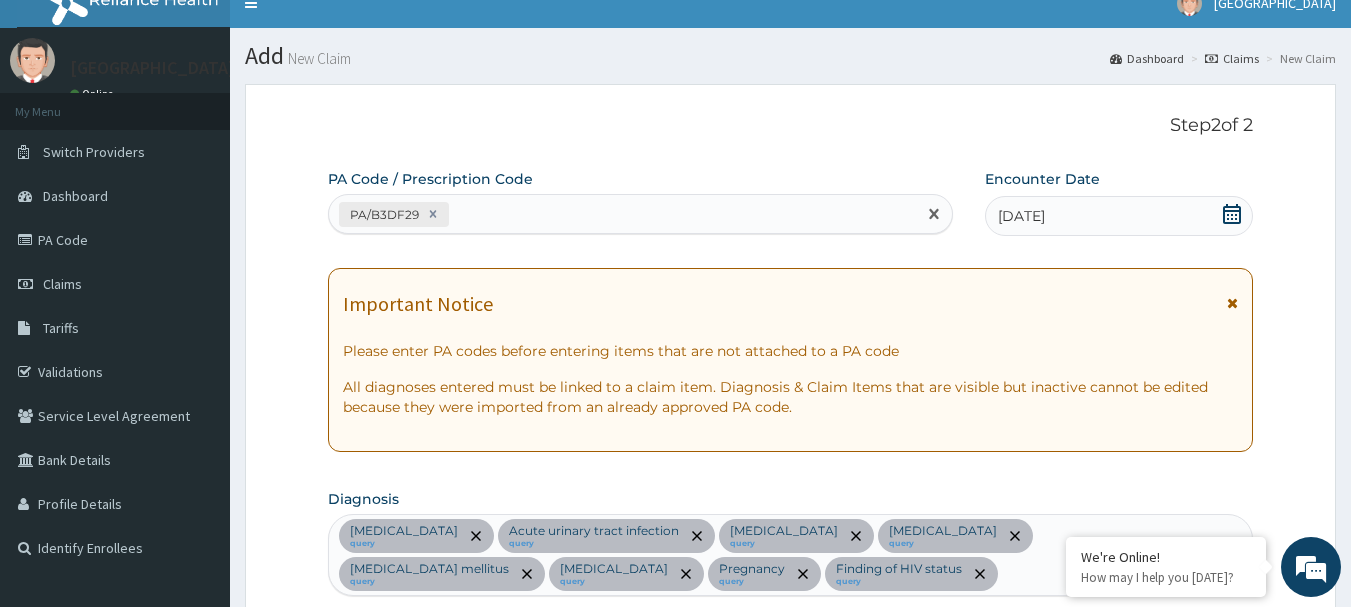 click on "PA/B3DF29" at bounding box center (623, 214) 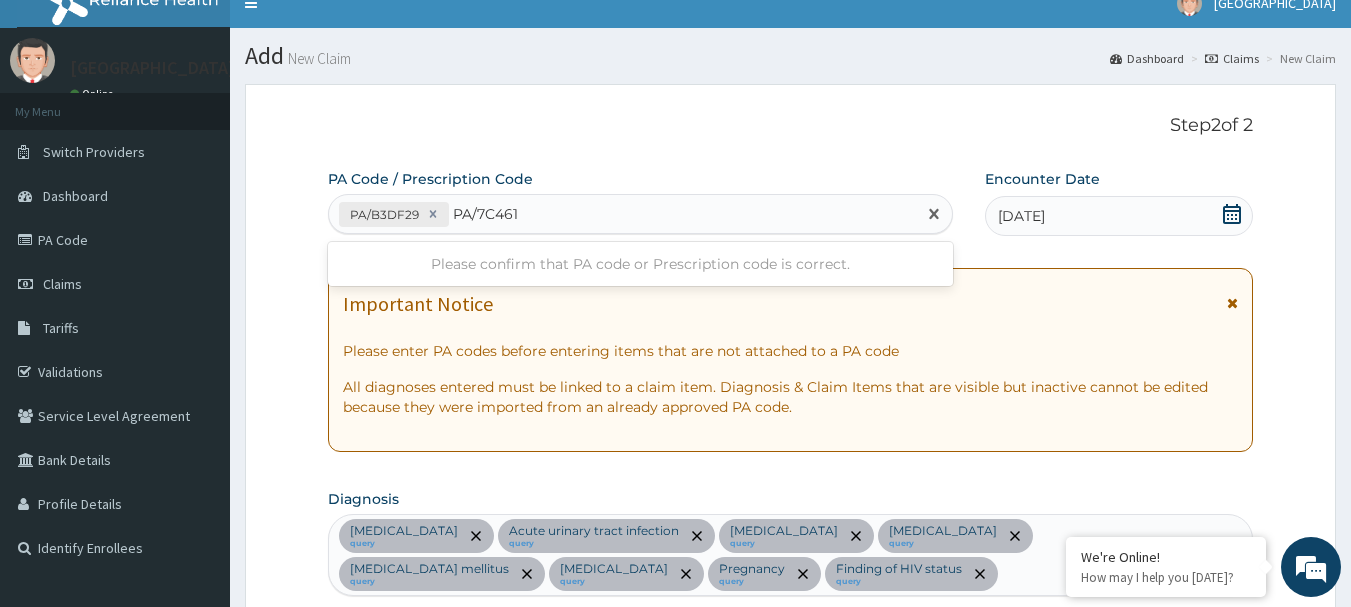 type on "PA/7C4611" 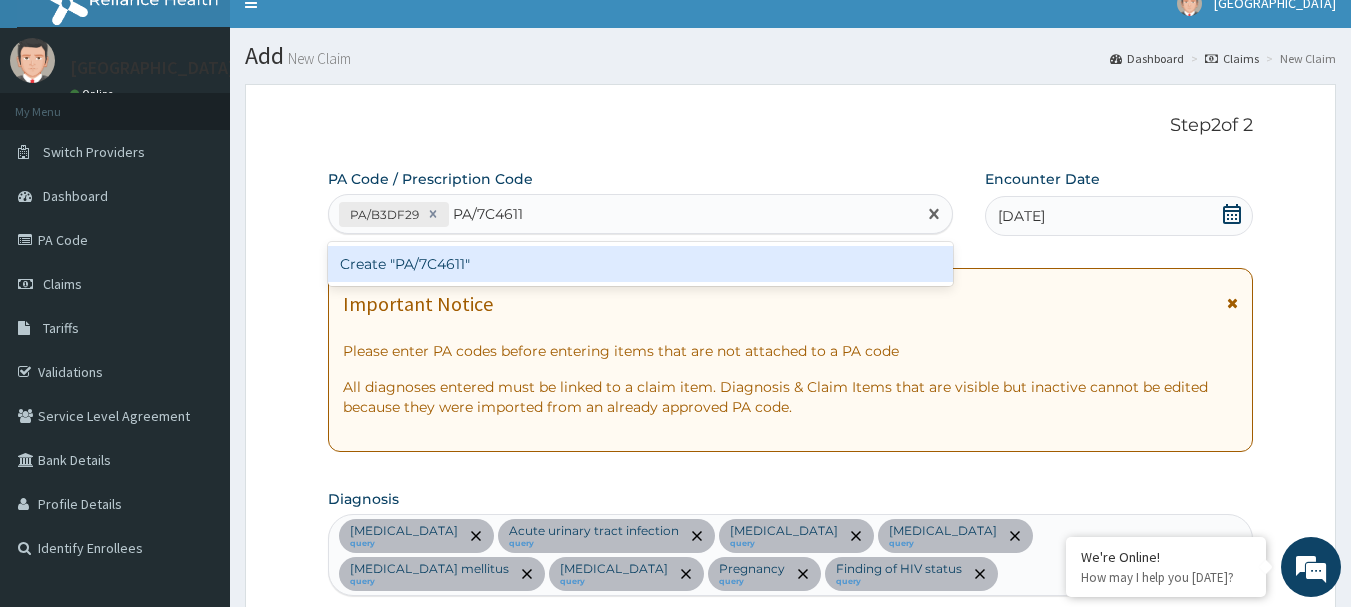 click on "Create "PA/7C4611"" at bounding box center [641, 264] 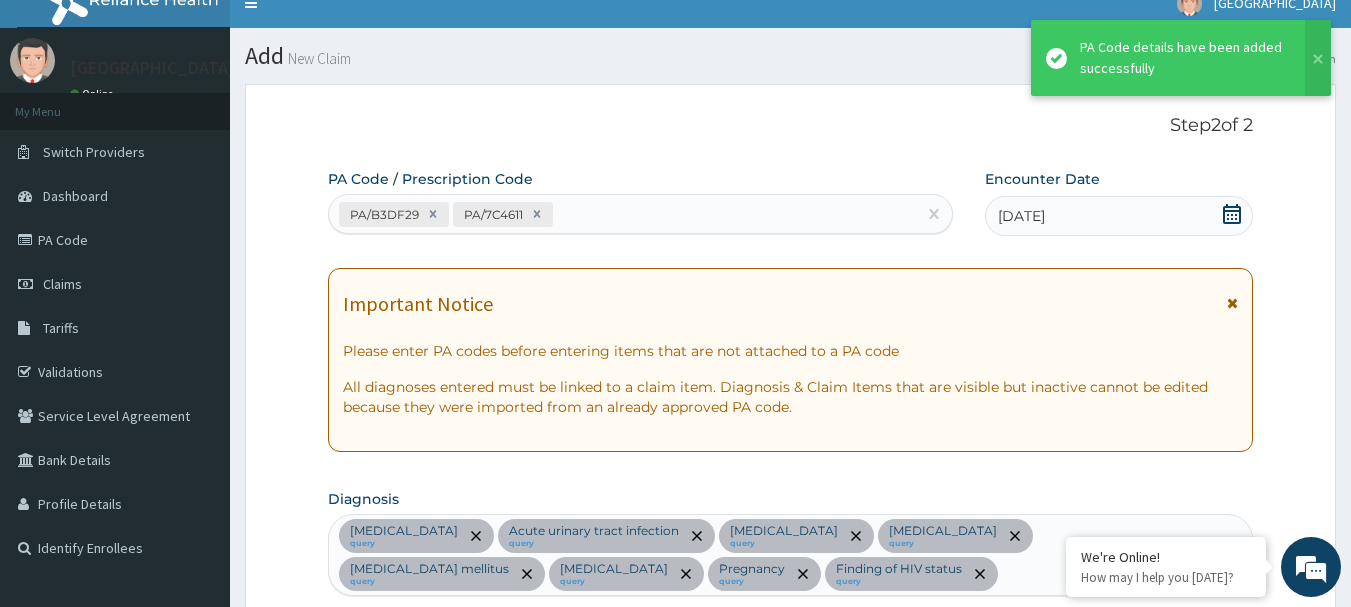 scroll, scrollTop: 1503, scrollLeft: 0, axis: vertical 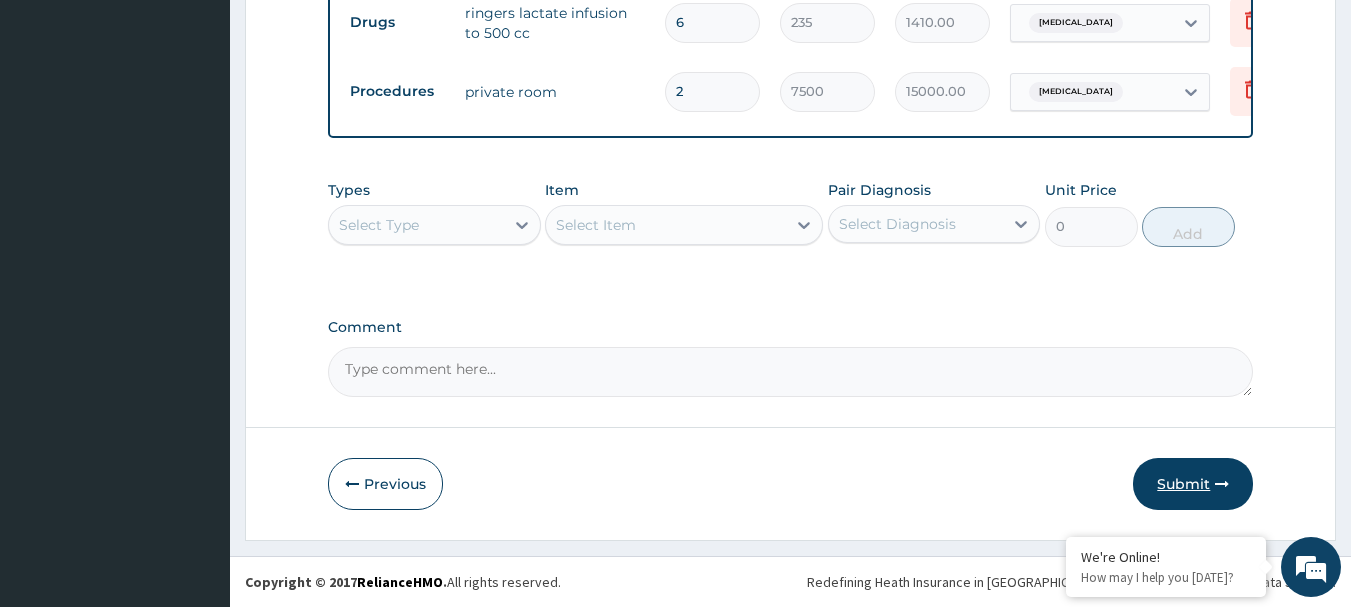 click on "Submit" at bounding box center (1193, 484) 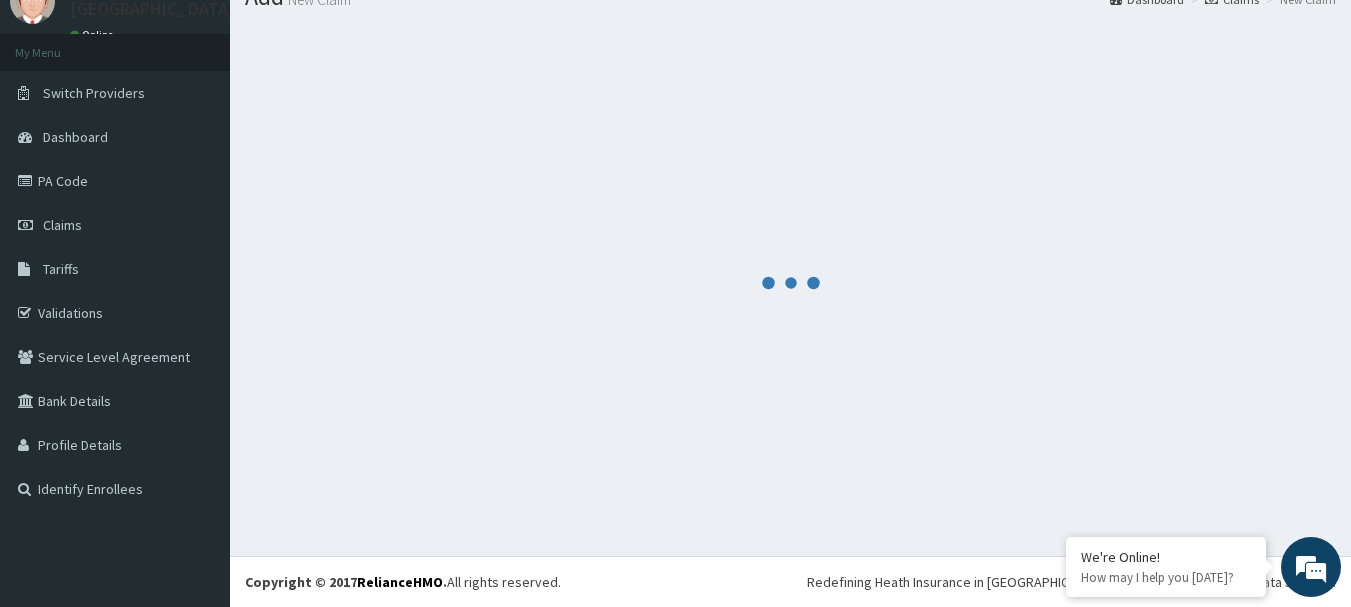 scroll, scrollTop: 1729, scrollLeft: 0, axis: vertical 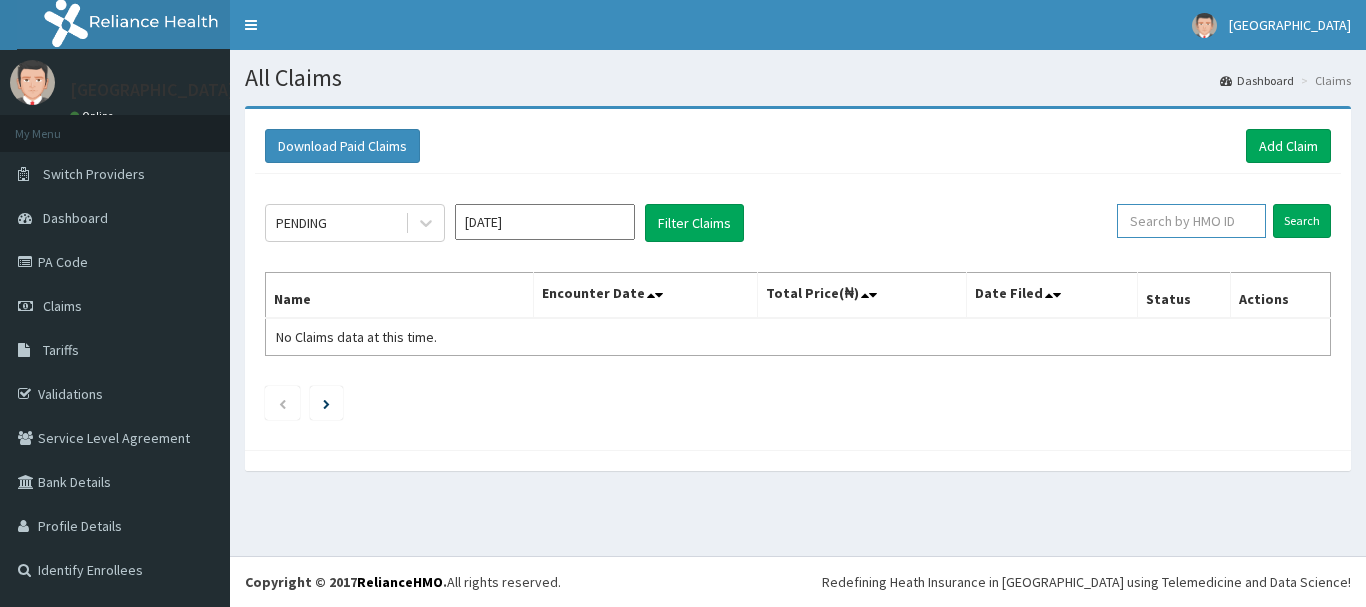 click at bounding box center [1191, 221] 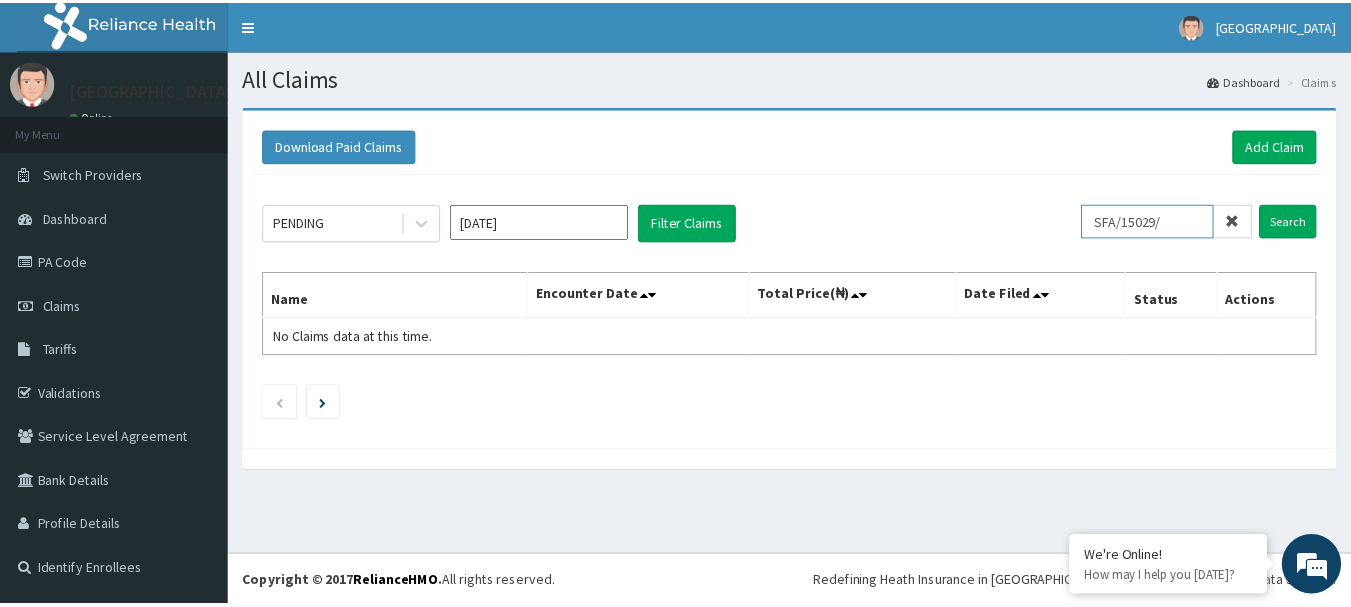 scroll, scrollTop: 0, scrollLeft: 0, axis: both 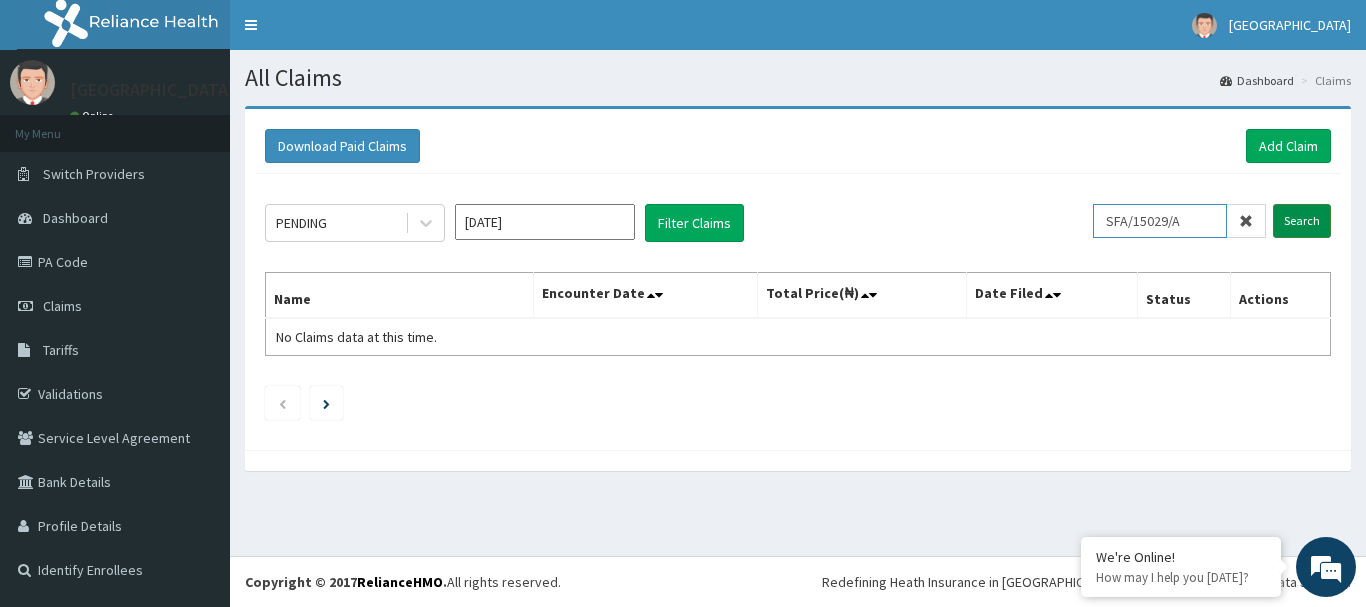 type on "SFA/15029/A" 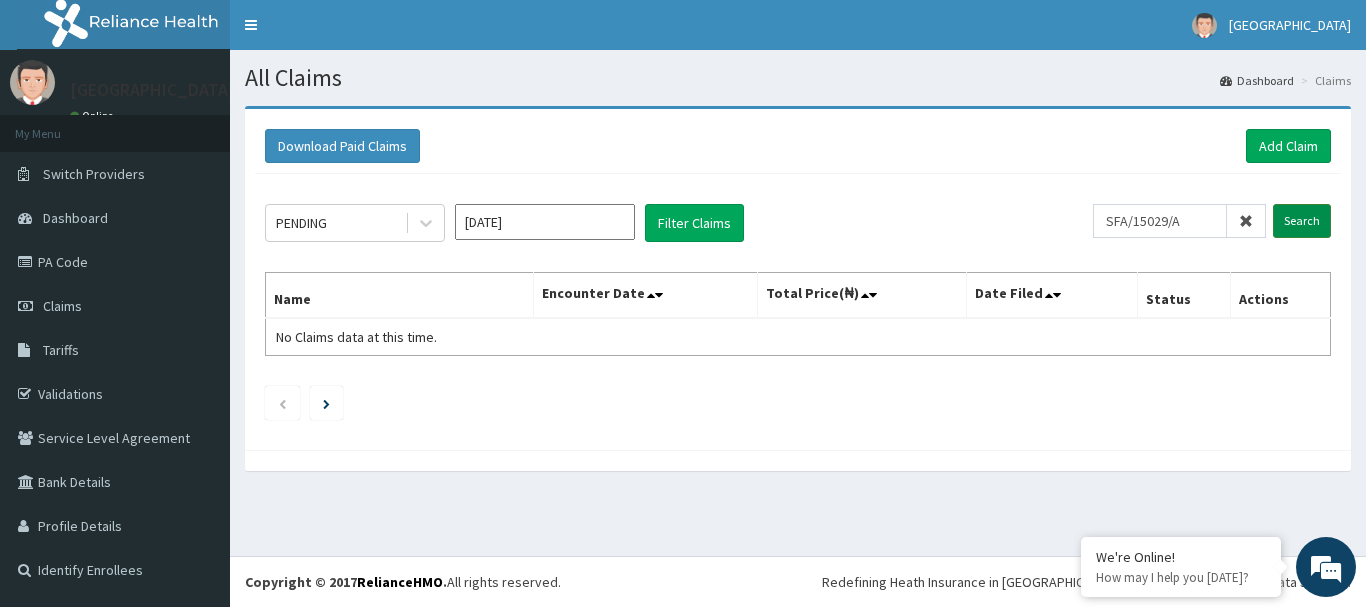 click on "Search" at bounding box center (1302, 221) 